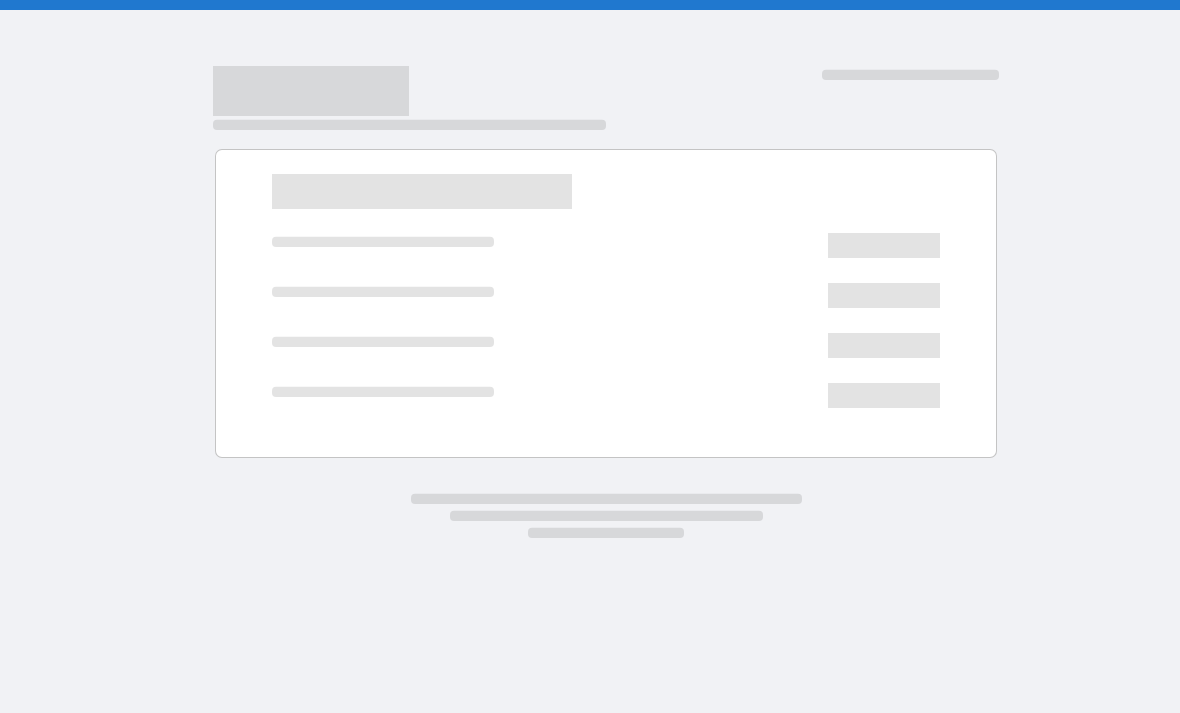 scroll, scrollTop: 0, scrollLeft: 0, axis: both 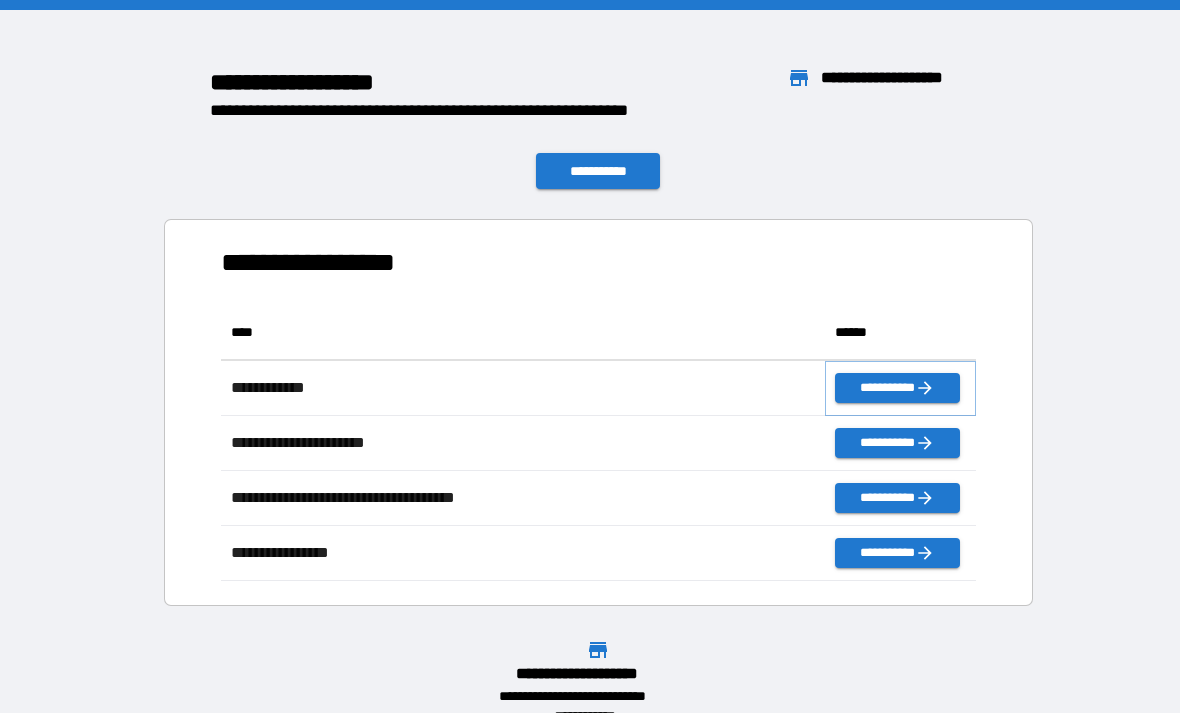 click on "**********" at bounding box center [897, 388] 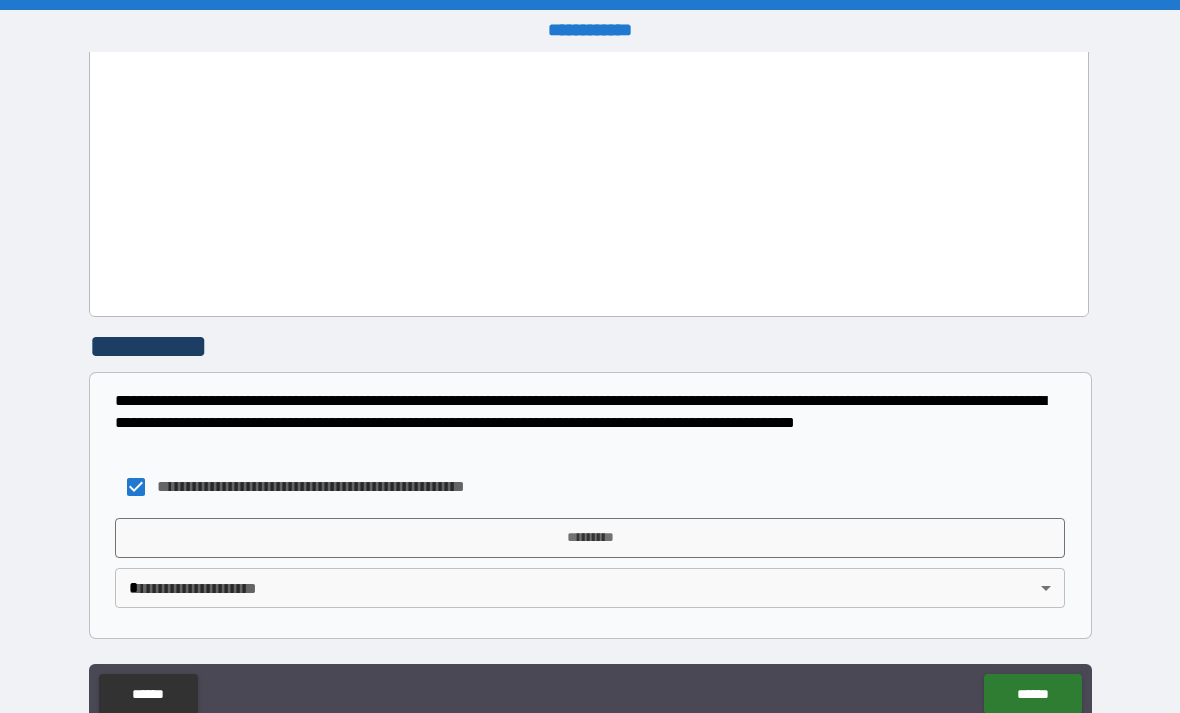 scroll, scrollTop: 1059, scrollLeft: 0, axis: vertical 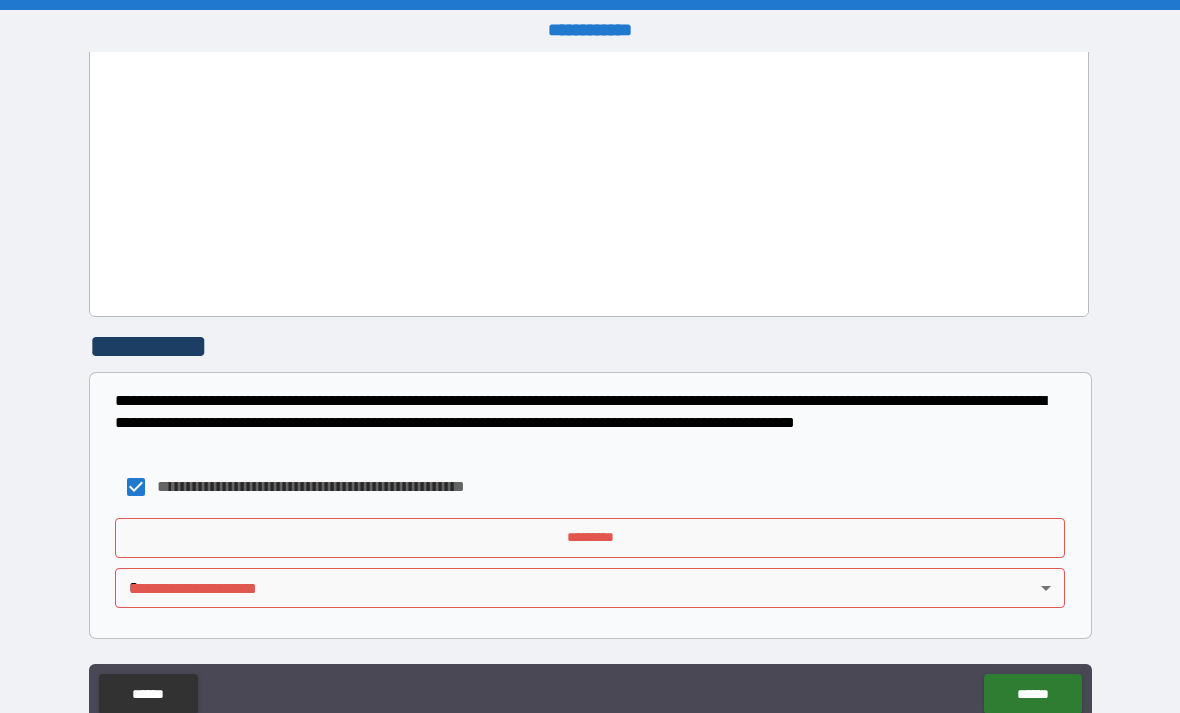 click on "**********" at bounding box center [590, 388] 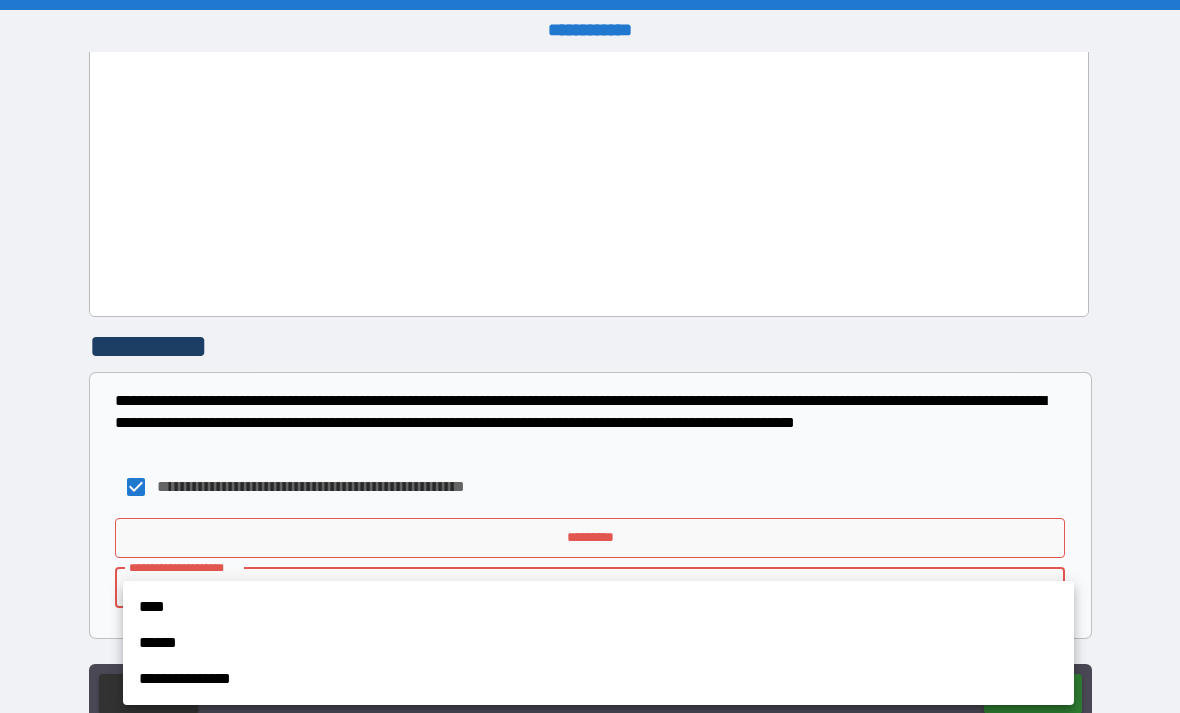 click on "****" at bounding box center [598, 607] 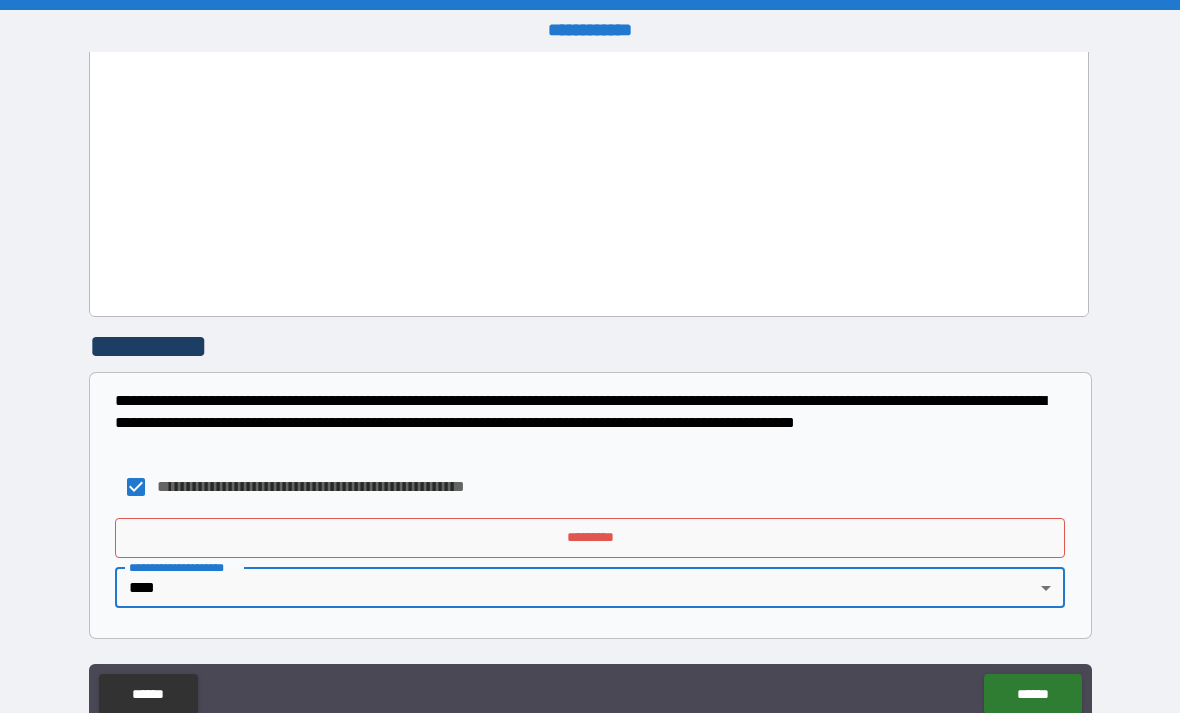 scroll, scrollTop: 1059, scrollLeft: 0, axis: vertical 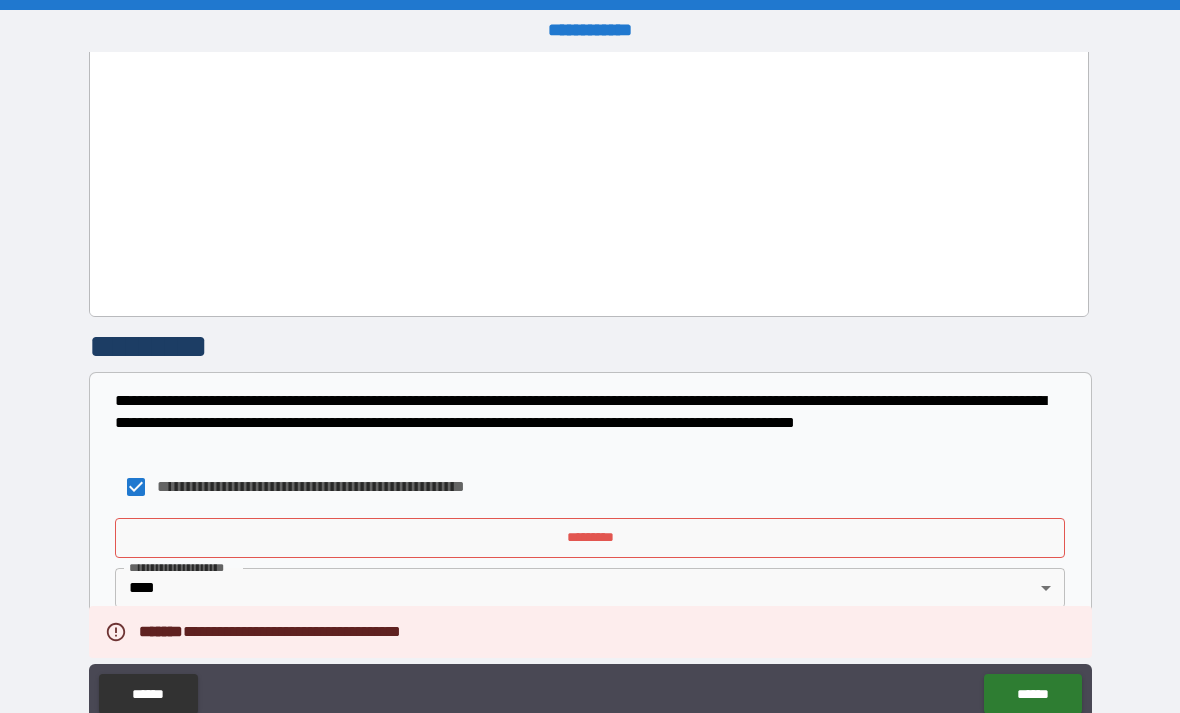 click on "*********" at bounding box center (590, 538) 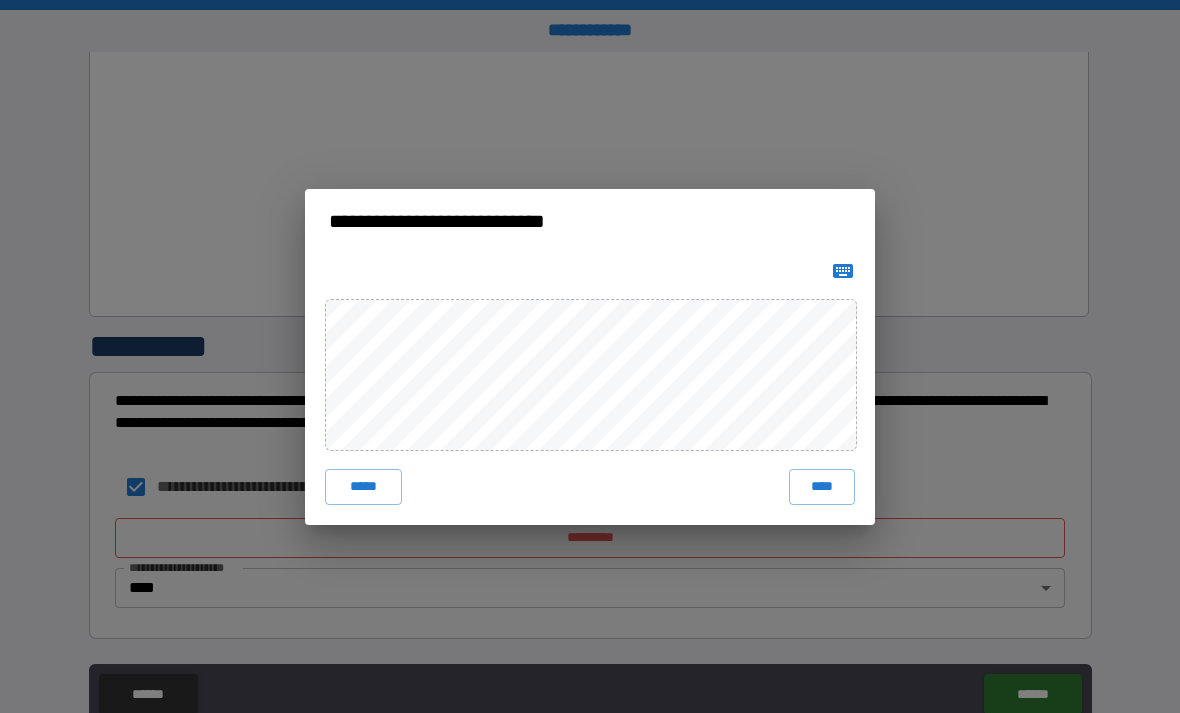 click on "****" at bounding box center (822, 487) 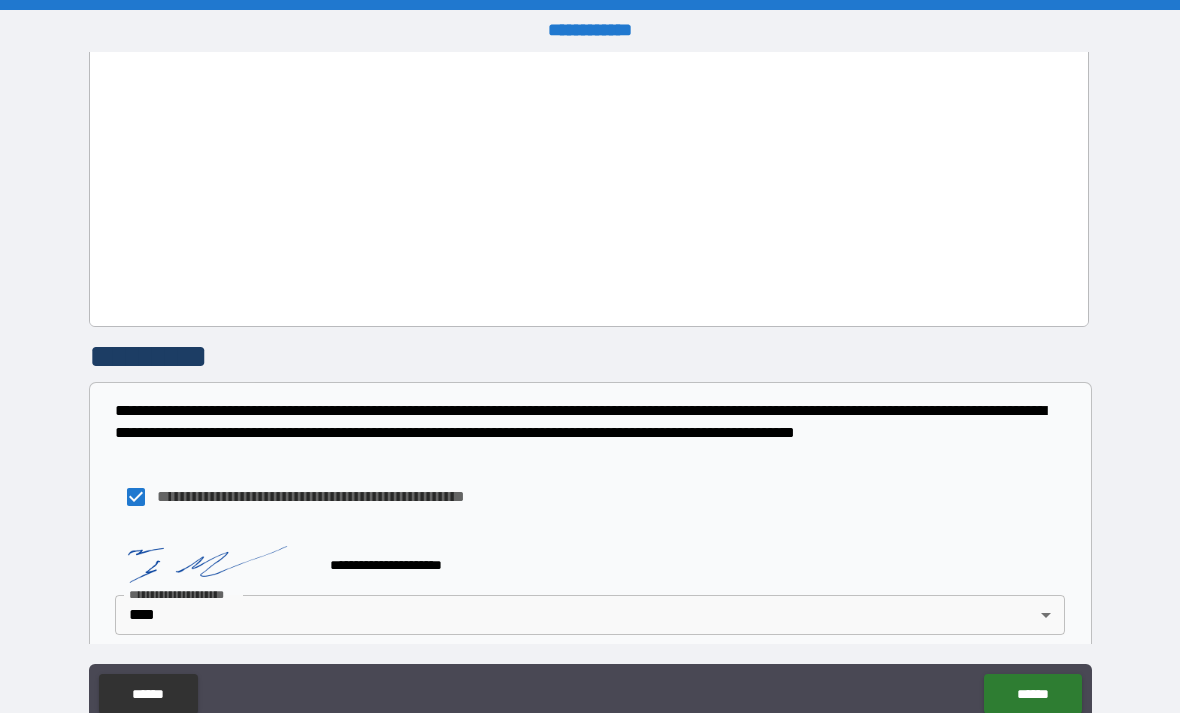 click on "******" at bounding box center (1032, 694) 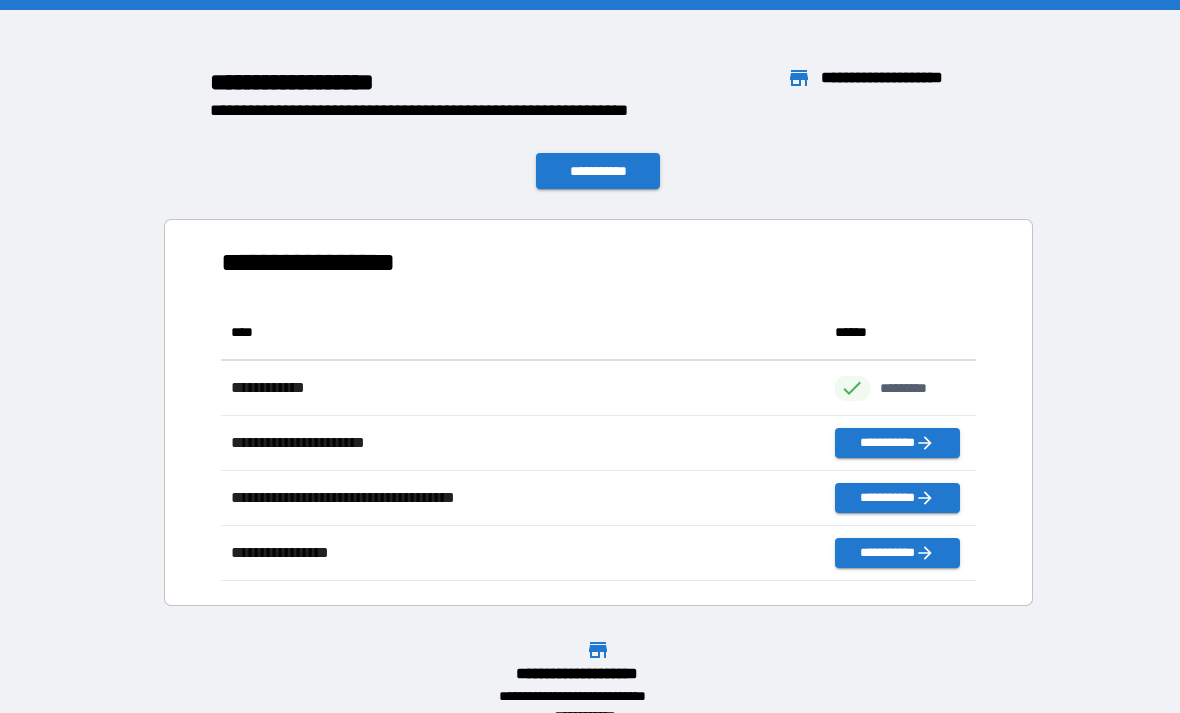 scroll, scrollTop: 1, scrollLeft: 1, axis: both 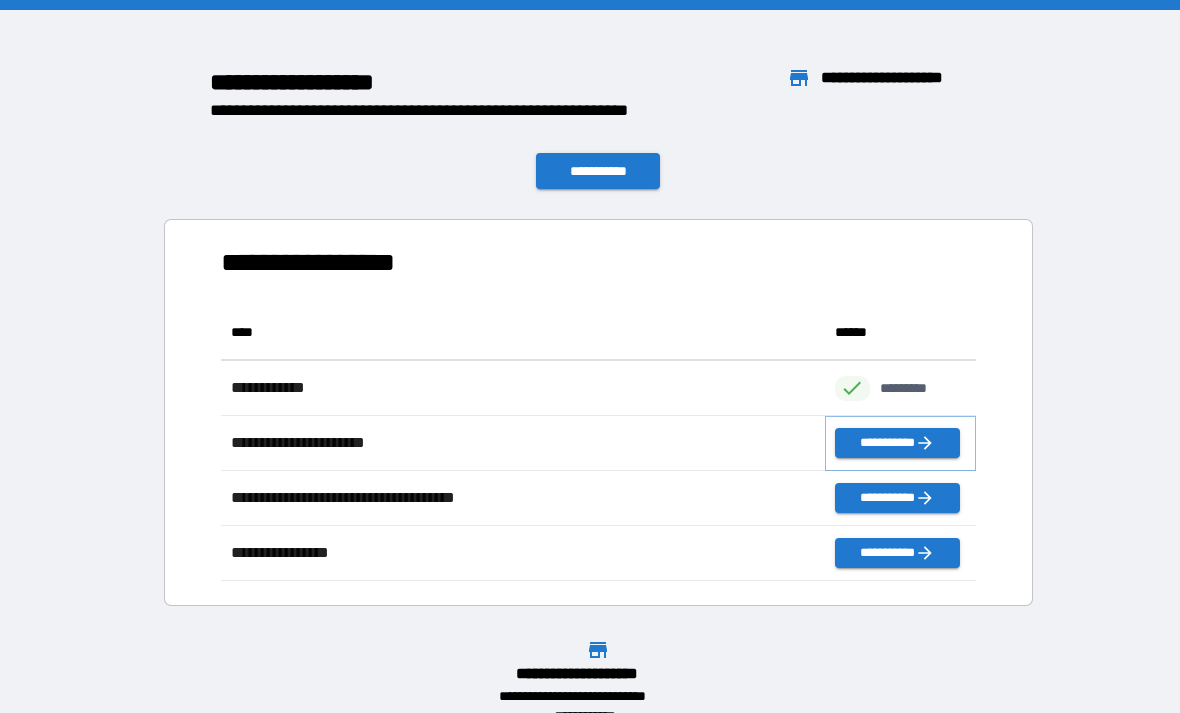 click on "**********" at bounding box center [897, 443] 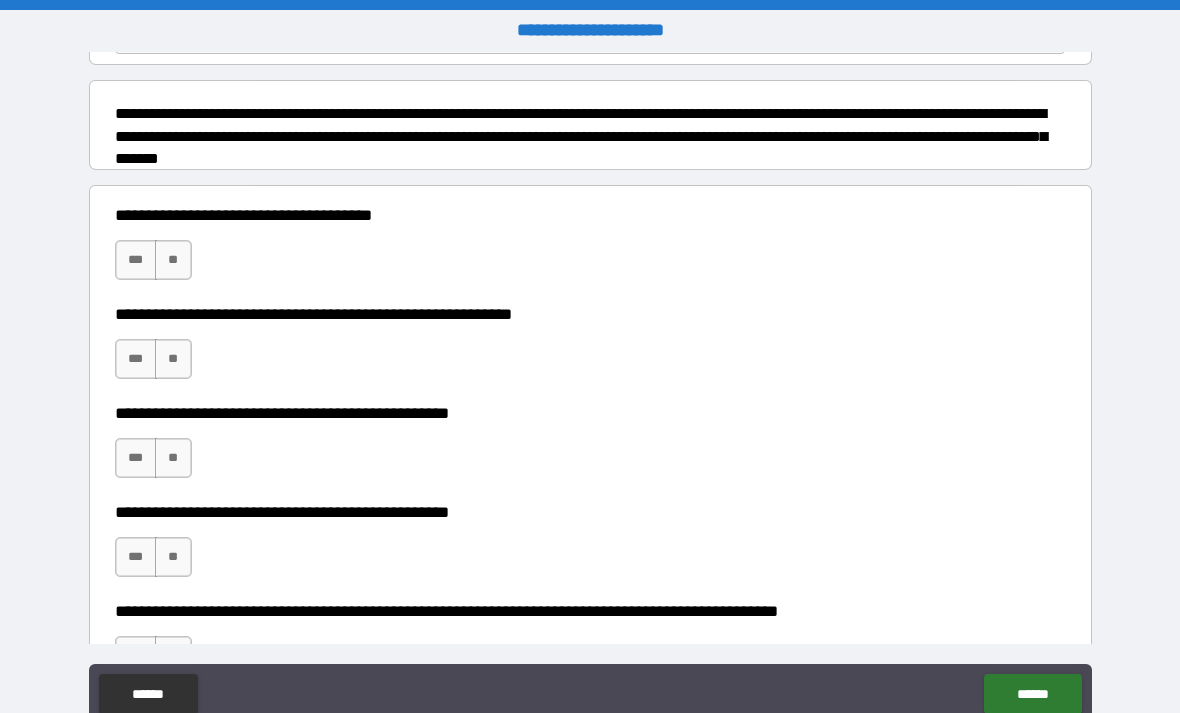 scroll, scrollTop: 234, scrollLeft: 0, axis: vertical 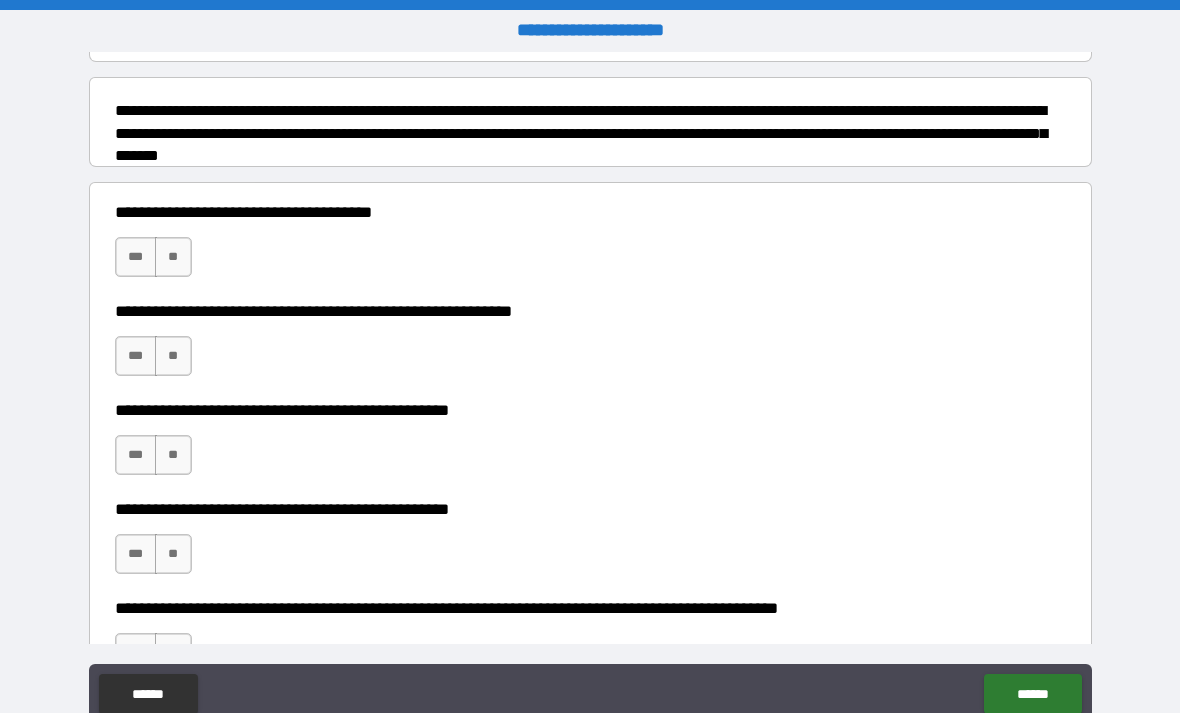 click on "**" at bounding box center (173, 257) 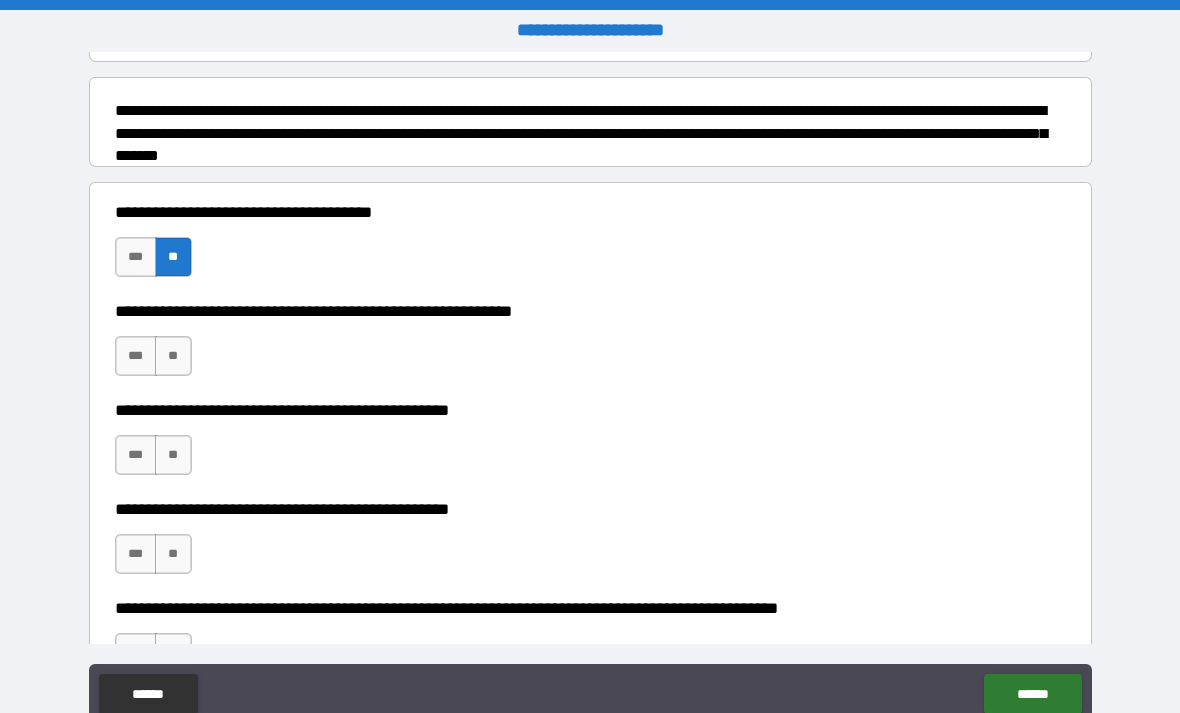 click on "**" at bounding box center (173, 356) 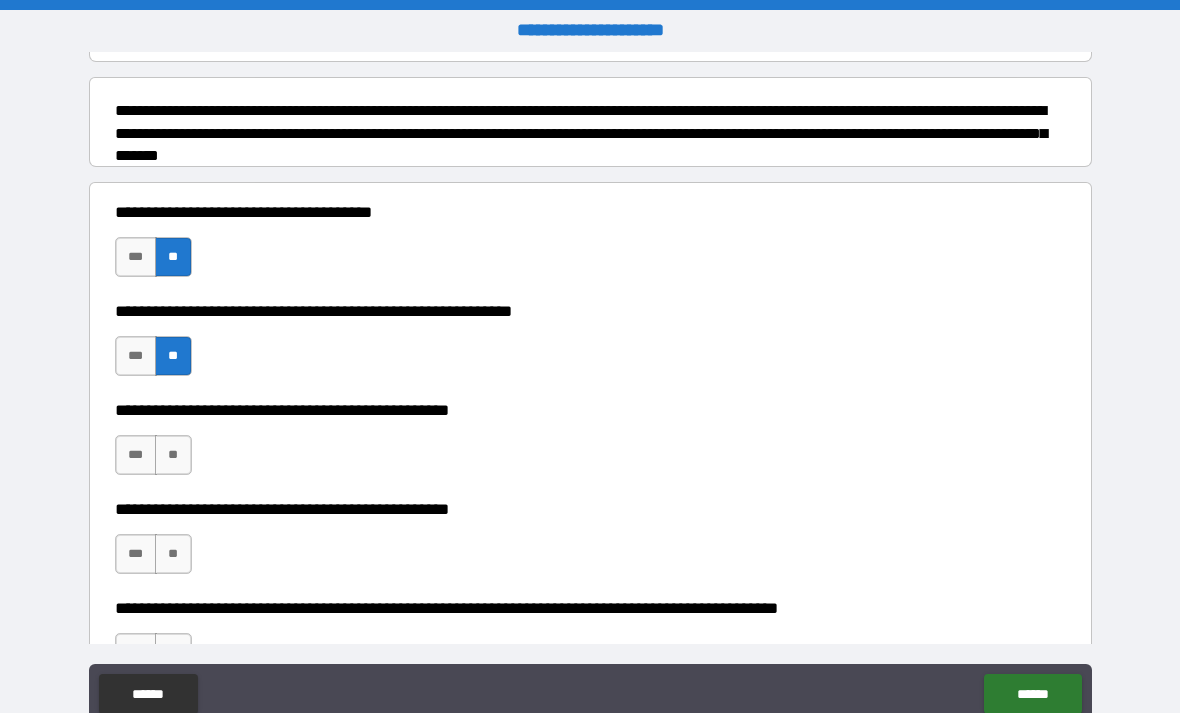 click on "***" at bounding box center (136, 356) 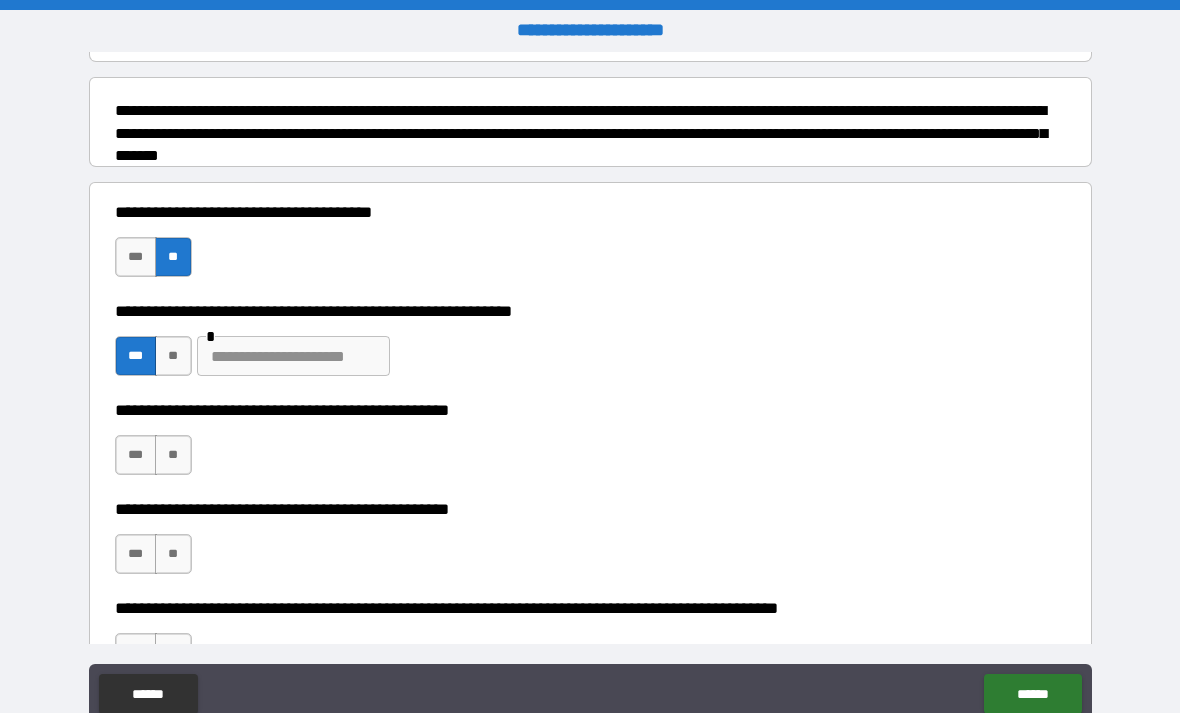 click at bounding box center [293, 356] 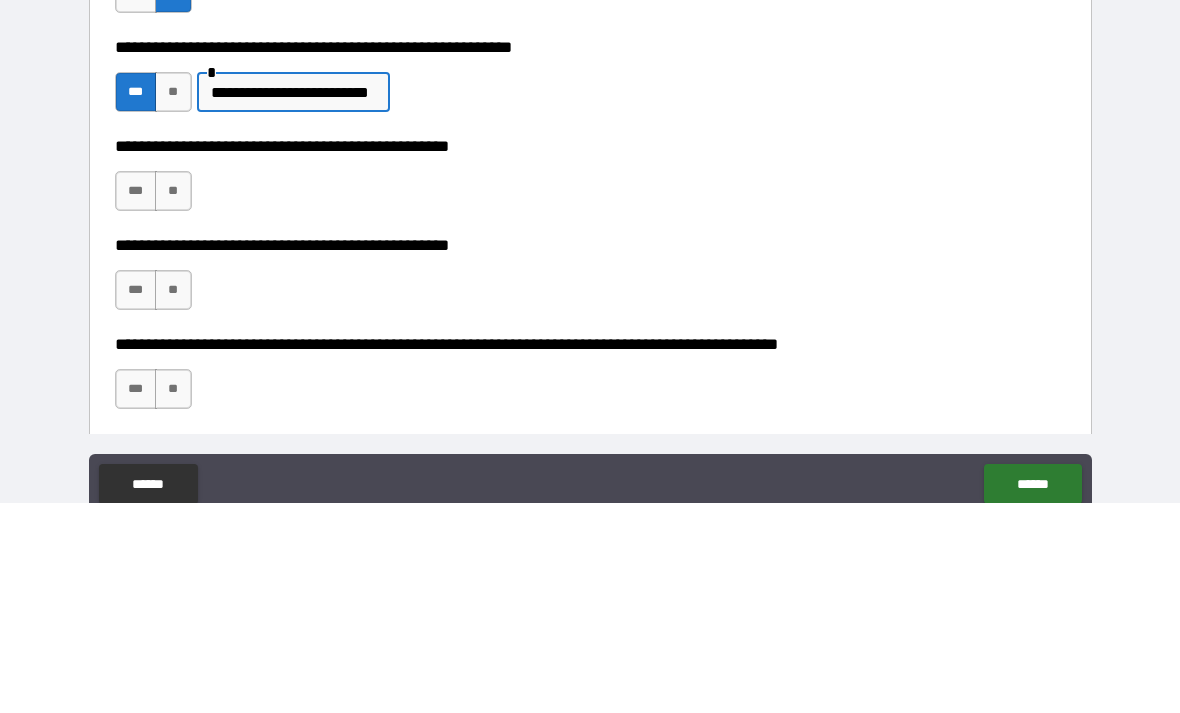 scroll, scrollTop: 295, scrollLeft: 0, axis: vertical 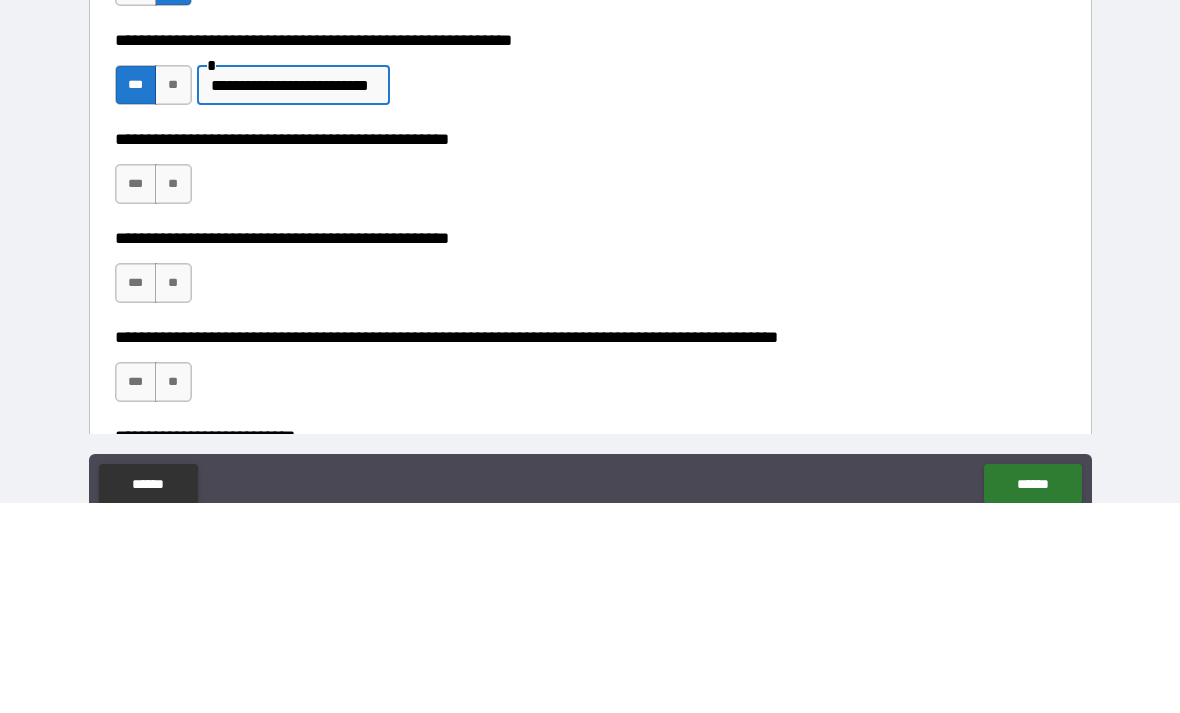type on "**********" 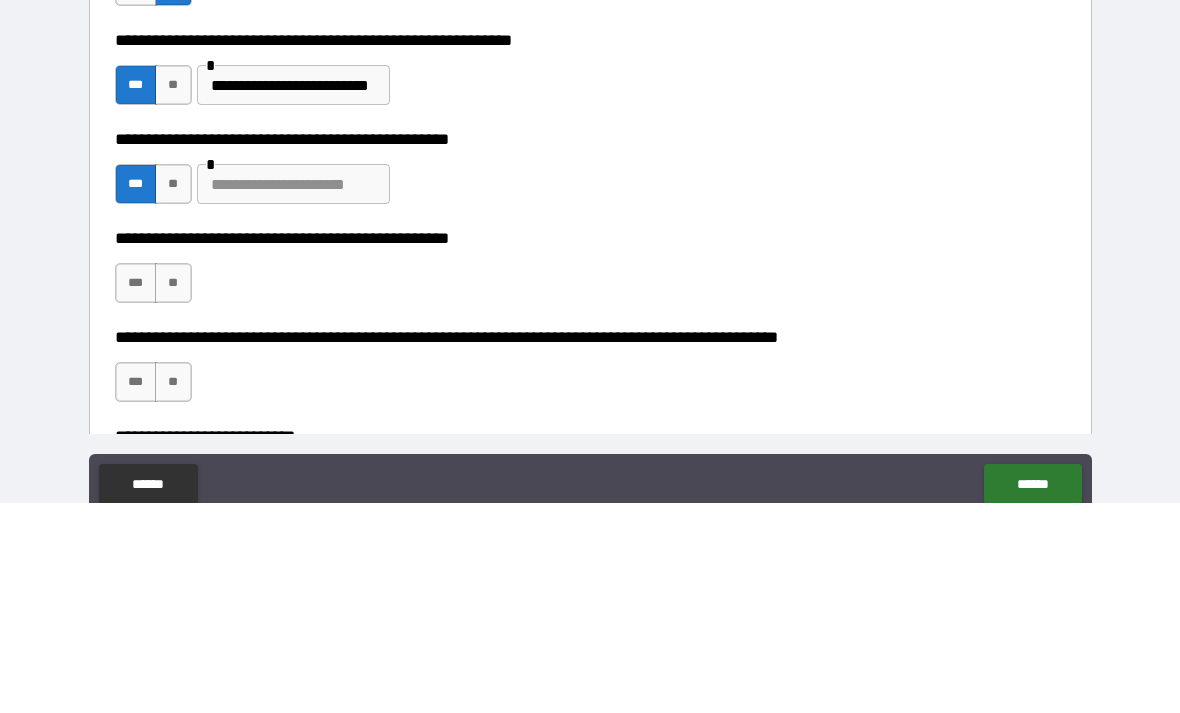 scroll, scrollTop: 64, scrollLeft: 0, axis: vertical 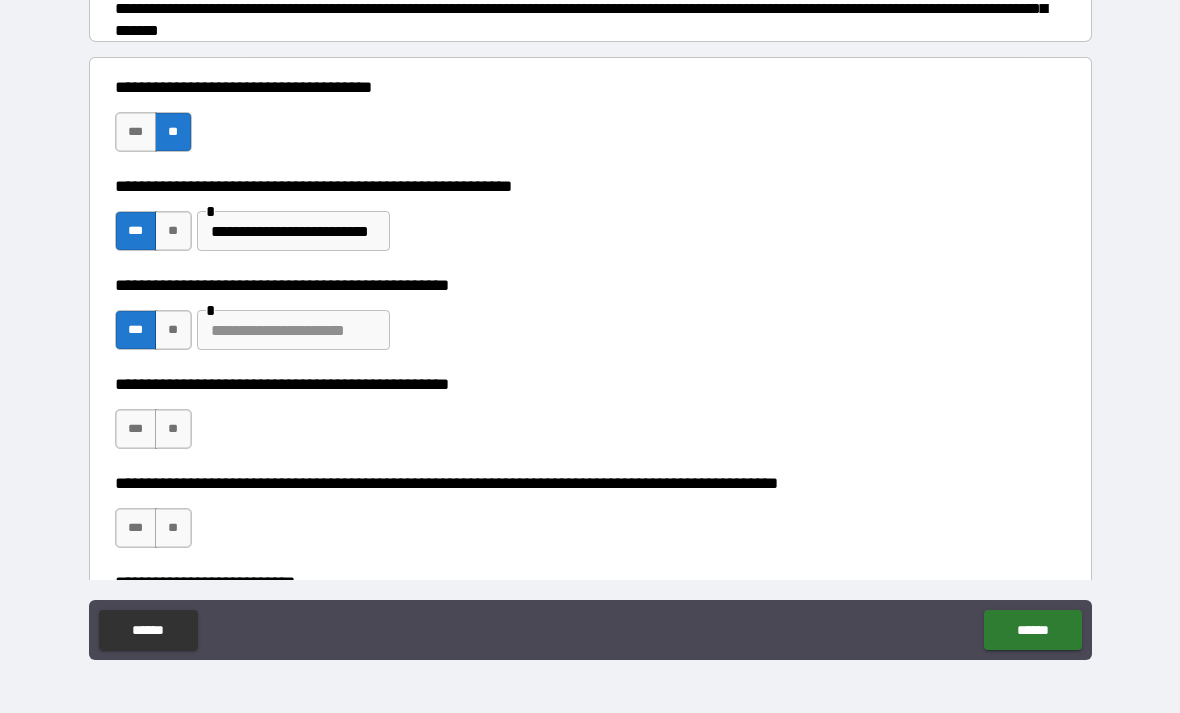click at bounding box center [293, 330] 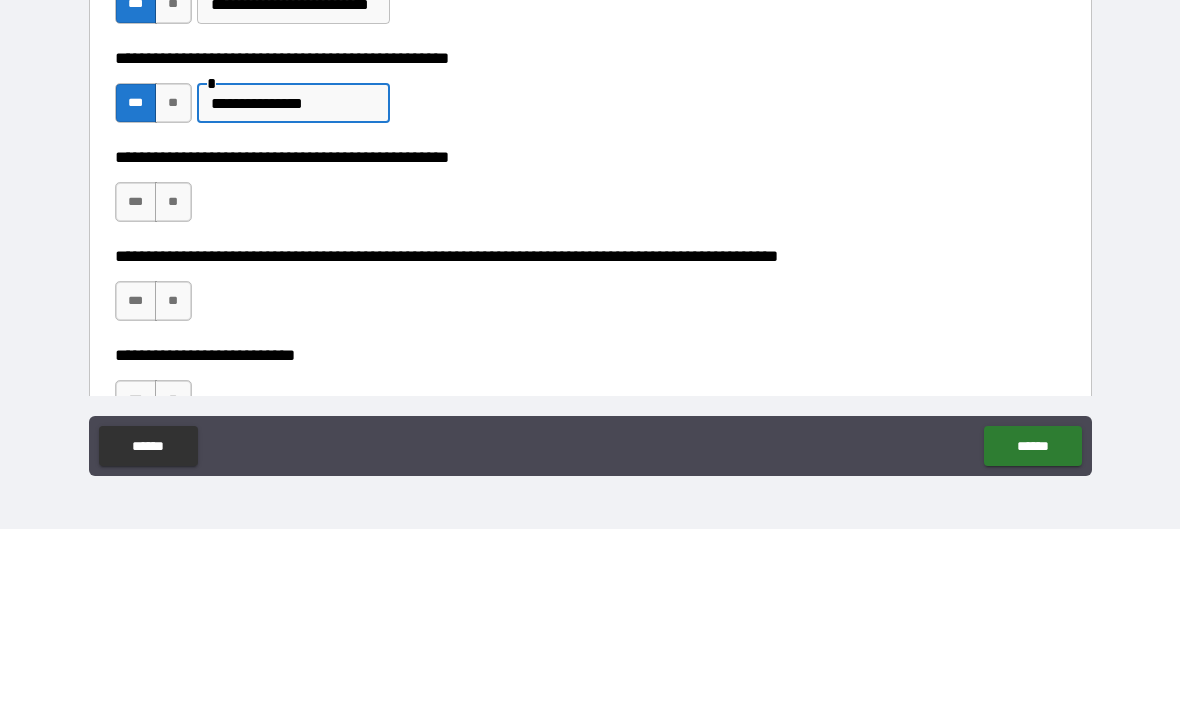 scroll, scrollTop: 348, scrollLeft: 0, axis: vertical 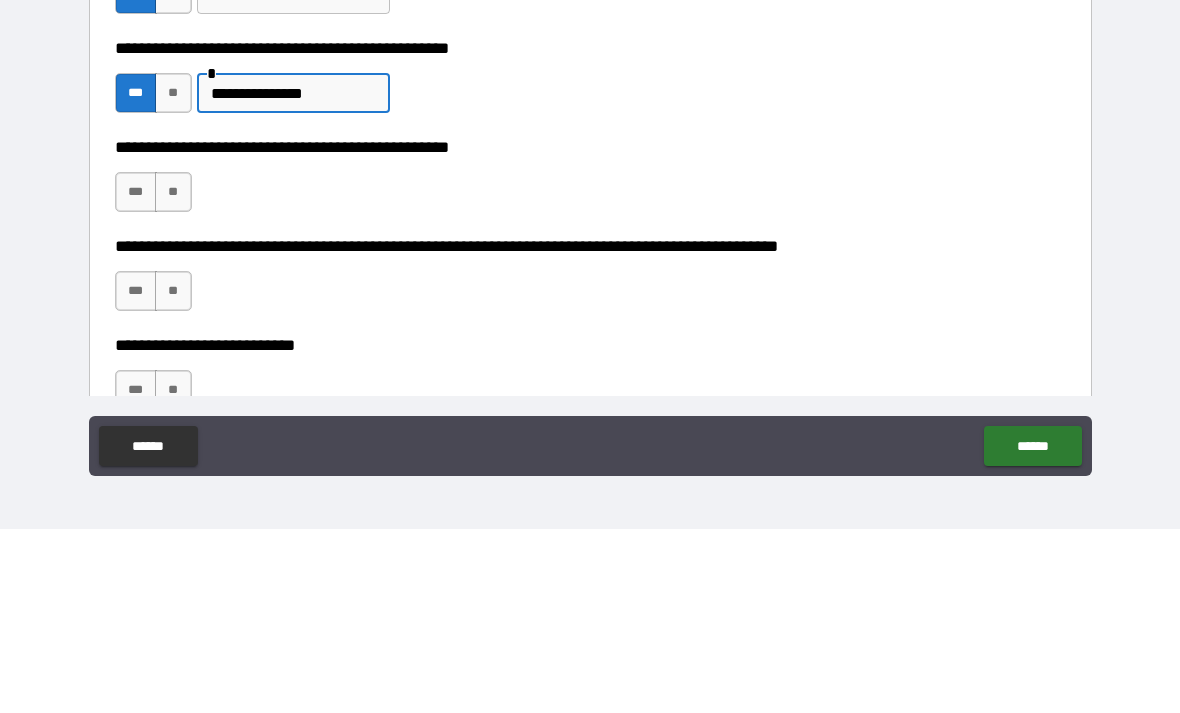 type on "**********" 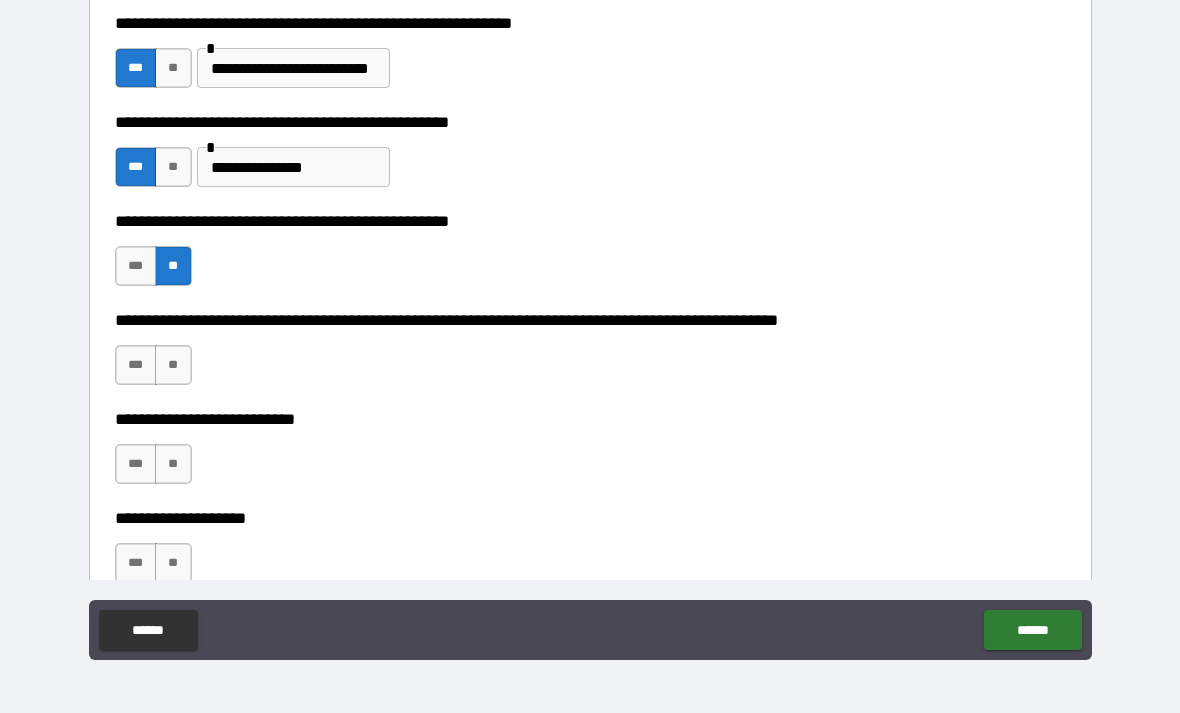 scroll, scrollTop: 477, scrollLeft: 0, axis: vertical 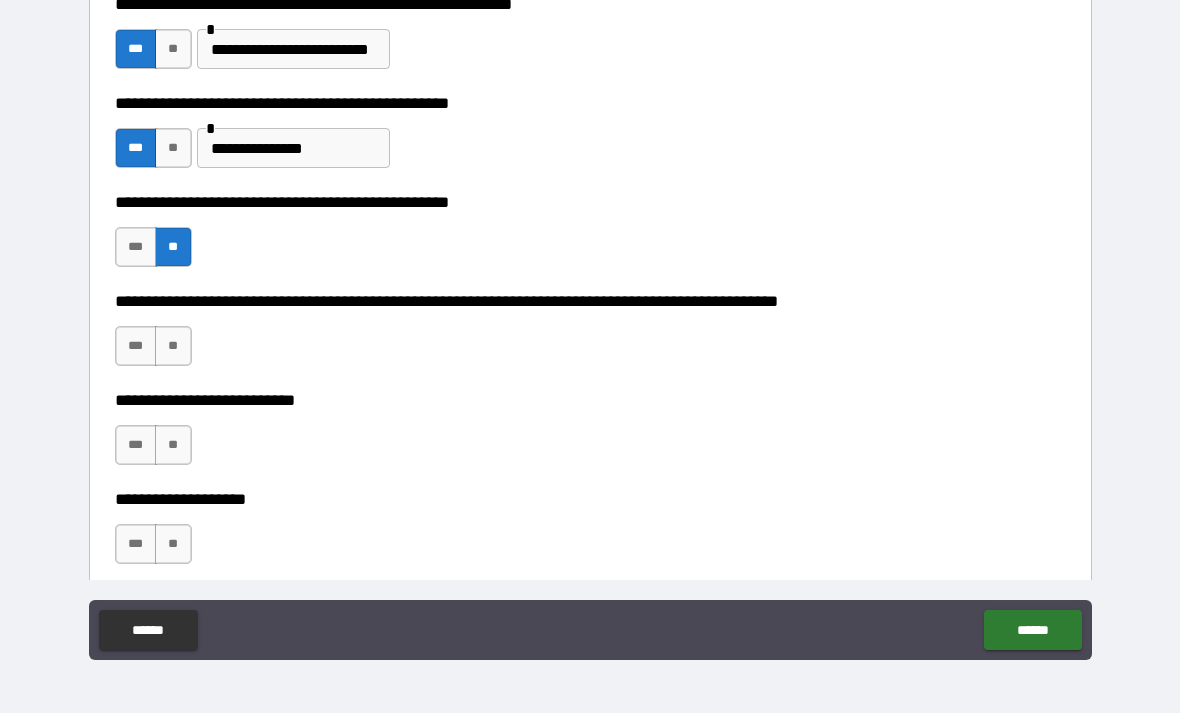 click on "**" at bounding box center (173, 346) 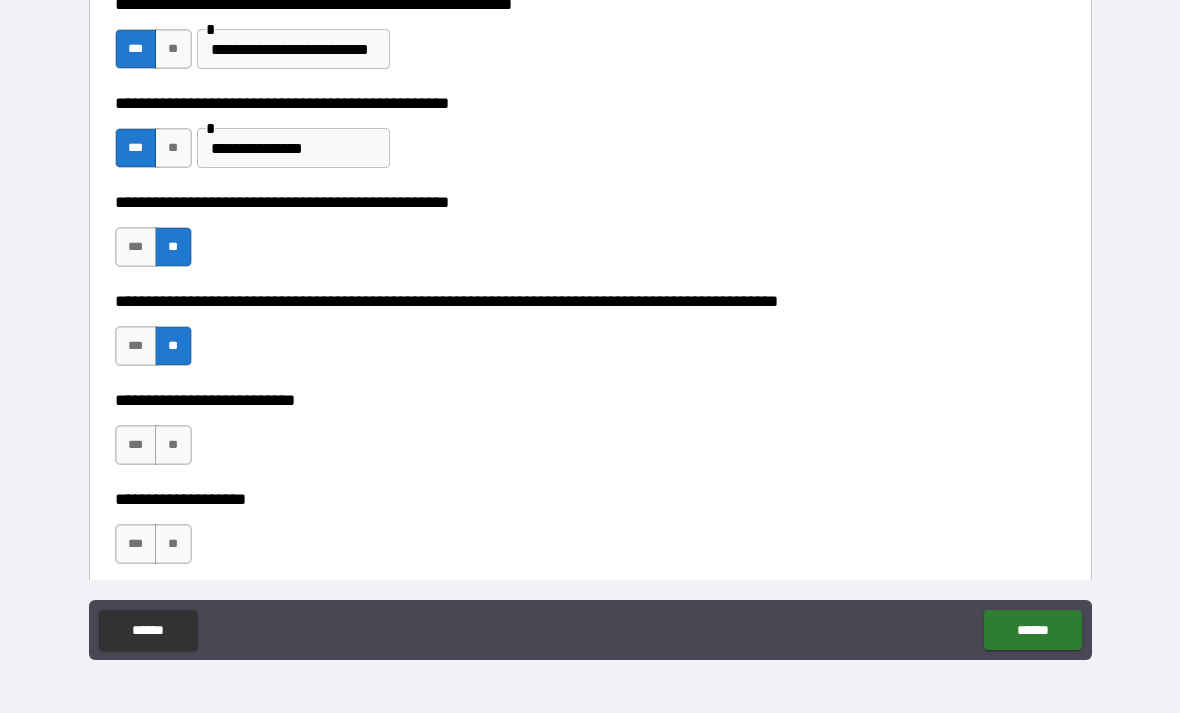 click on "**" at bounding box center [173, 445] 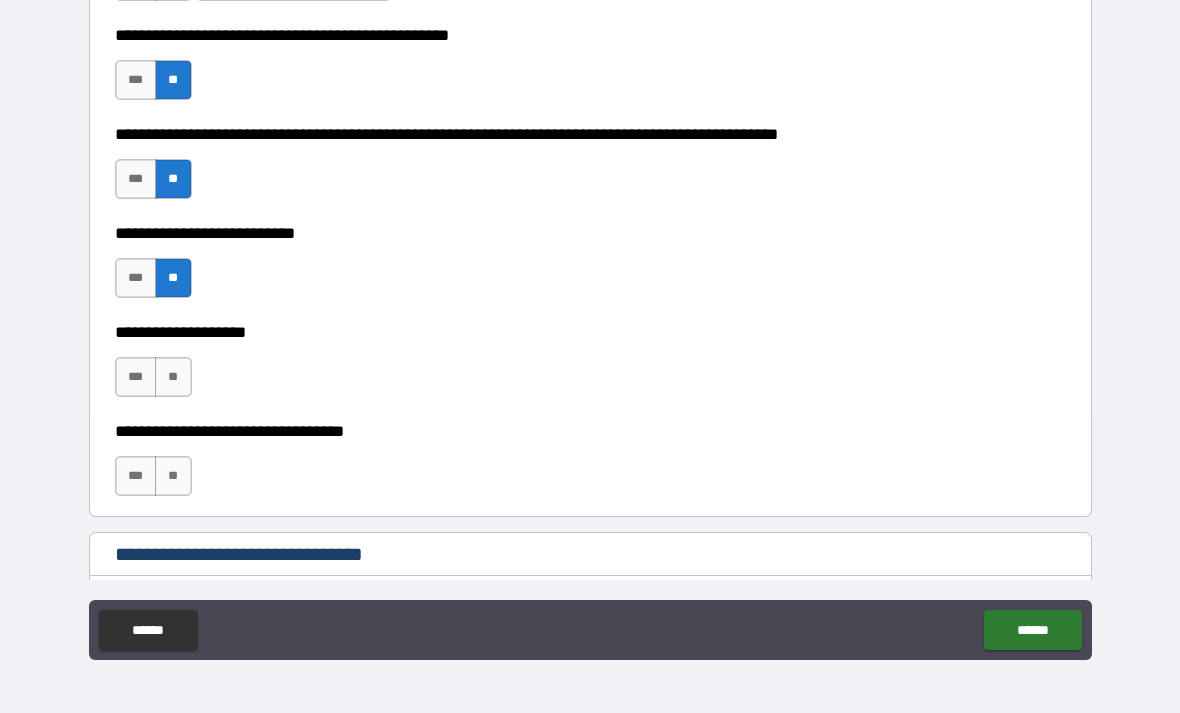 scroll, scrollTop: 645, scrollLeft: 0, axis: vertical 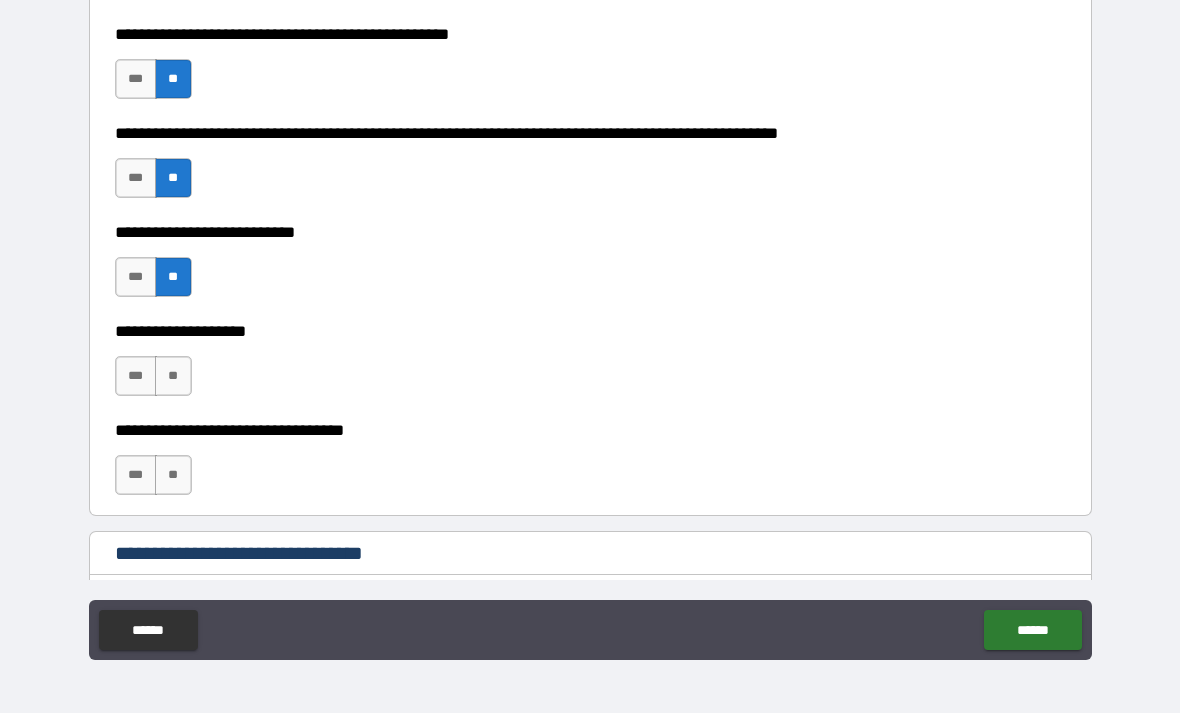 click on "**" at bounding box center (173, 376) 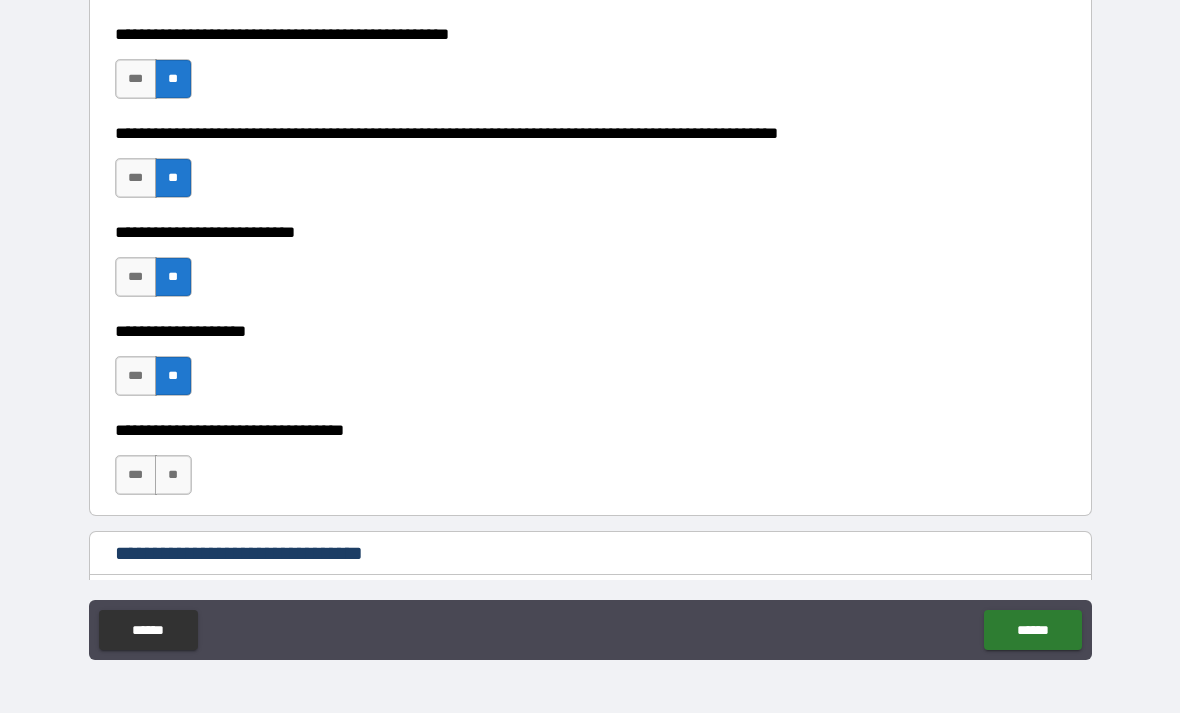 click on "**" at bounding box center (173, 475) 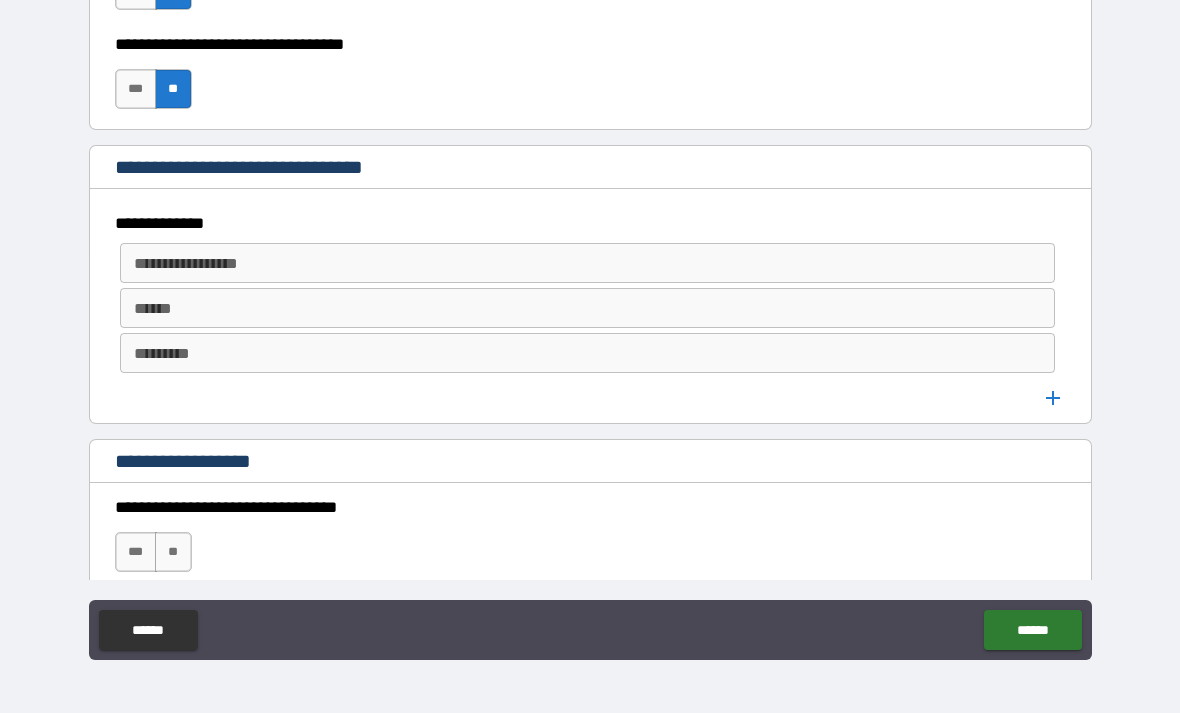scroll, scrollTop: 1035, scrollLeft: 0, axis: vertical 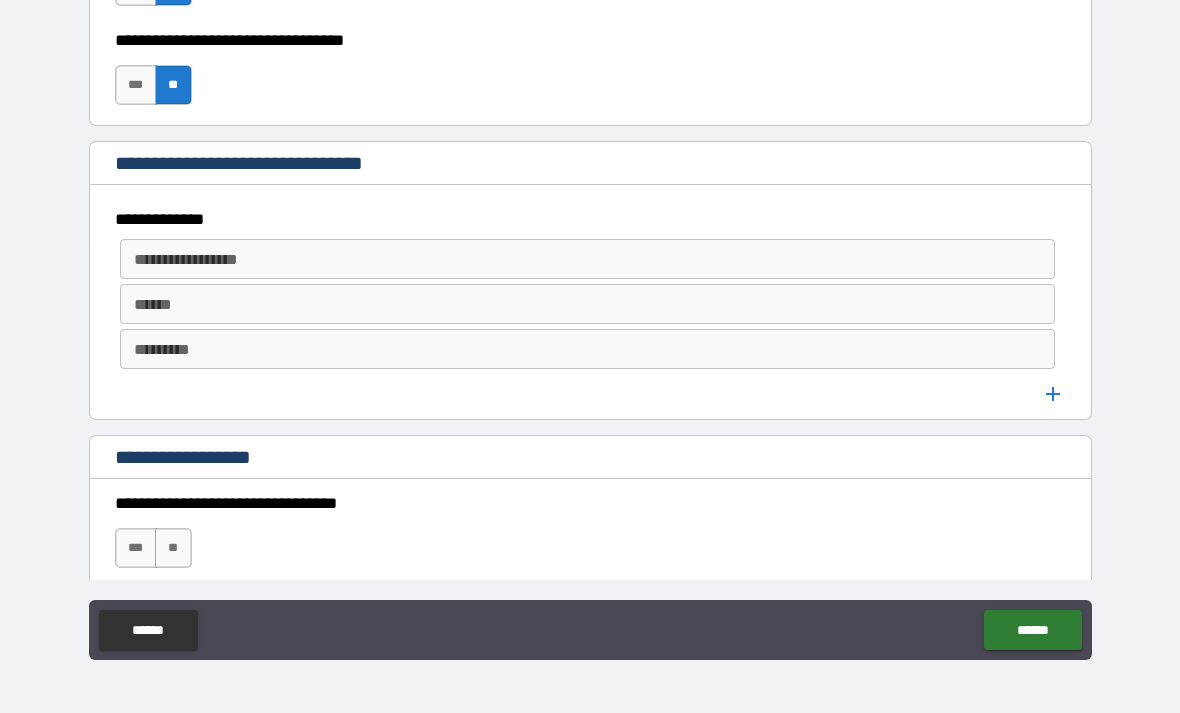 click on "**********" at bounding box center (586, 259) 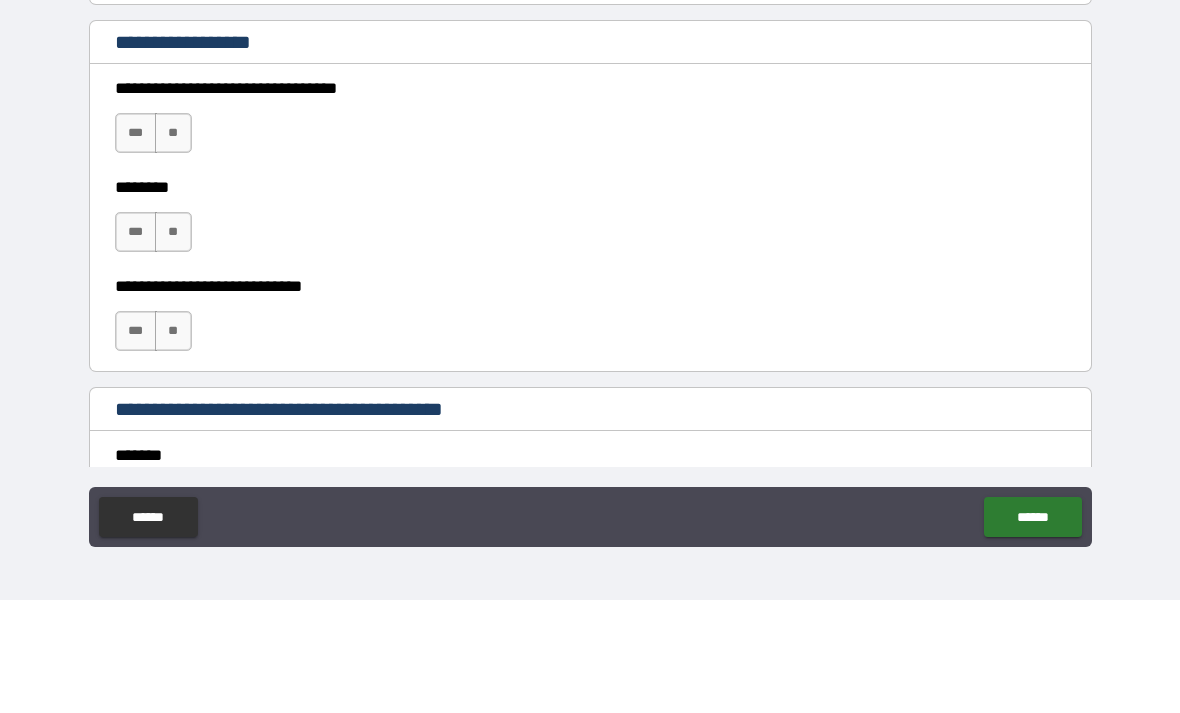 scroll, scrollTop: 1338, scrollLeft: 0, axis: vertical 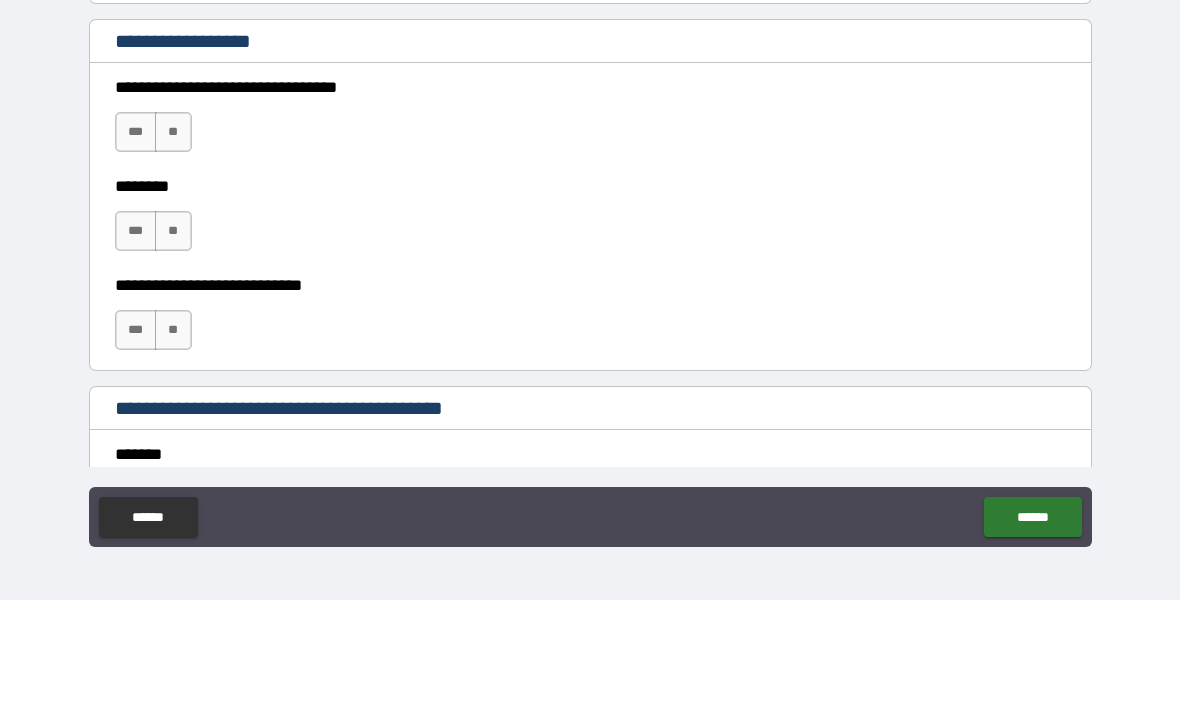 type on "**********" 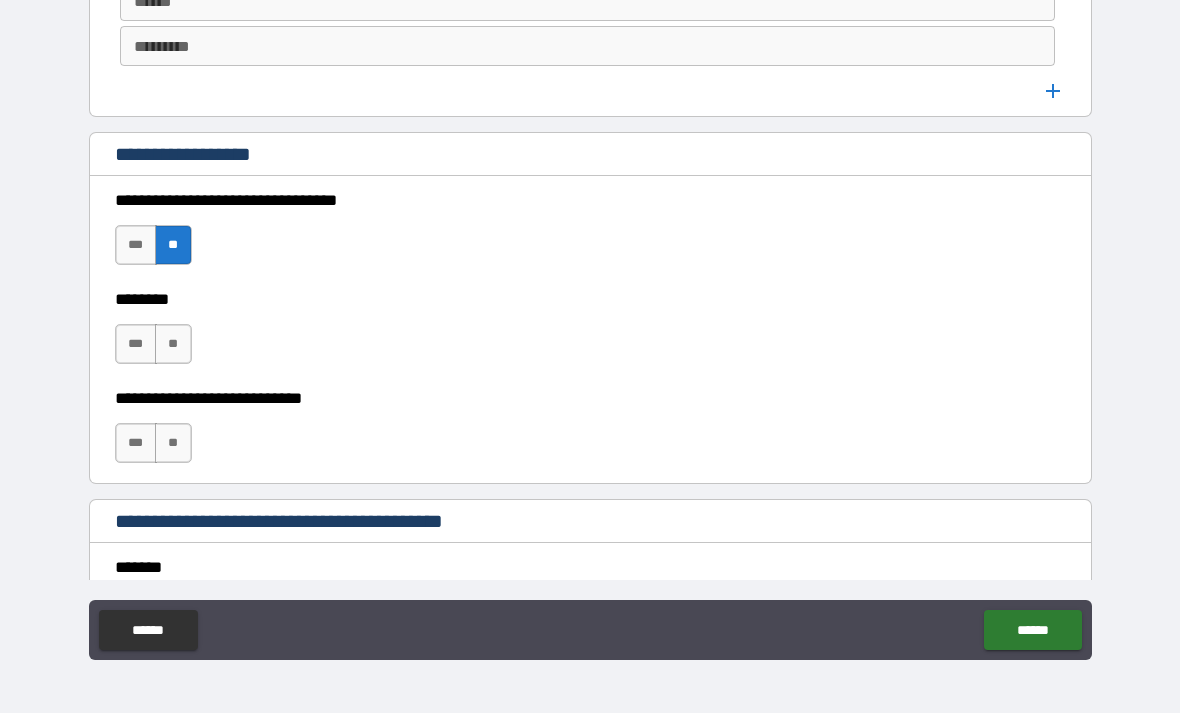 click on "**" at bounding box center [173, 344] 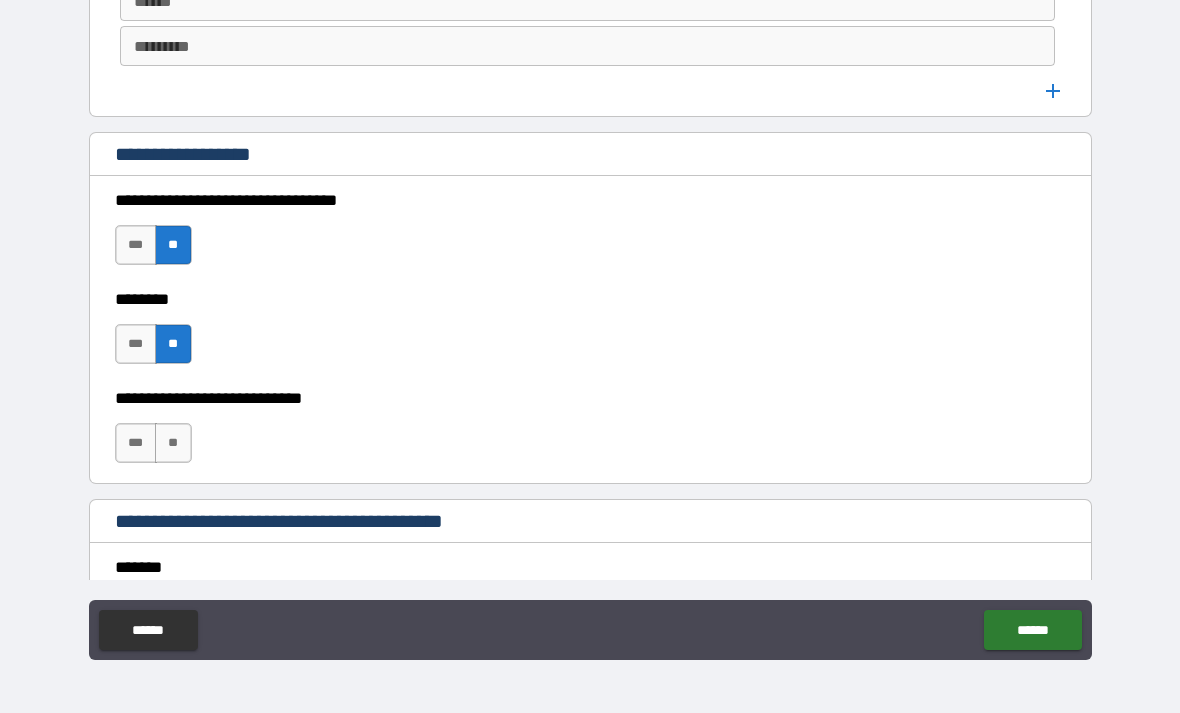 click on "**" at bounding box center [173, 443] 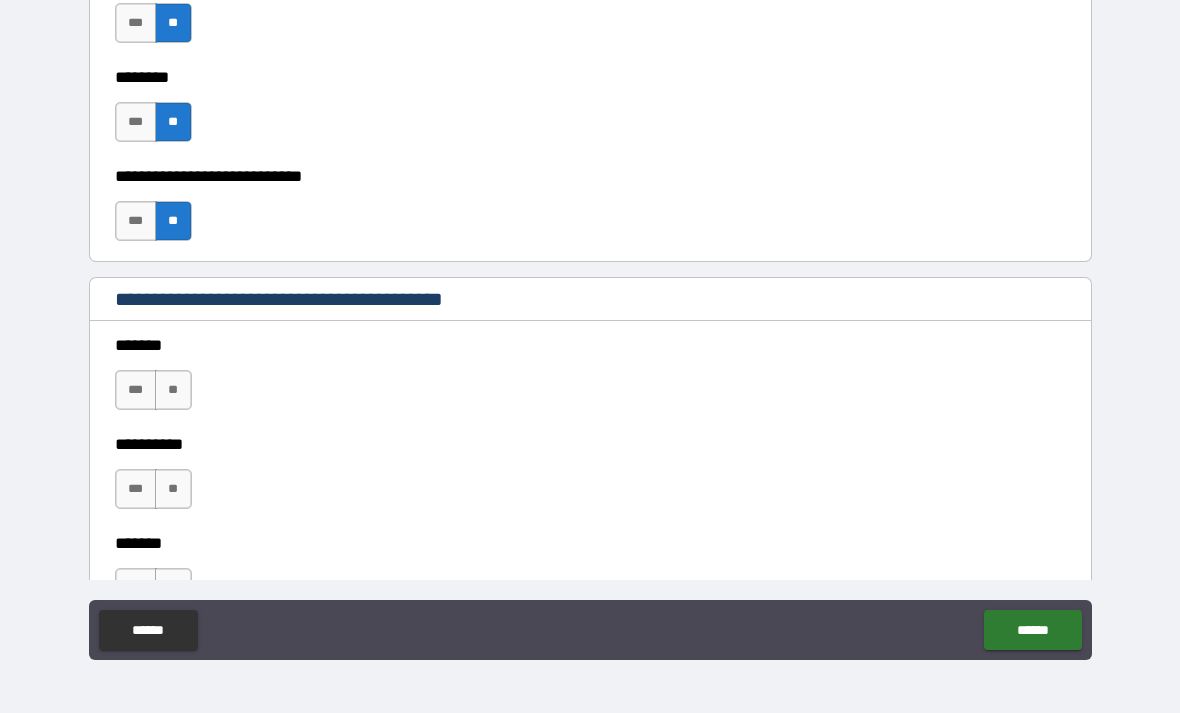 scroll, scrollTop: 1568, scrollLeft: 0, axis: vertical 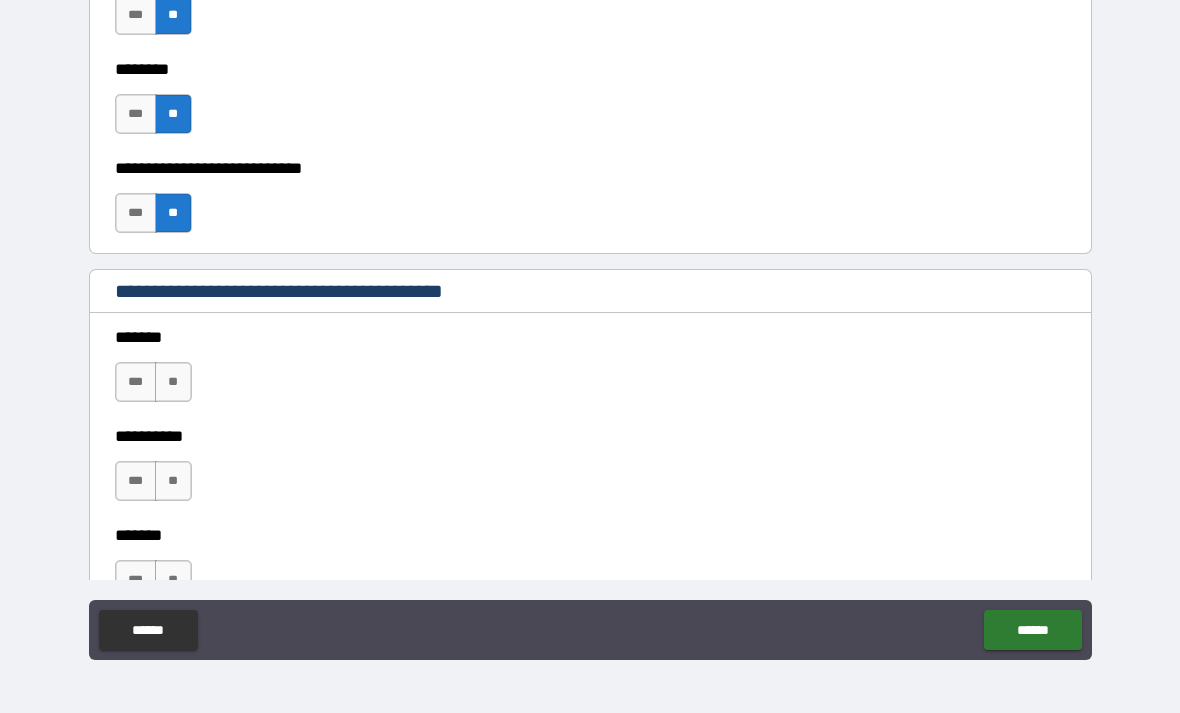 click on "**" at bounding box center (173, 382) 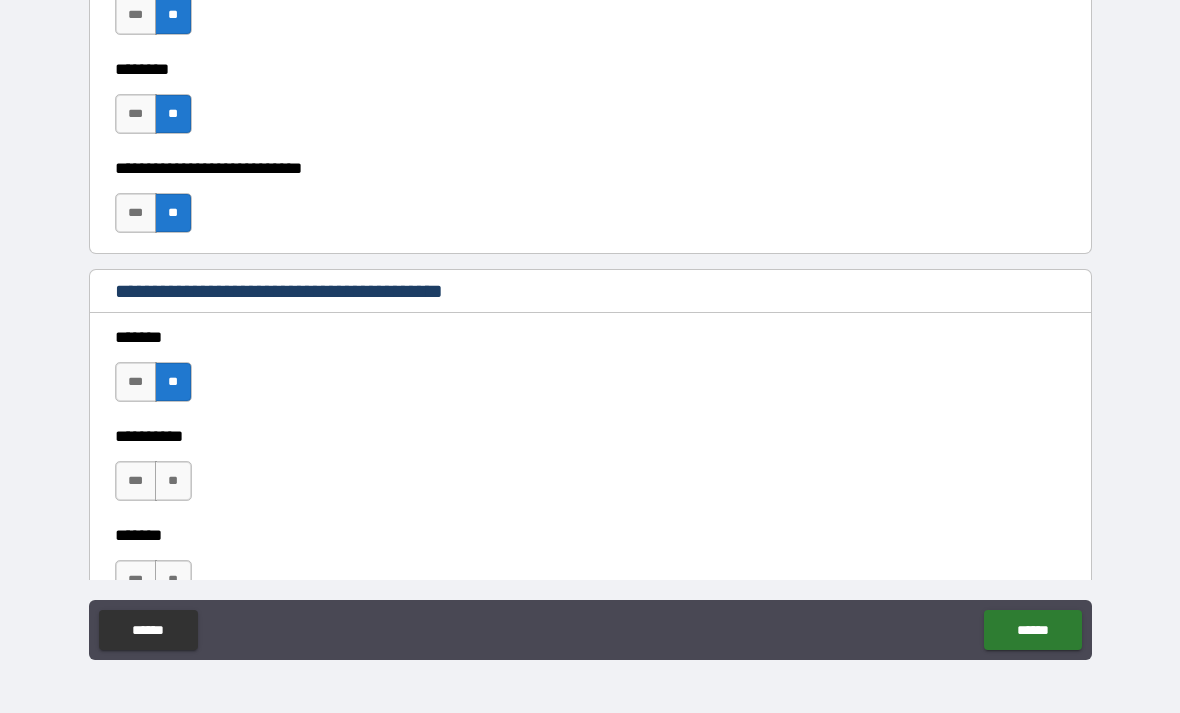 click on "**" at bounding box center (173, 481) 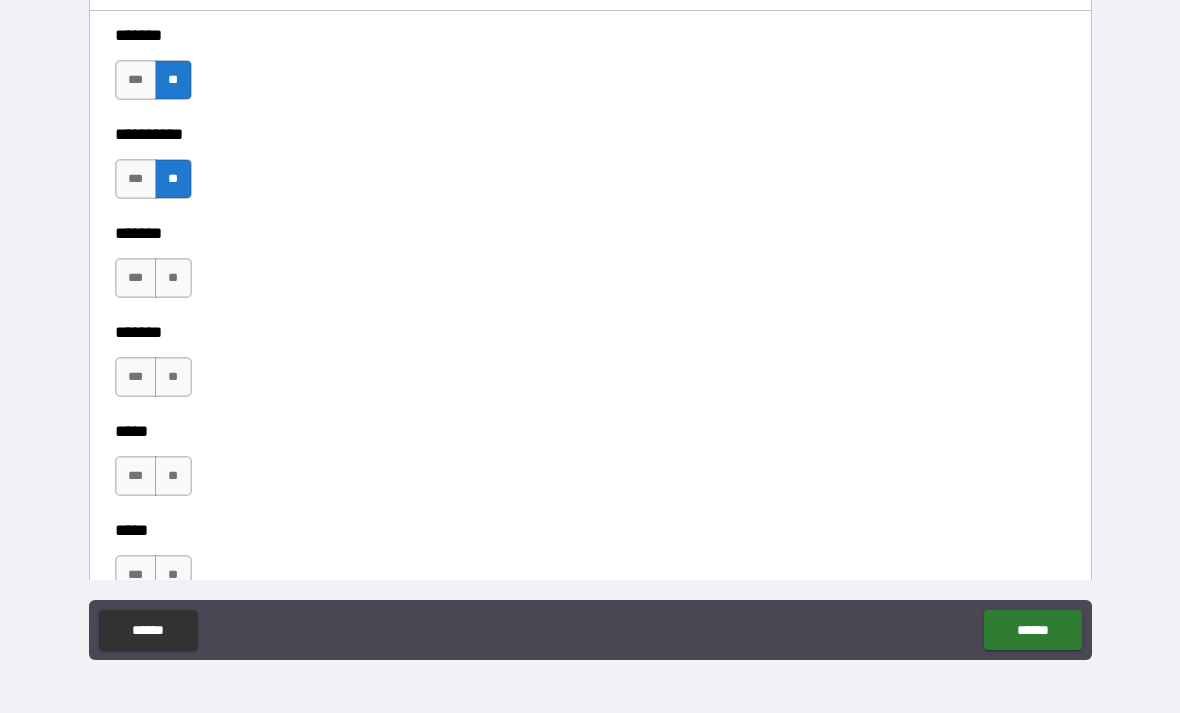 scroll, scrollTop: 1881, scrollLeft: 0, axis: vertical 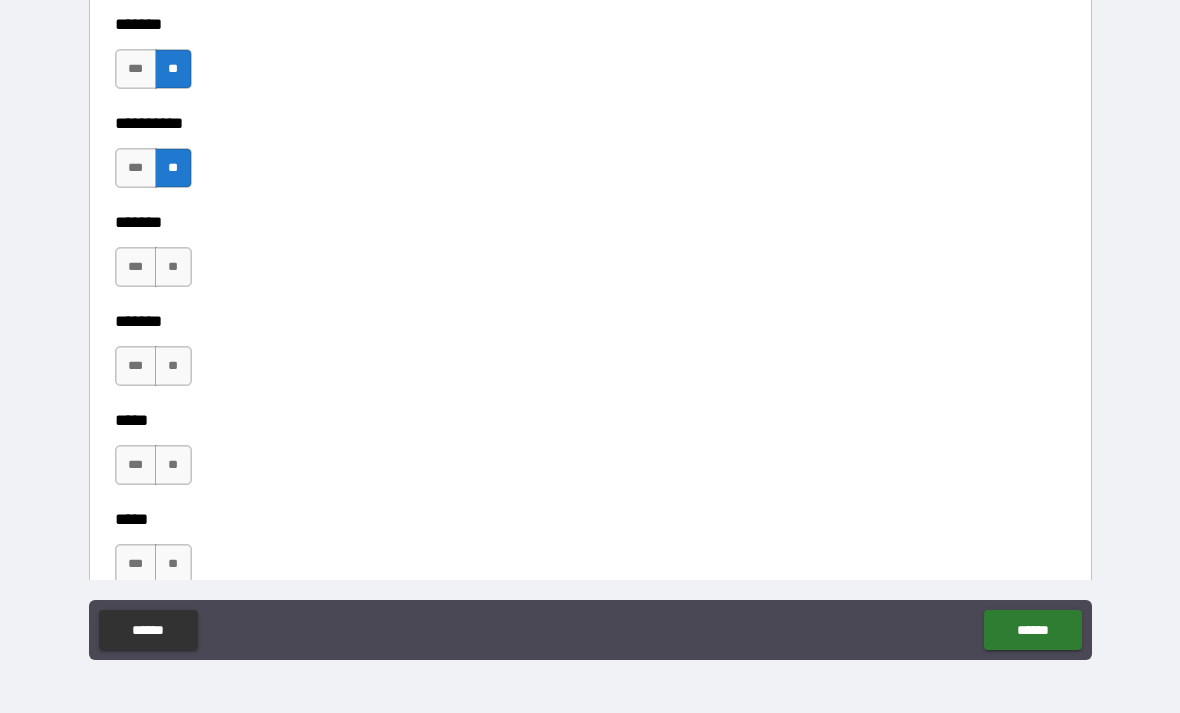 click on "**" at bounding box center [173, 267] 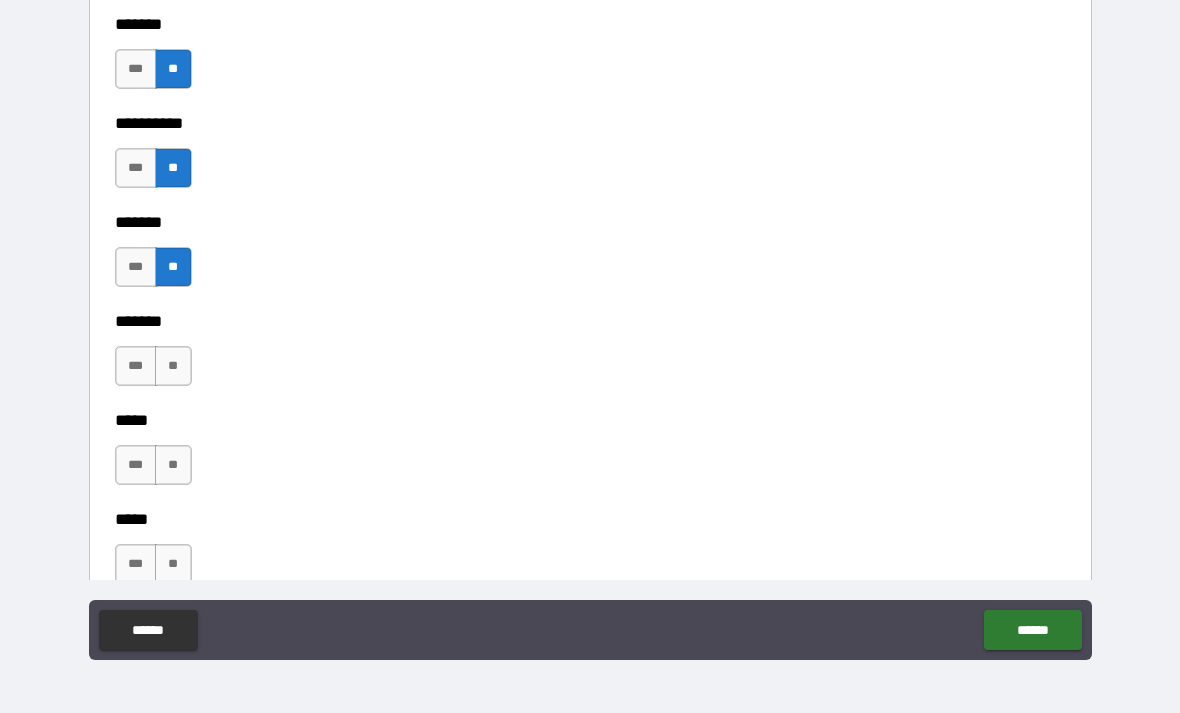 click on "**" at bounding box center [173, 366] 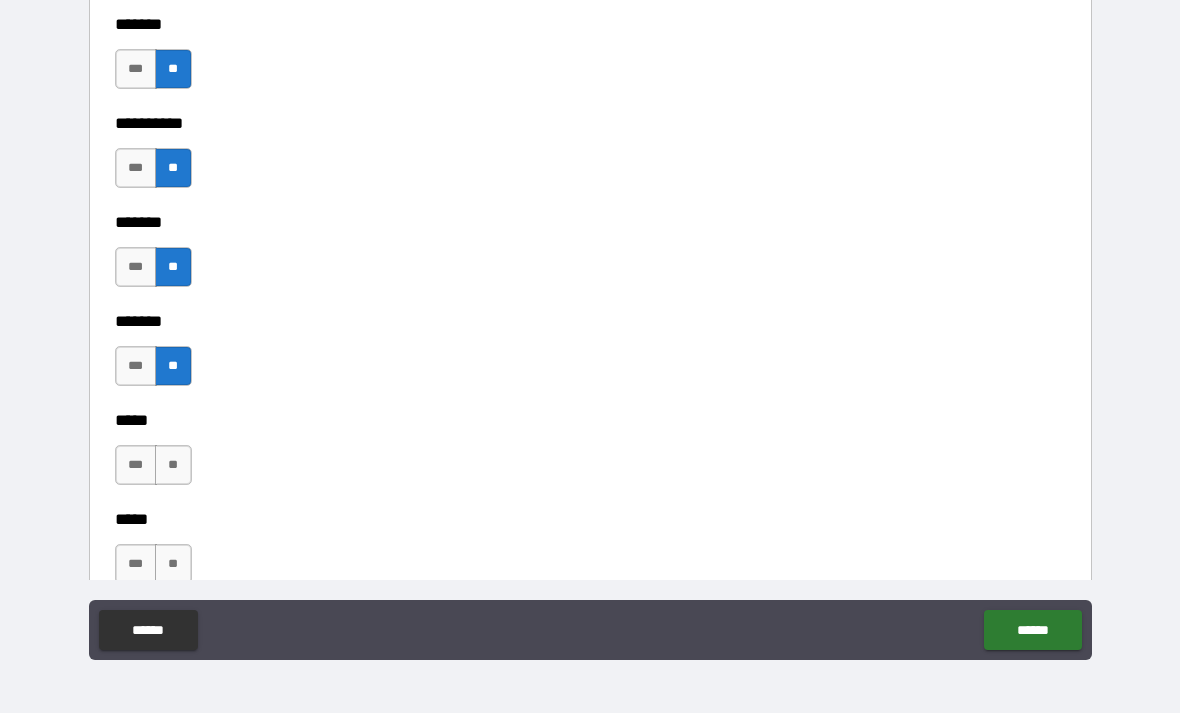 click on "**" at bounding box center [173, 465] 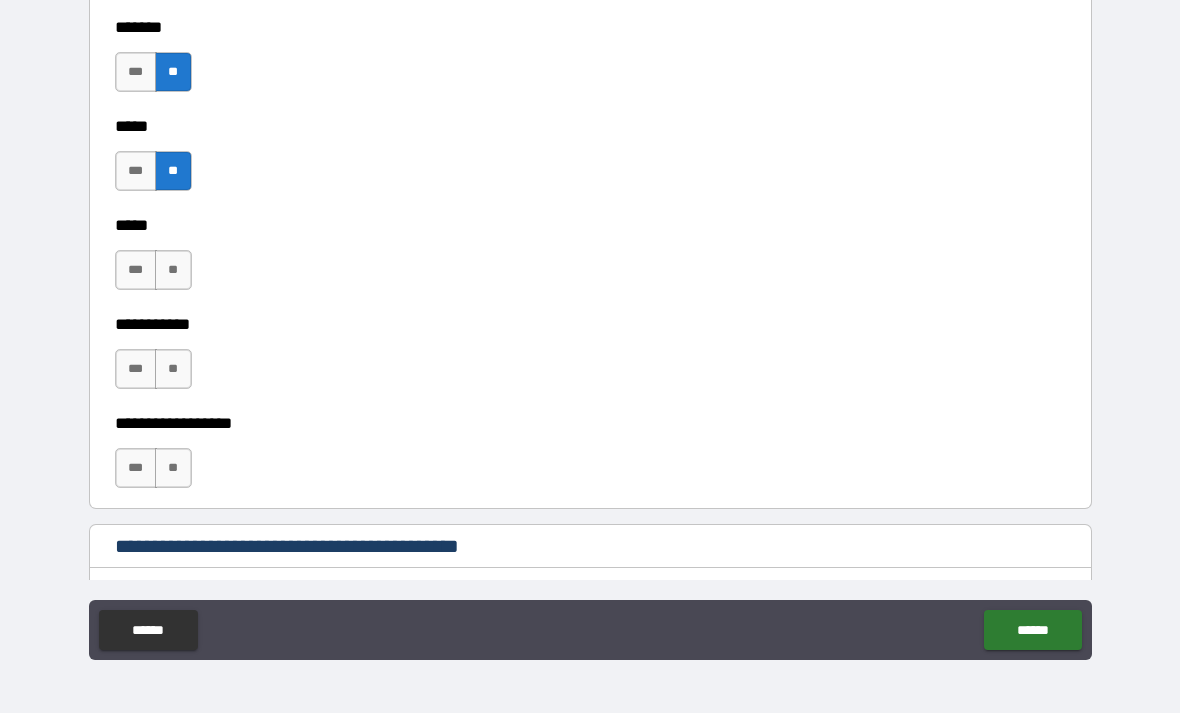 scroll, scrollTop: 2185, scrollLeft: 0, axis: vertical 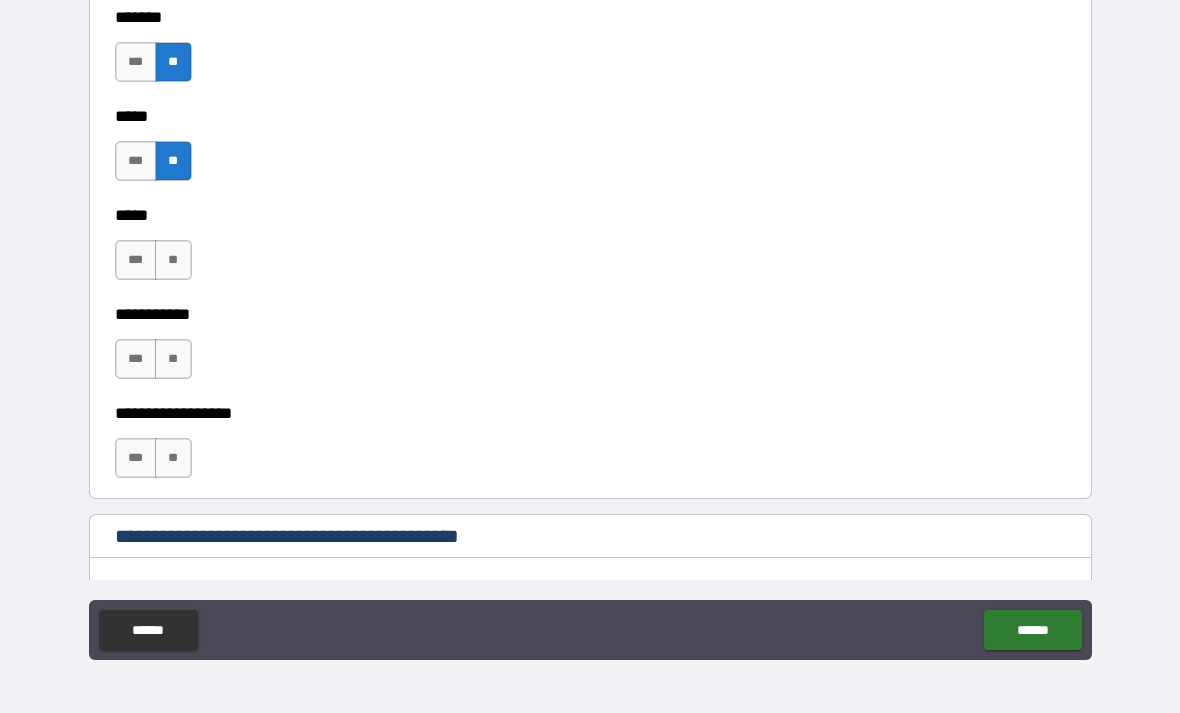 click on "**" at bounding box center (173, 260) 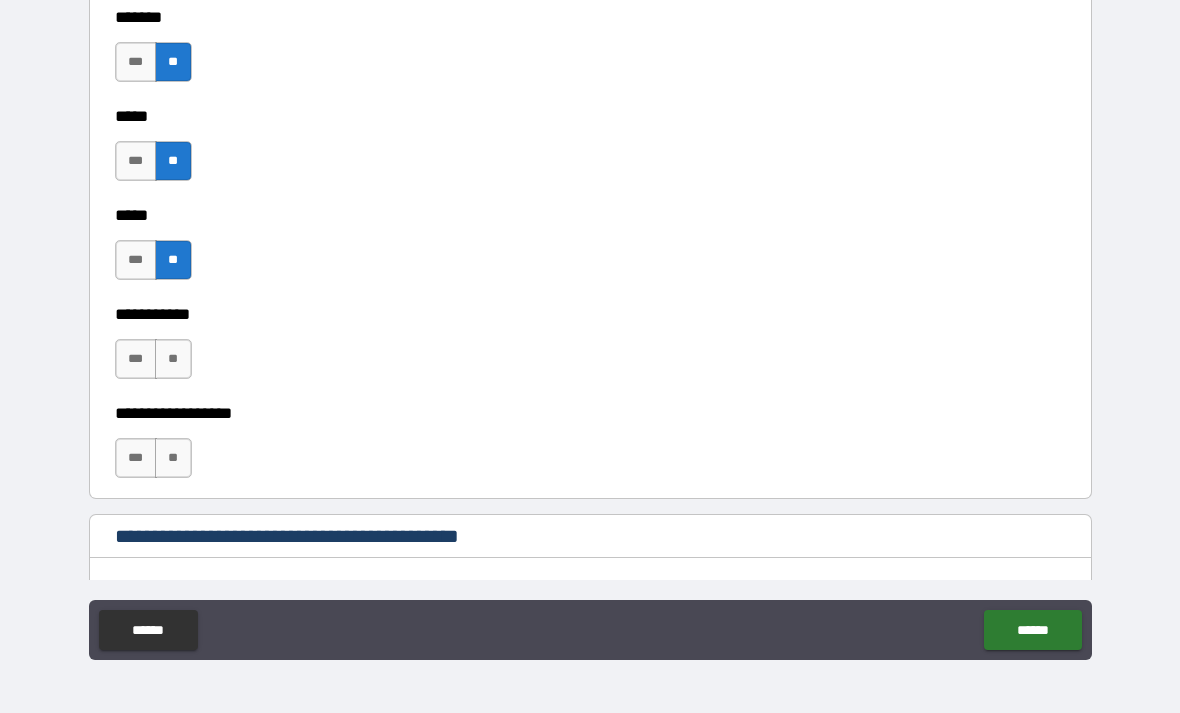 click on "**" at bounding box center [173, 359] 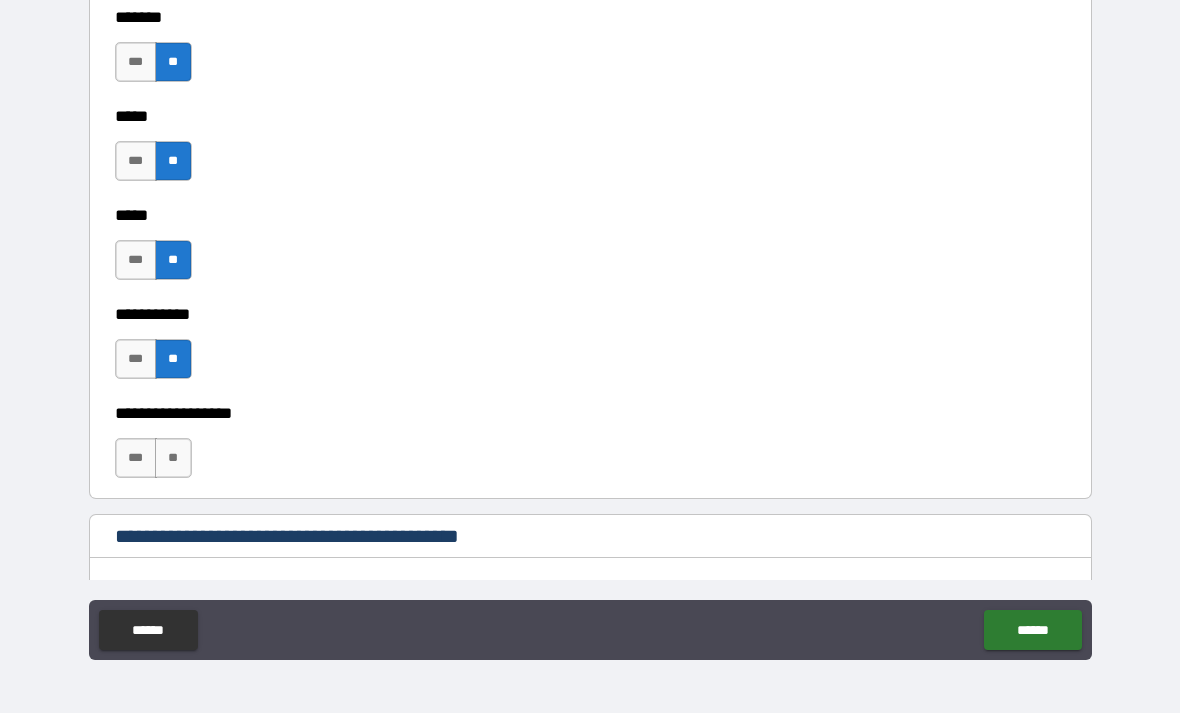 click on "**" at bounding box center [173, 458] 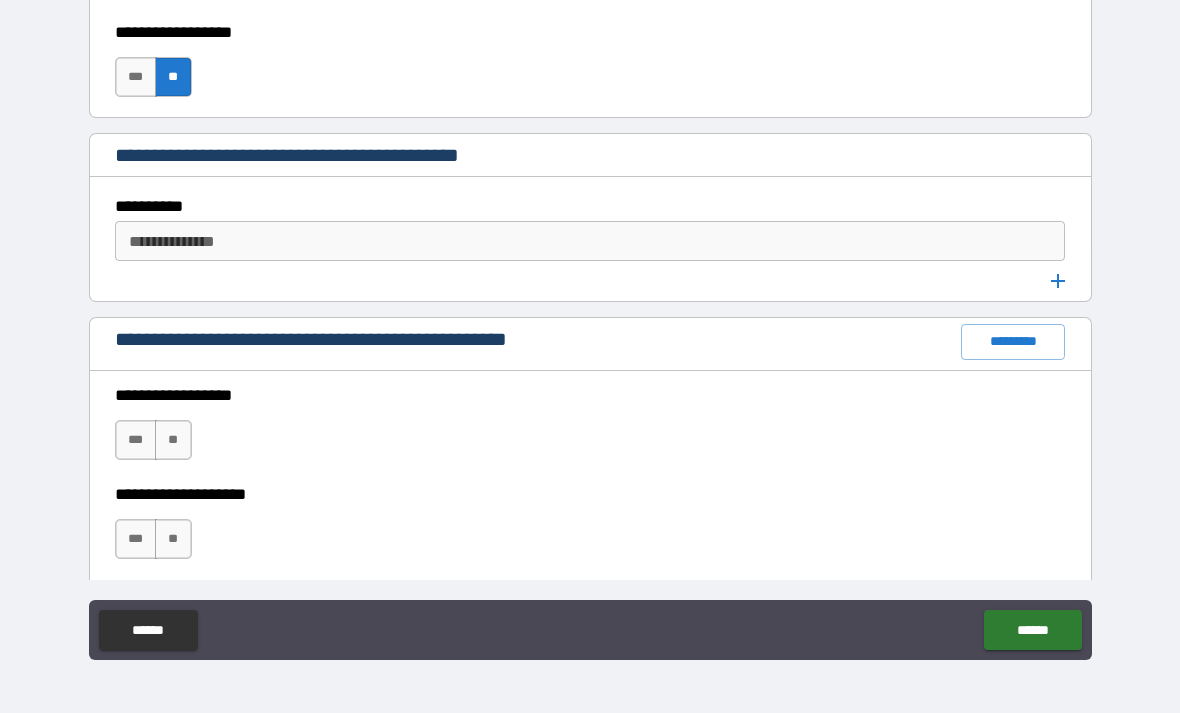 scroll, scrollTop: 2633, scrollLeft: 0, axis: vertical 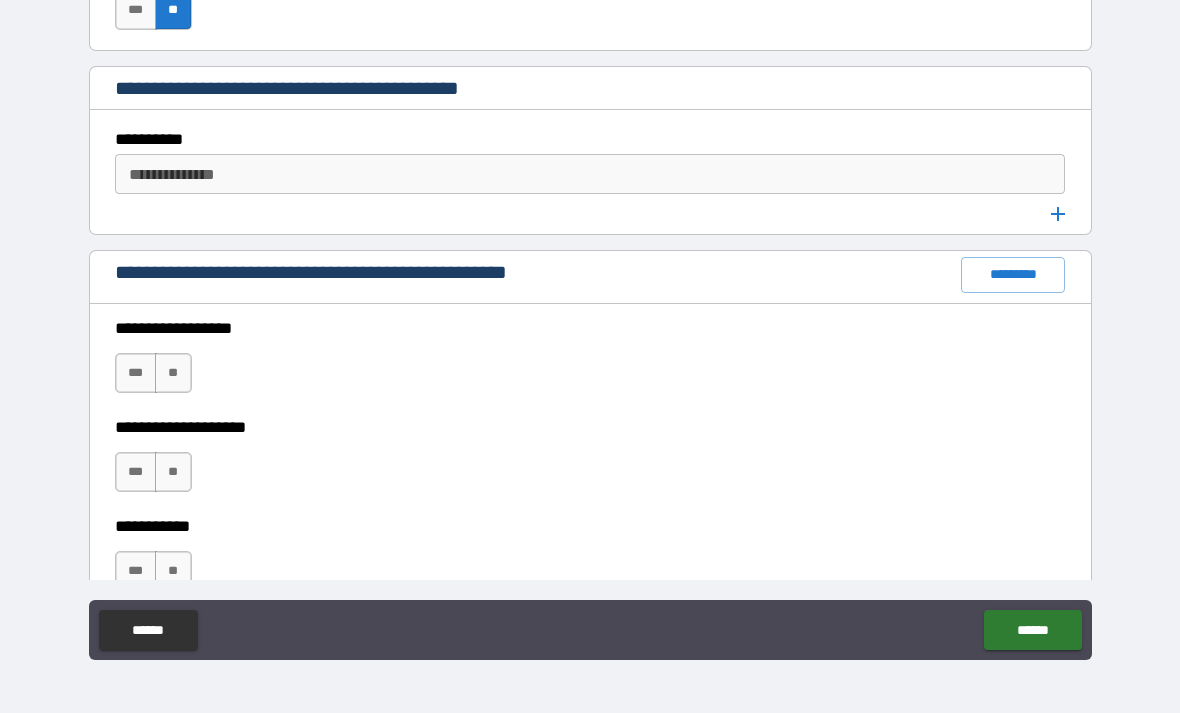 click on "**" at bounding box center [173, 373] 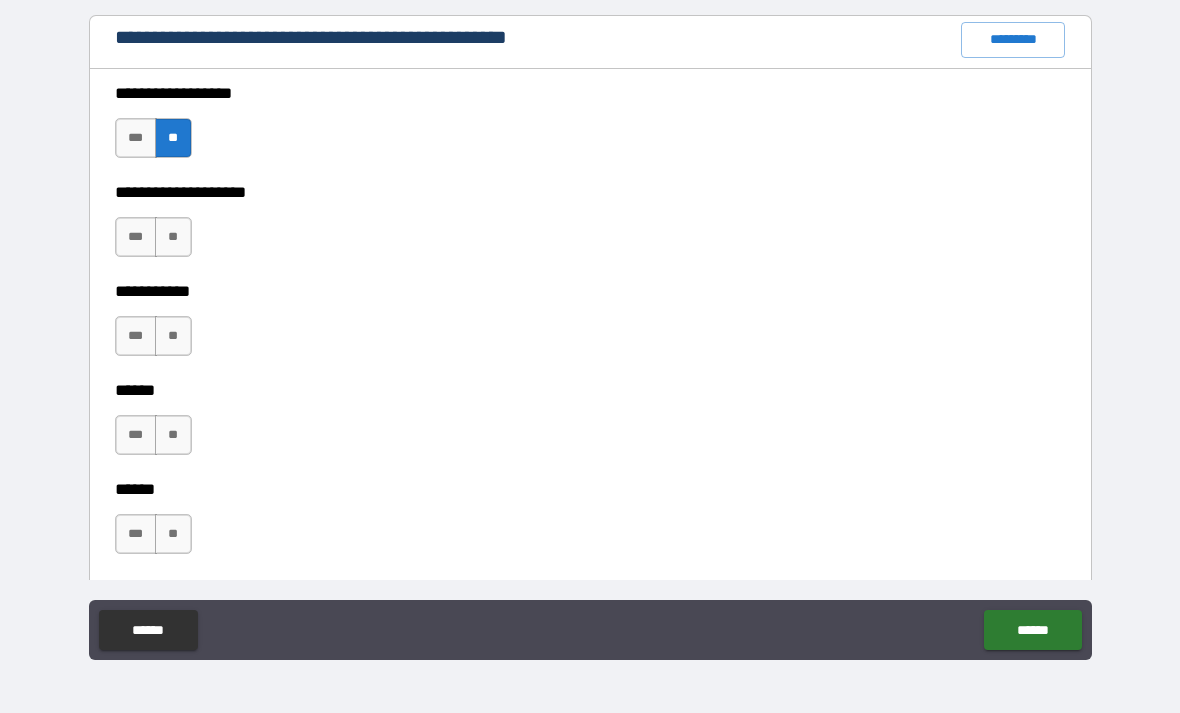 scroll, scrollTop: 2871, scrollLeft: 0, axis: vertical 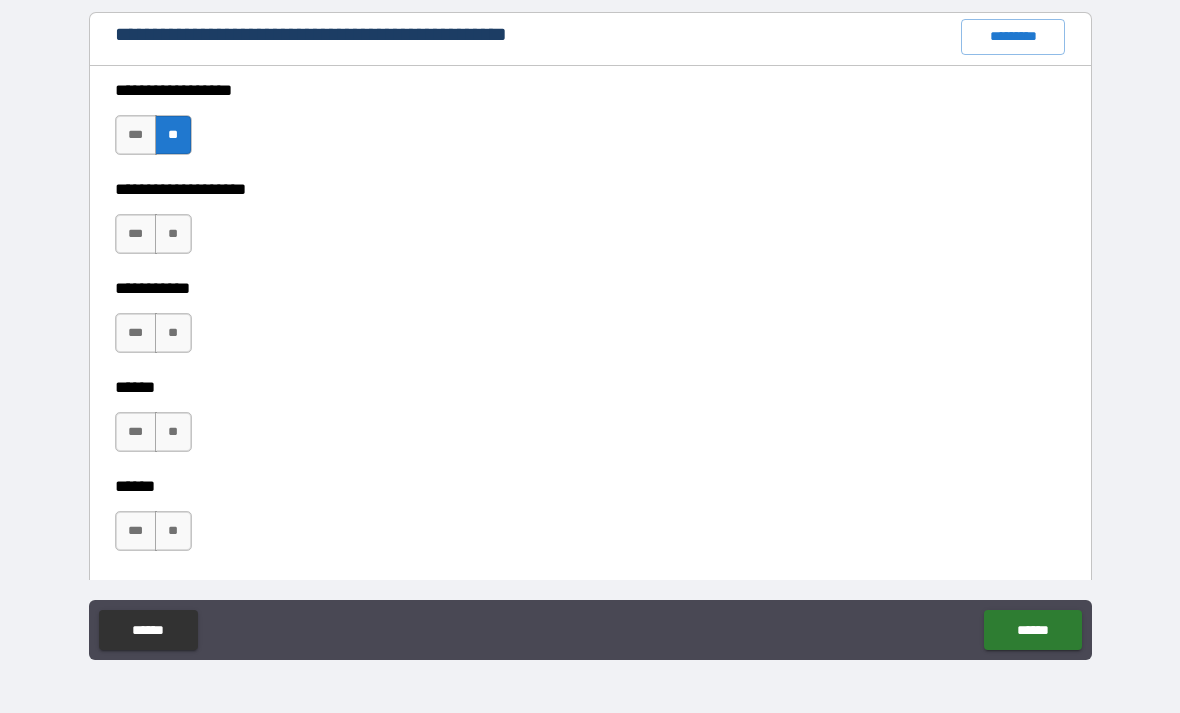 click on "**" at bounding box center (173, 234) 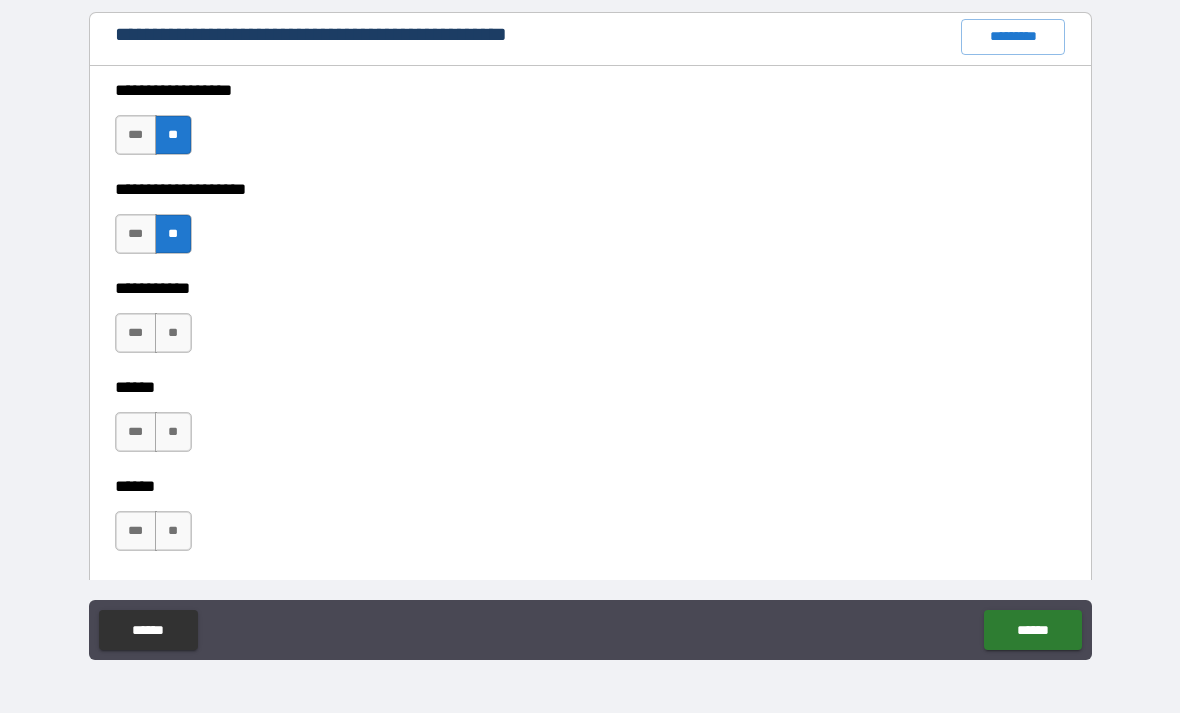 click on "**" at bounding box center (173, 333) 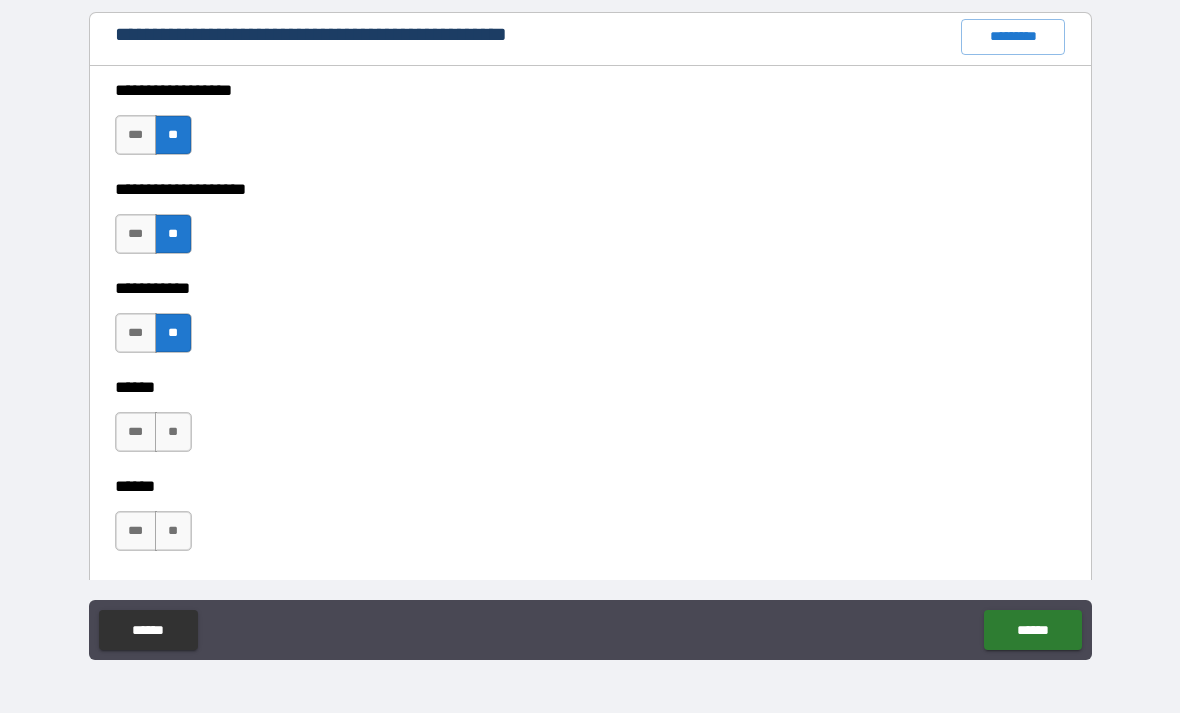 click on "**" at bounding box center [173, 432] 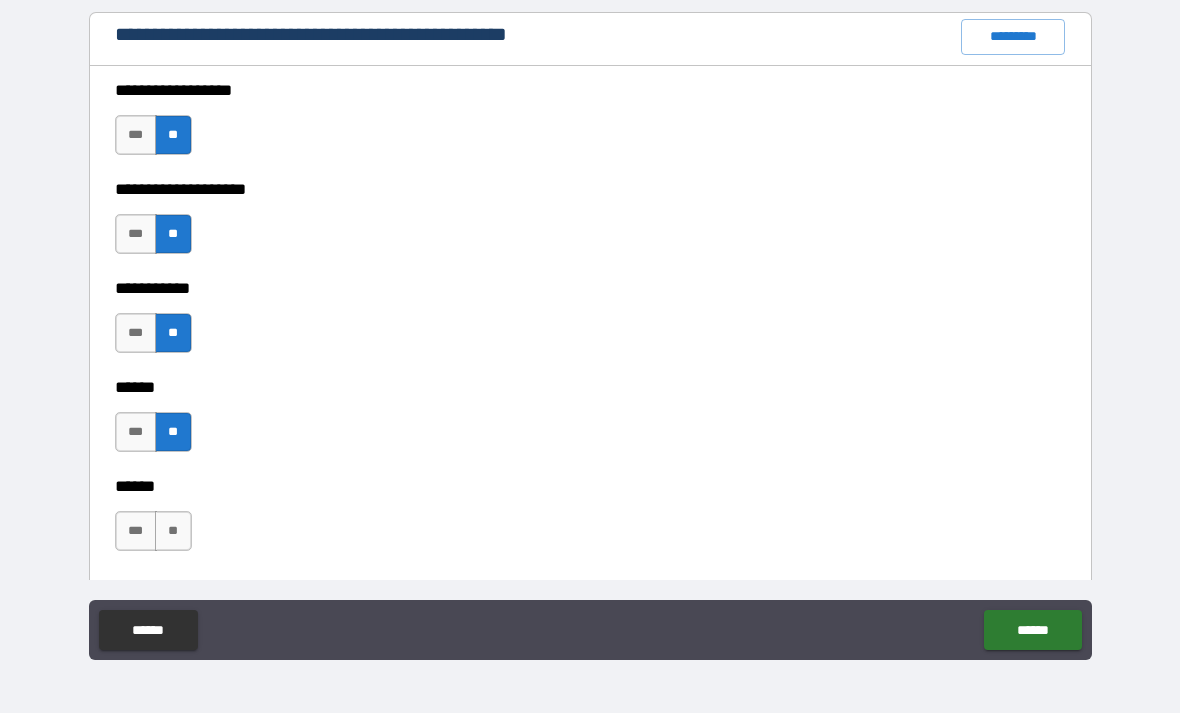 click on "**" at bounding box center (173, 531) 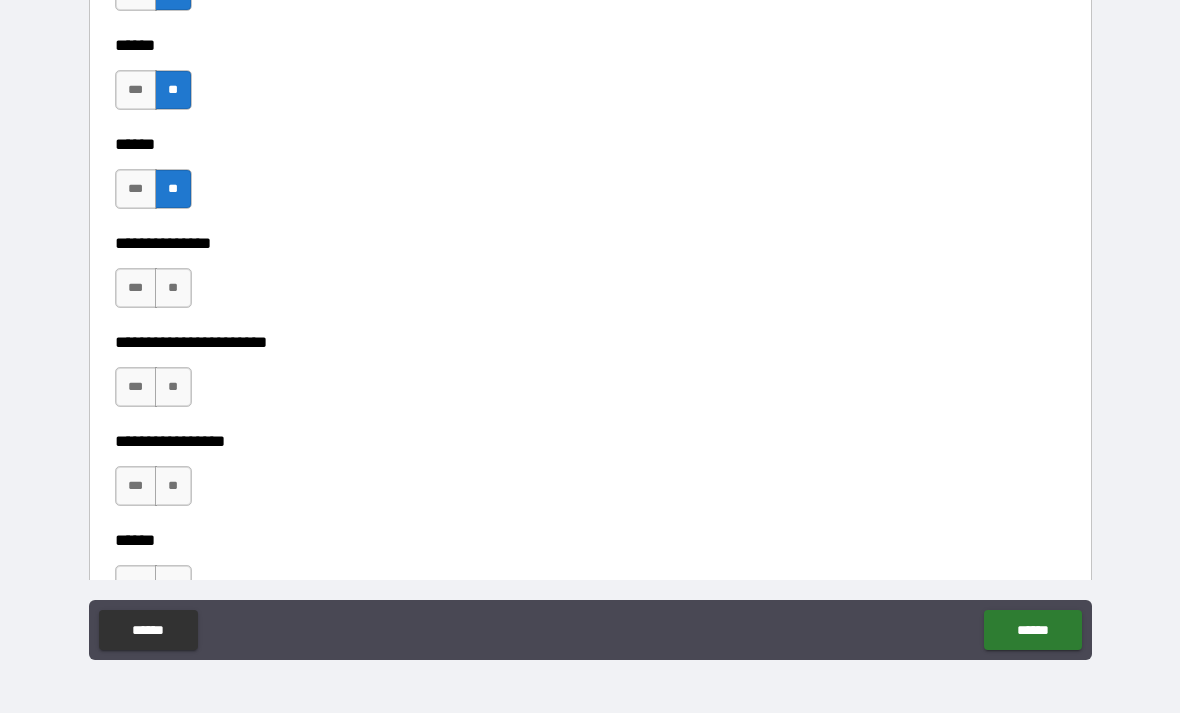 scroll, scrollTop: 3214, scrollLeft: 0, axis: vertical 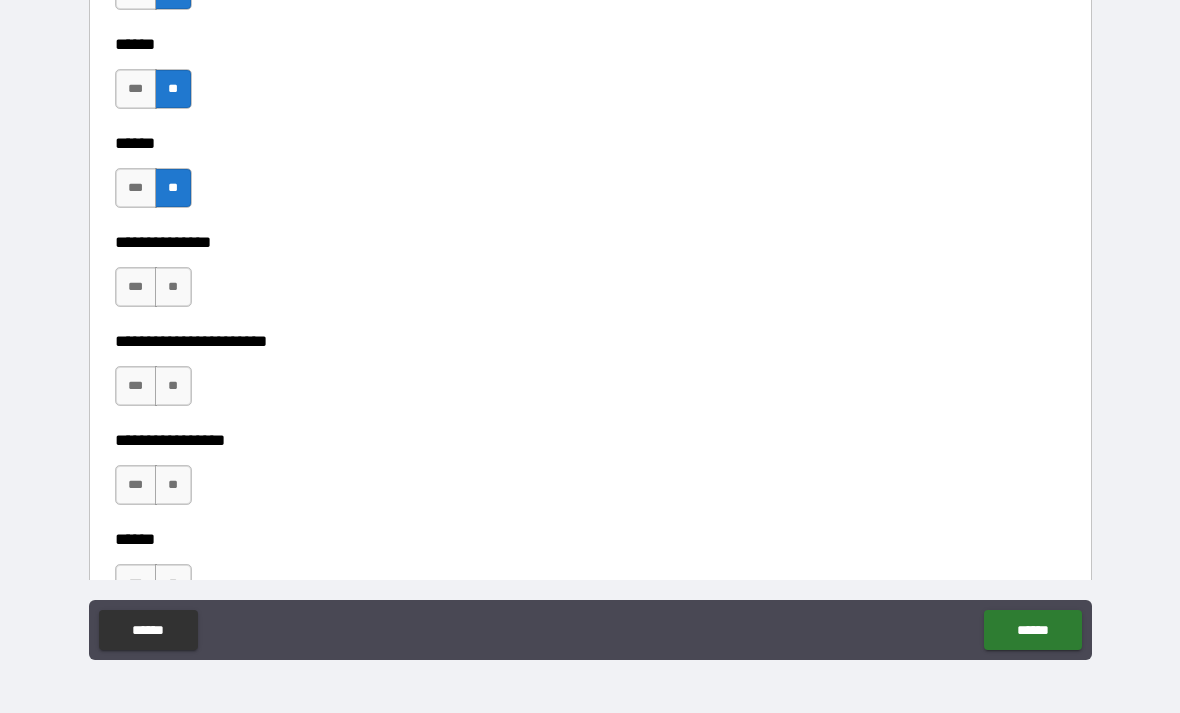 click on "**" at bounding box center [173, 287] 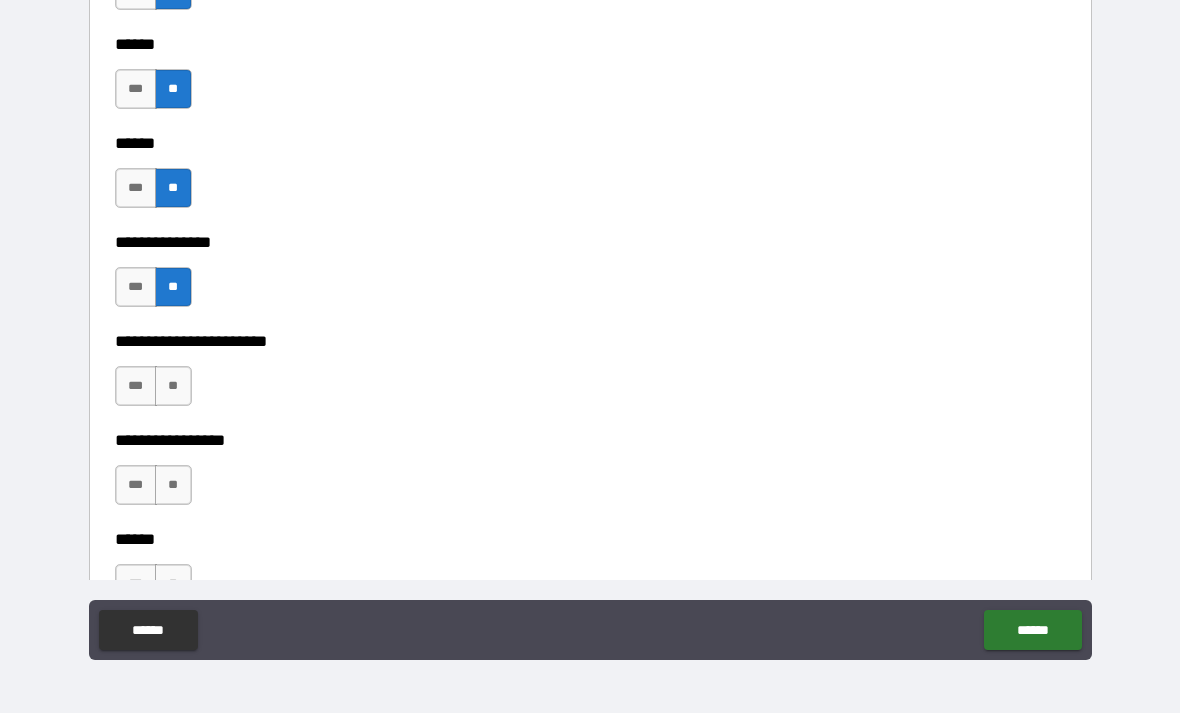 click on "**" at bounding box center (173, 386) 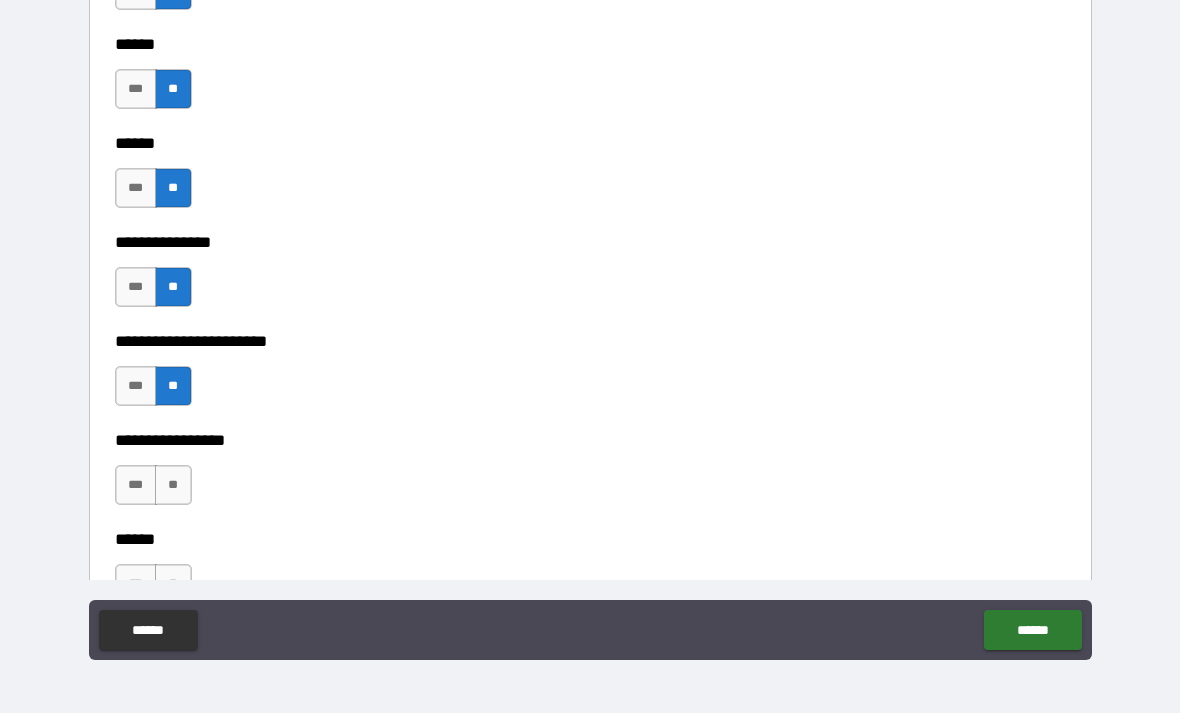 click on "**" at bounding box center [173, 485] 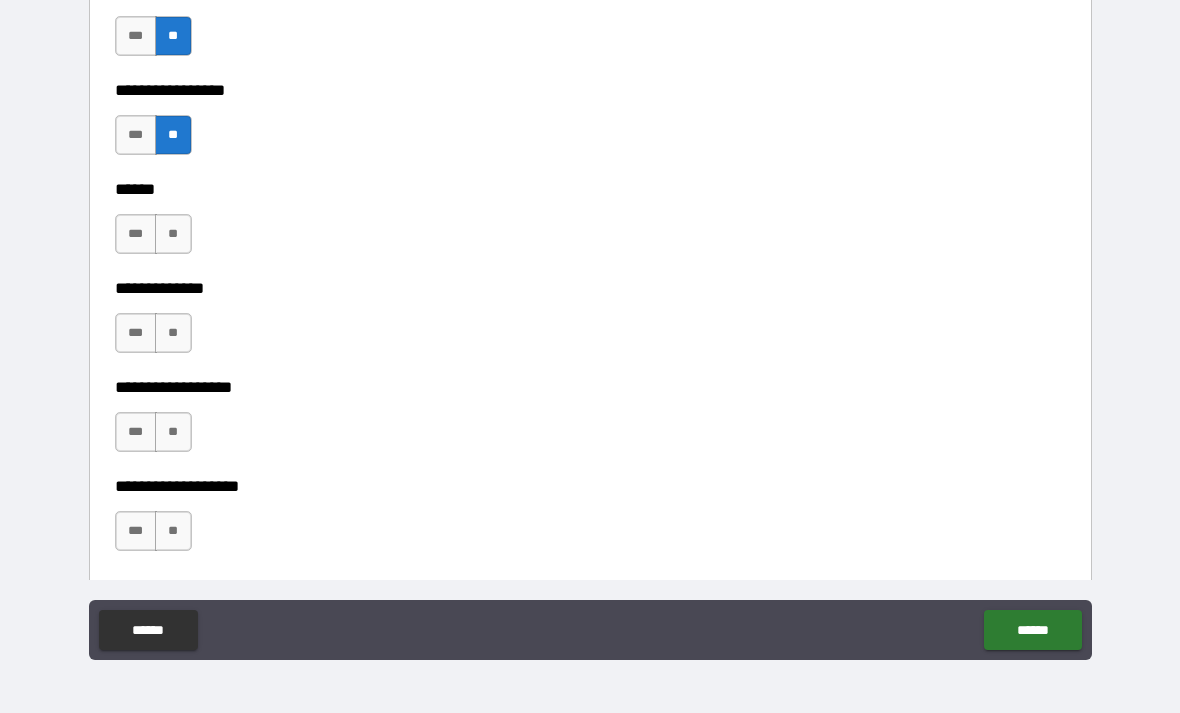 scroll, scrollTop: 3567, scrollLeft: 0, axis: vertical 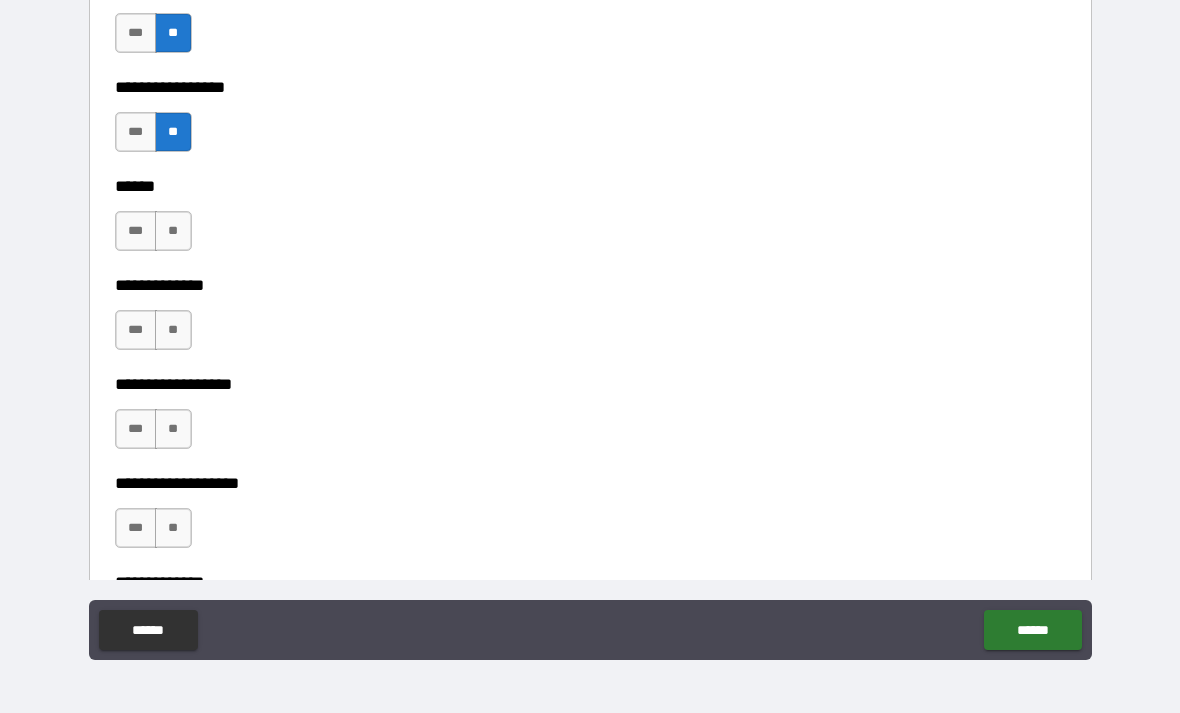 click on "**" at bounding box center [173, 231] 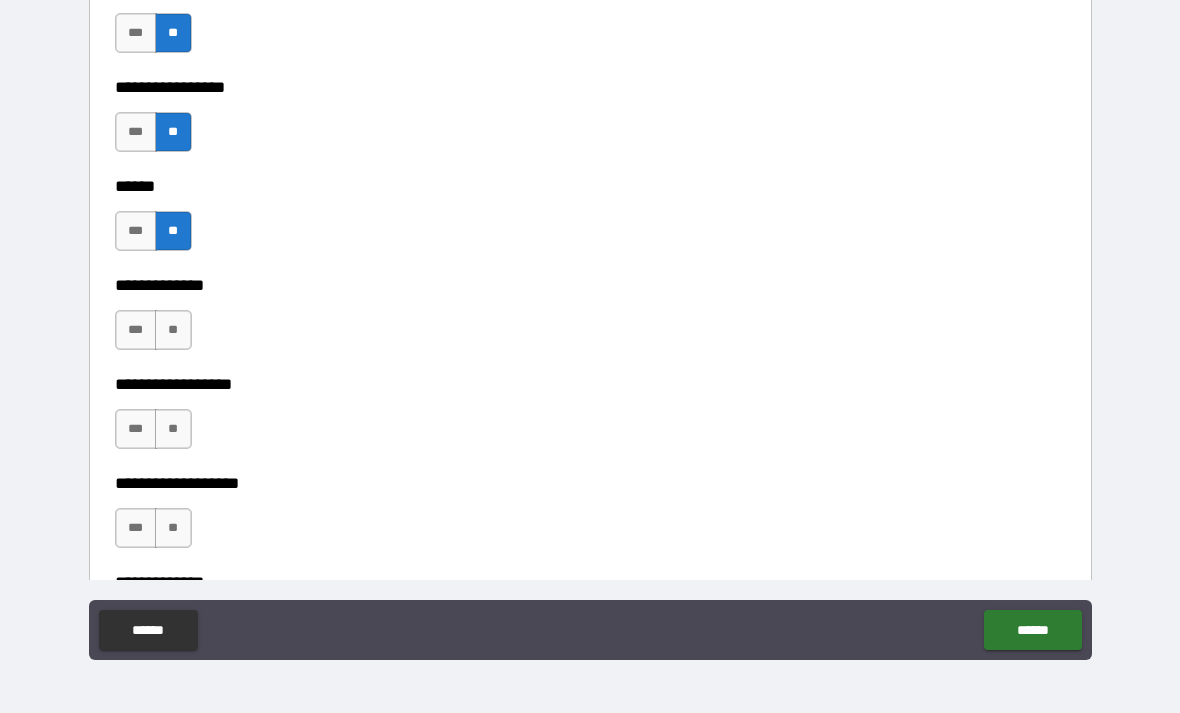 click on "**" at bounding box center [173, 330] 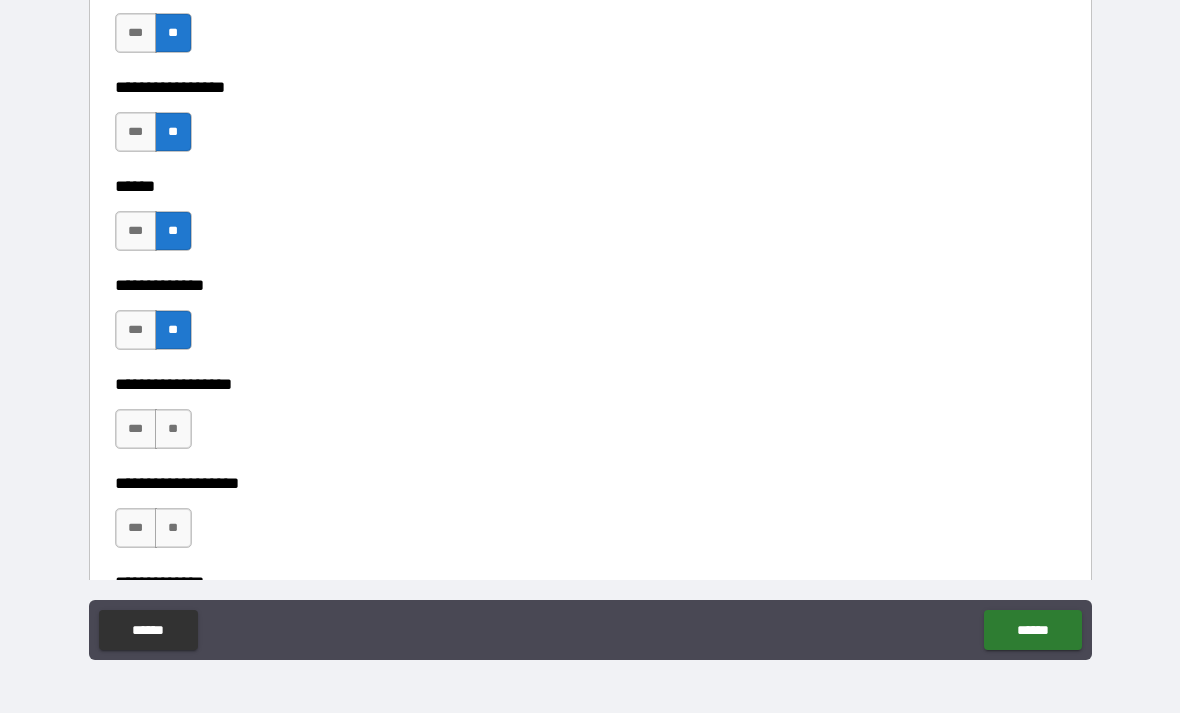 click on "**" at bounding box center [173, 429] 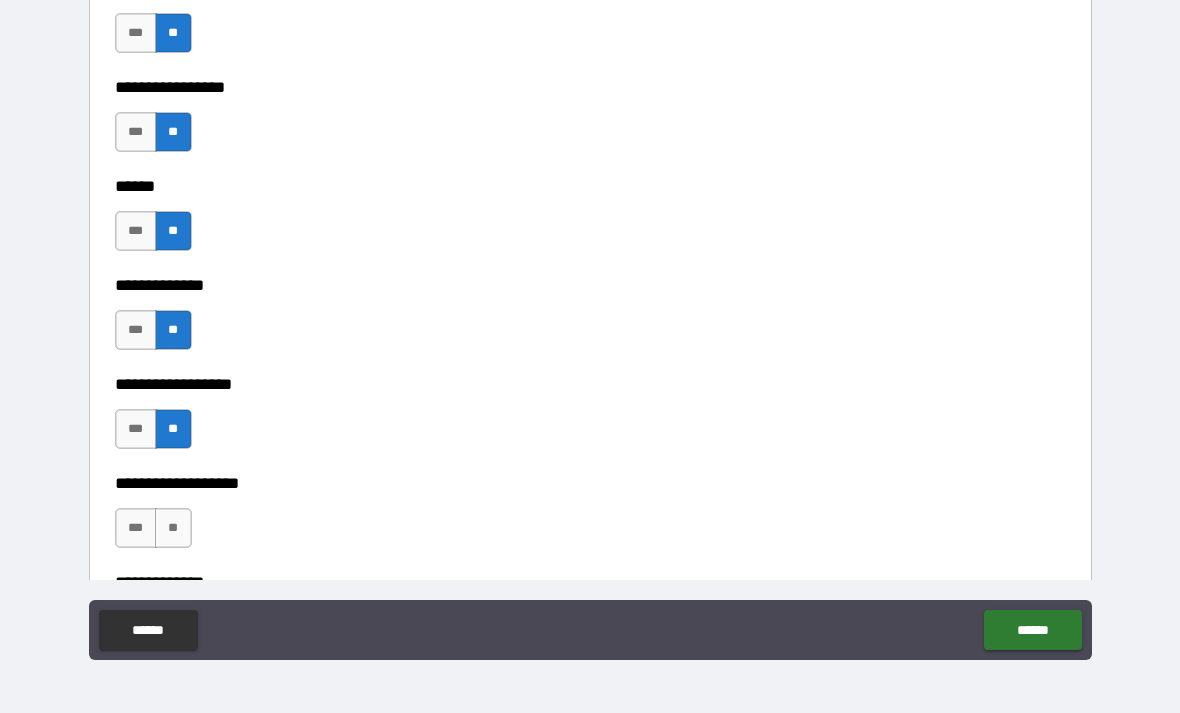 click on "**" at bounding box center (173, 528) 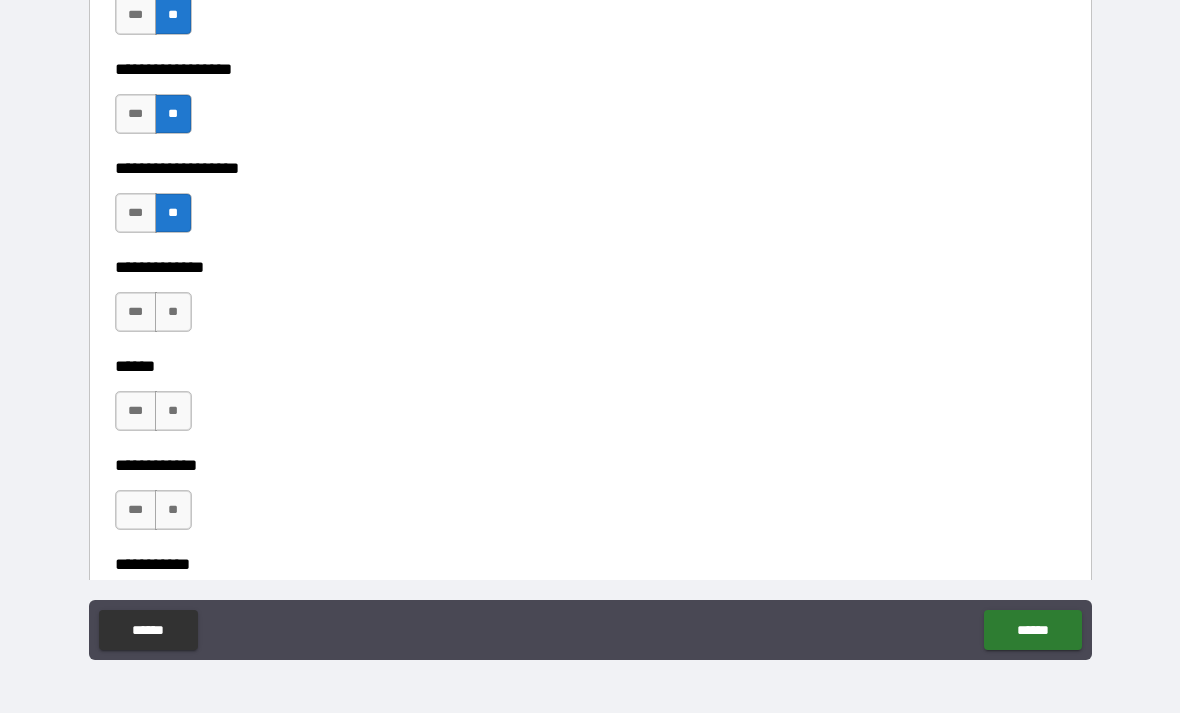 scroll, scrollTop: 3883, scrollLeft: 0, axis: vertical 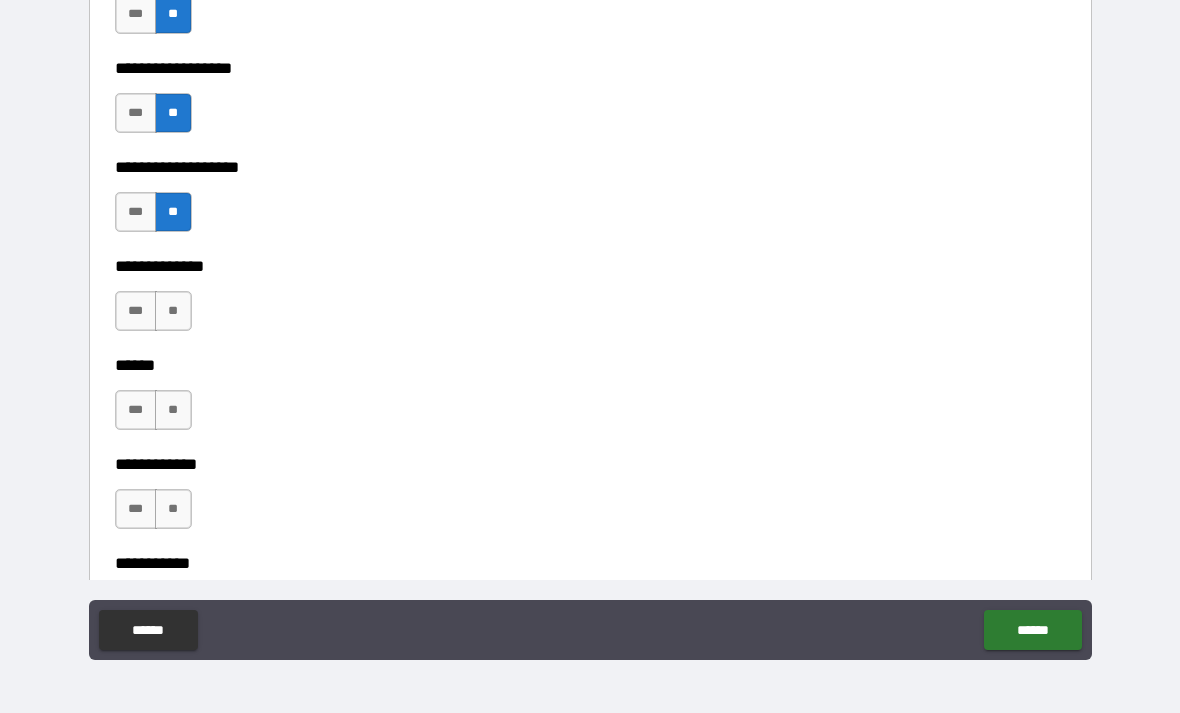 click on "**" at bounding box center (173, 311) 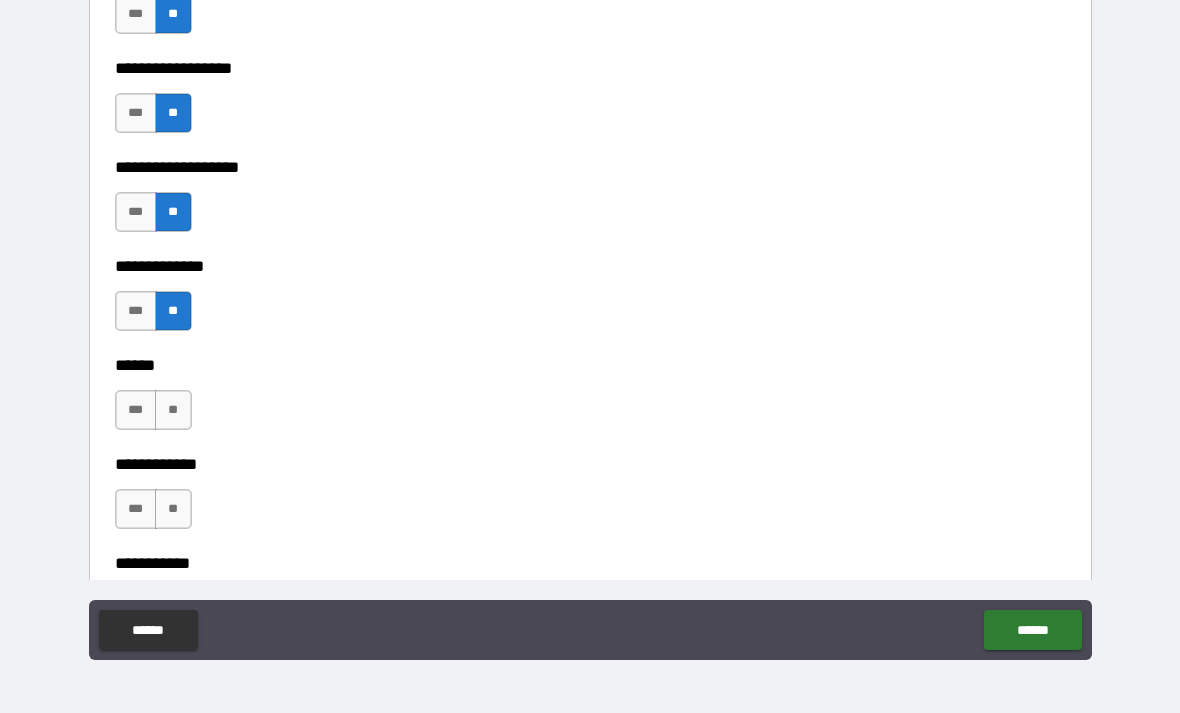 click on "**" at bounding box center (173, 410) 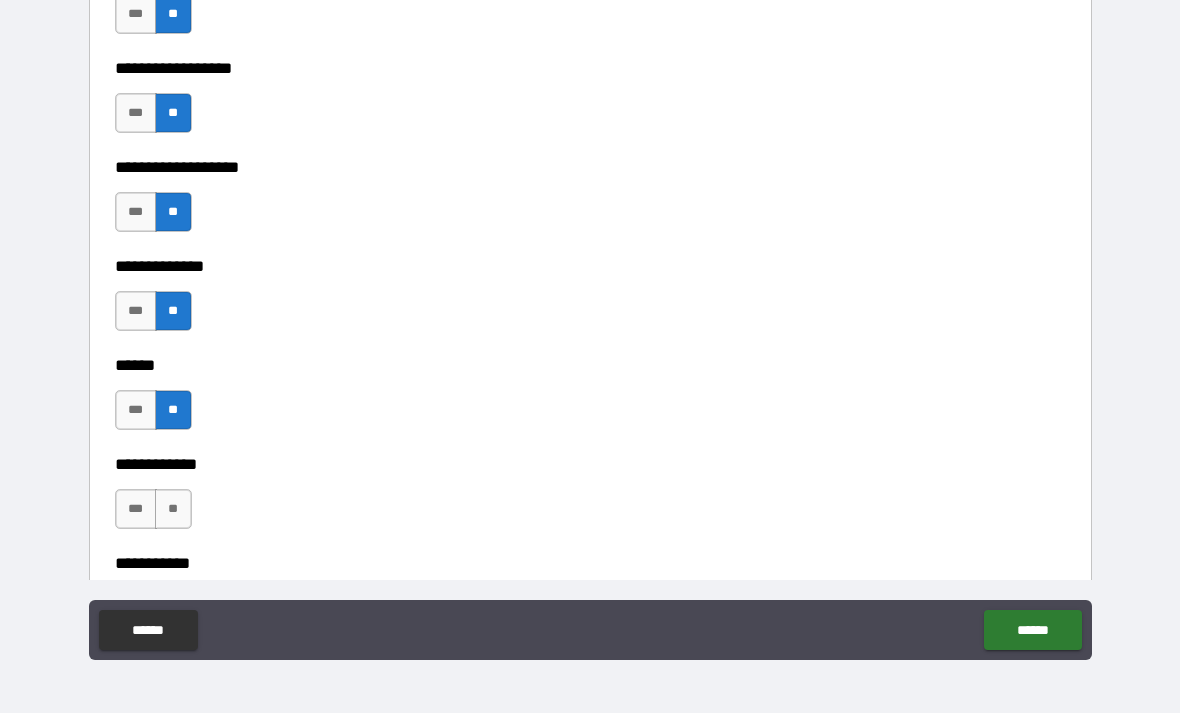 click on "**" at bounding box center (173, 509) 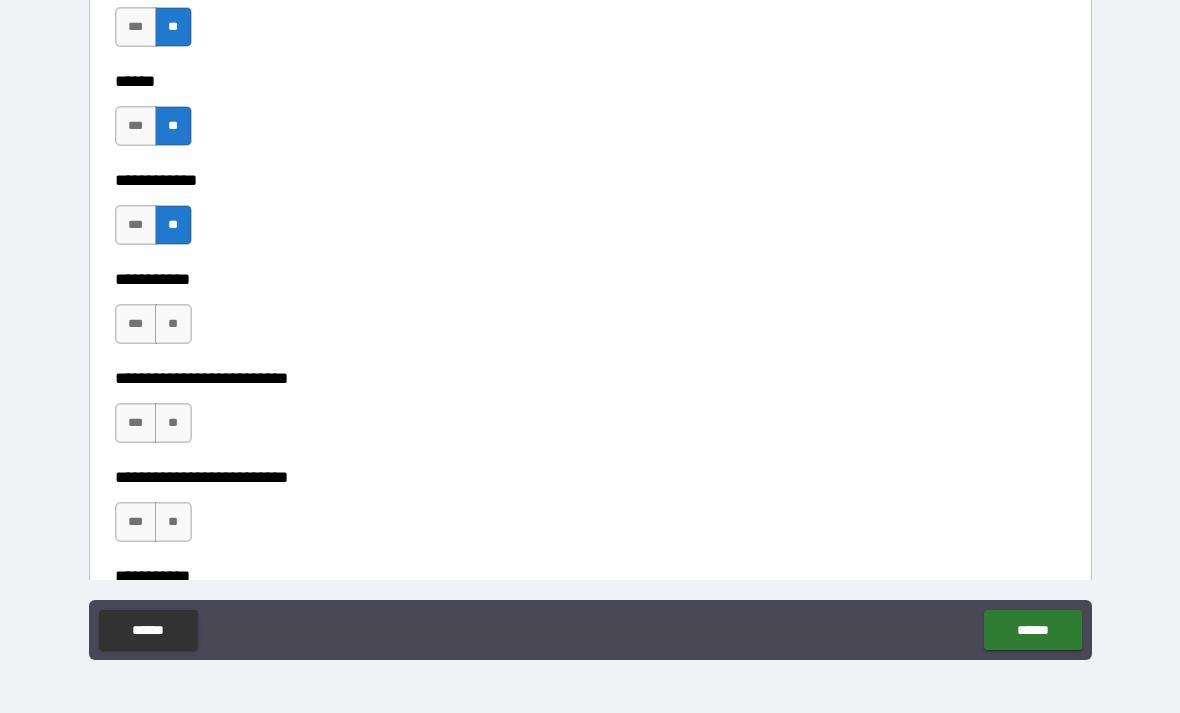 scroll, scrollTop: 4168, scrollLeft: 0, axis: vertical 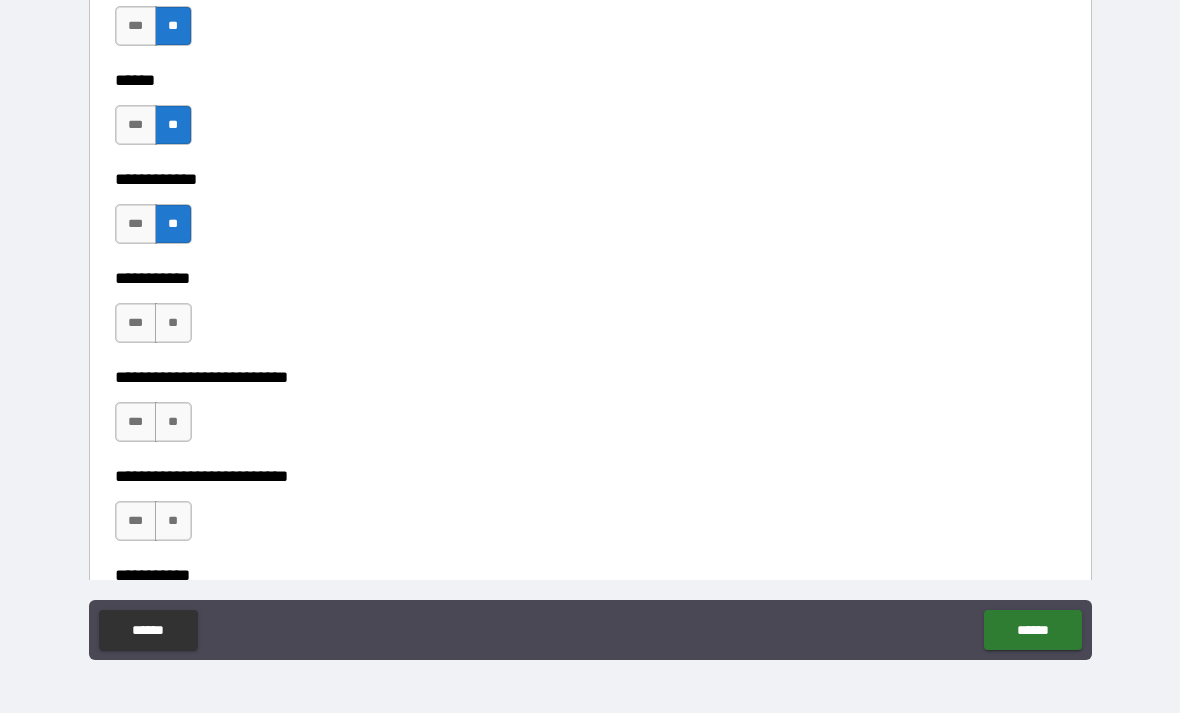 click on "**" at bounding box center (173, 323) 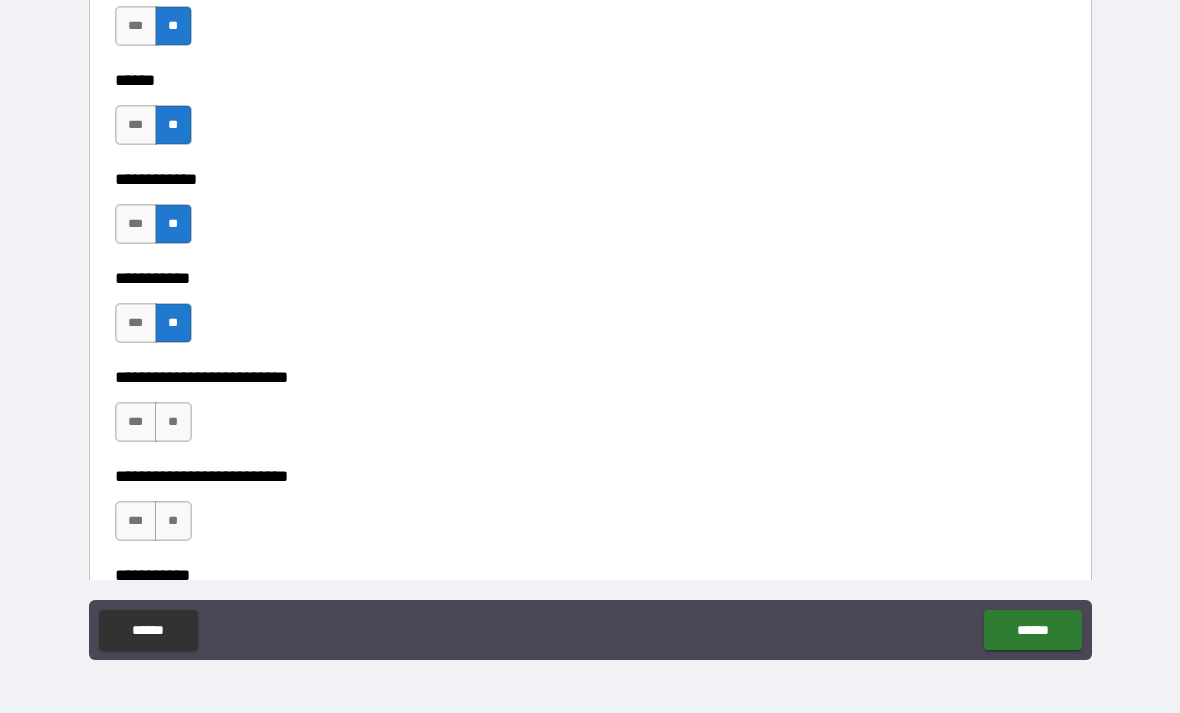 click on "**" at bounding box center [173, 422] 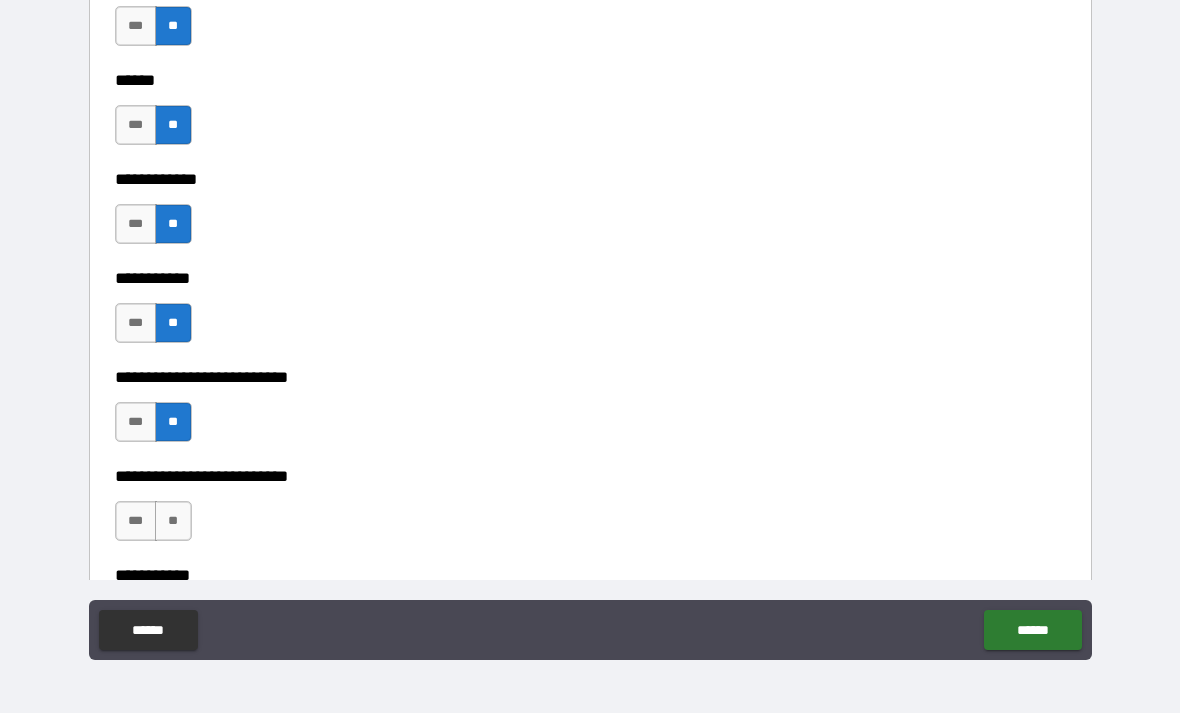 click on "**" at bounding box center (173, 521) 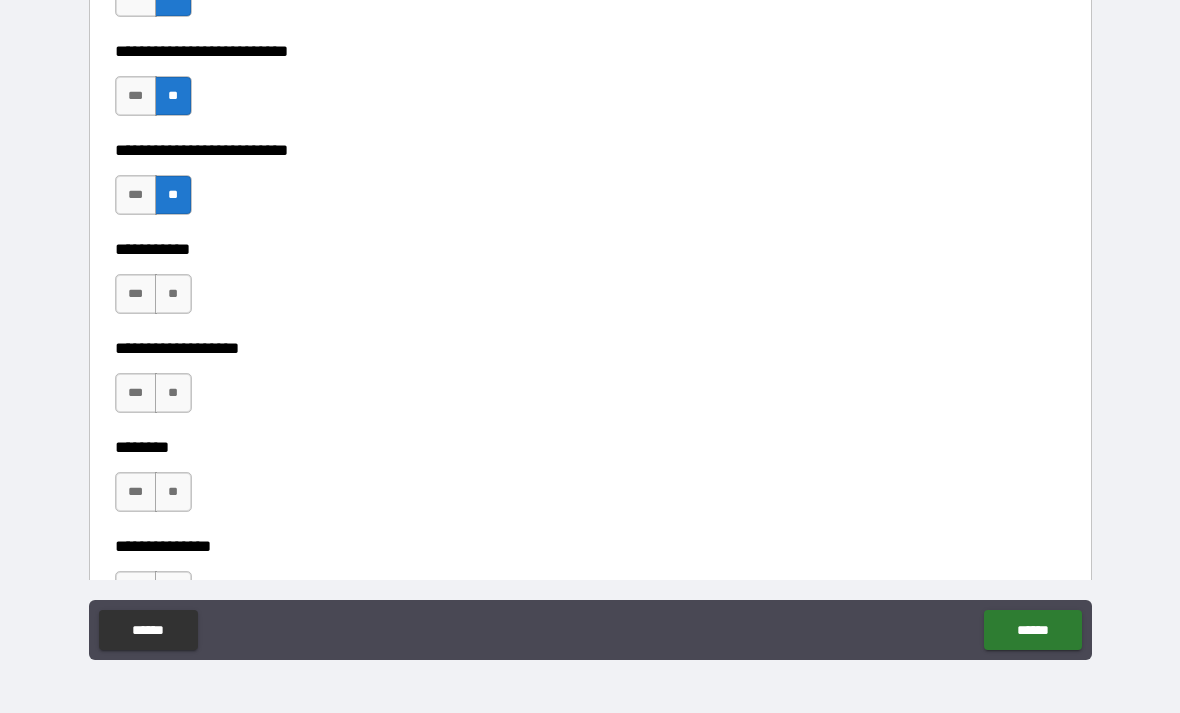 scroll, scrollTop: 4496, scrollLeft: 0, axis: vertical 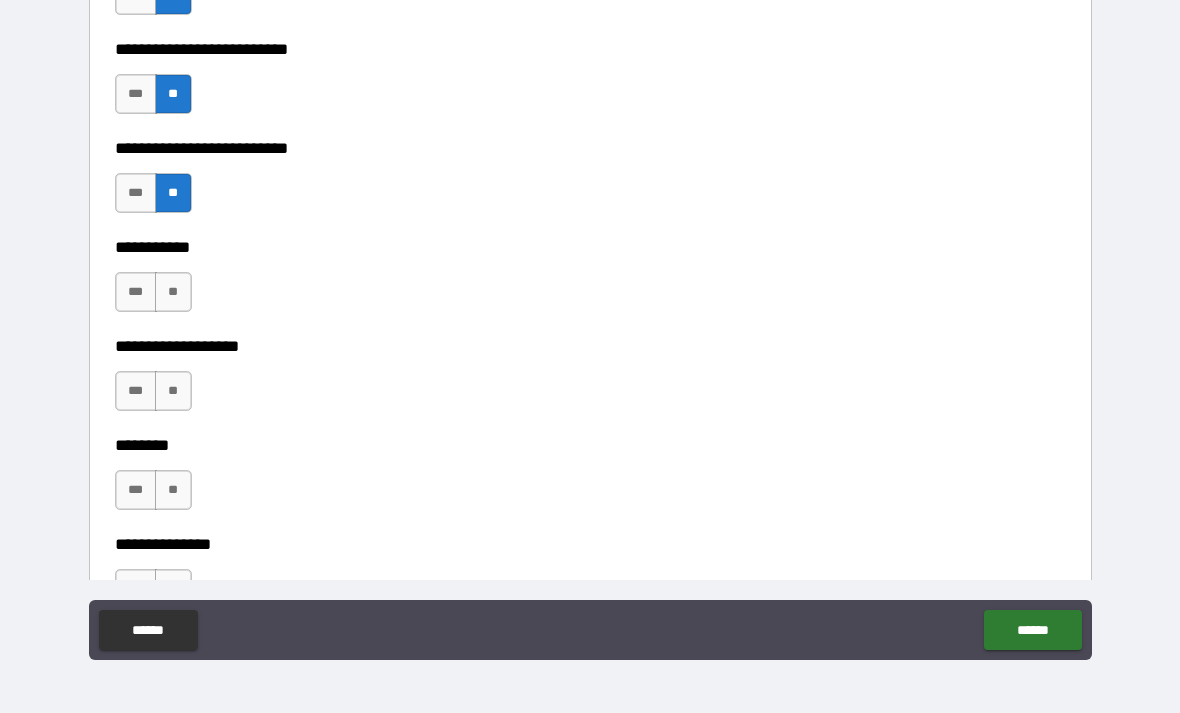 click on "**" at bounding box center (173, 292) 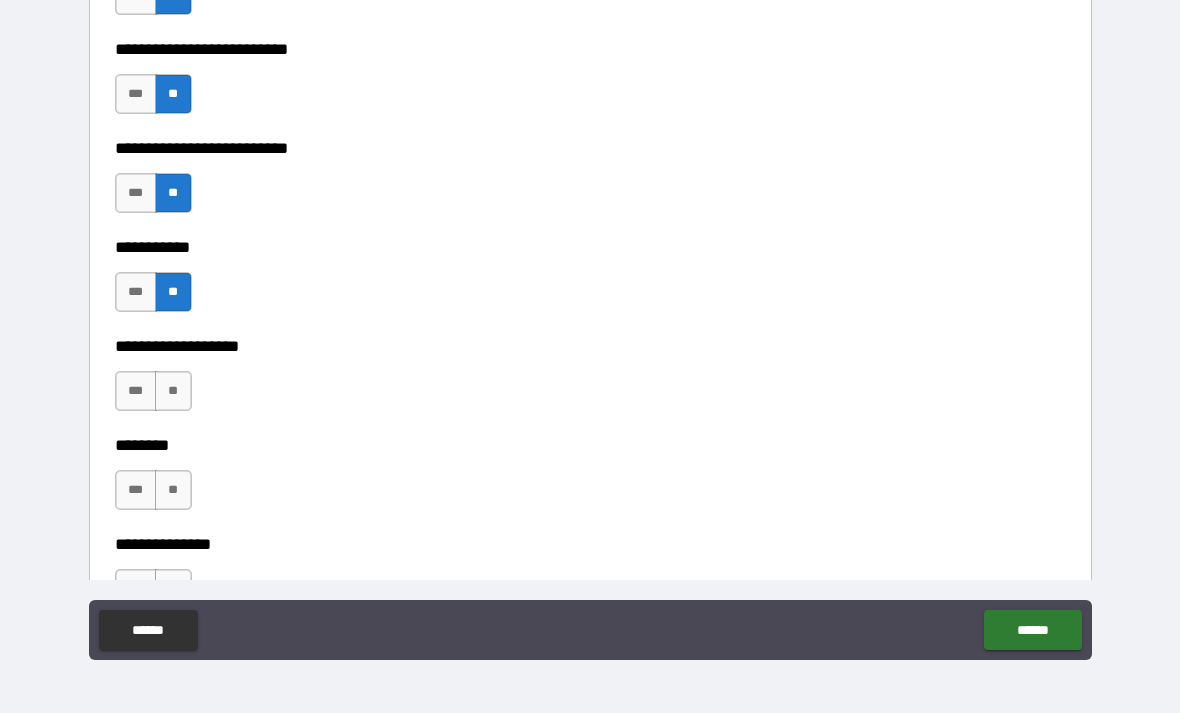 click on "**" at bounding box center (173, 391) 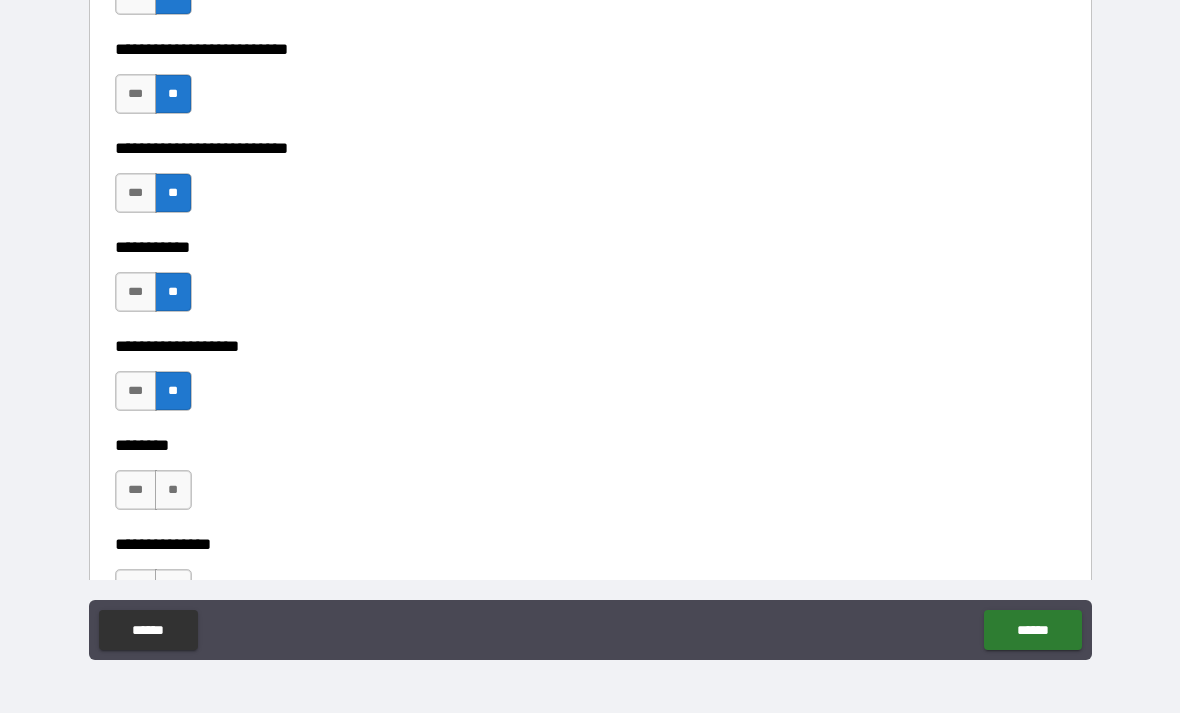click on "**" at bounding box center [173, 292] 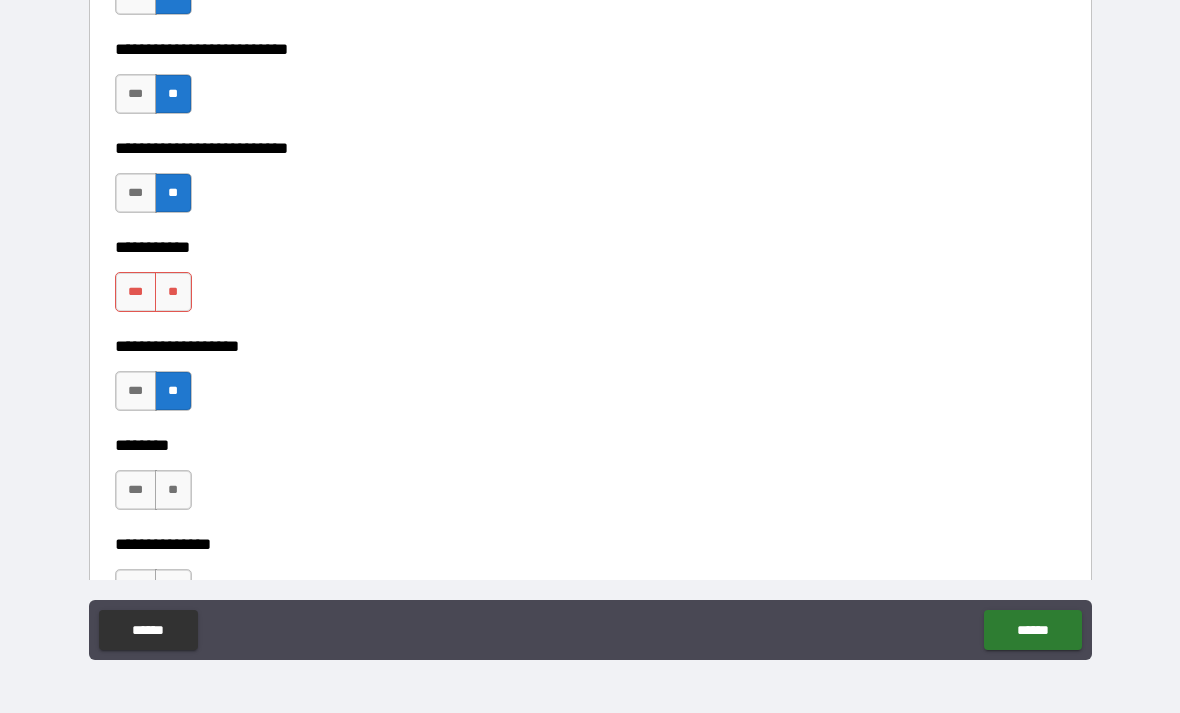 click on "**" at bounding box center [173, 490] 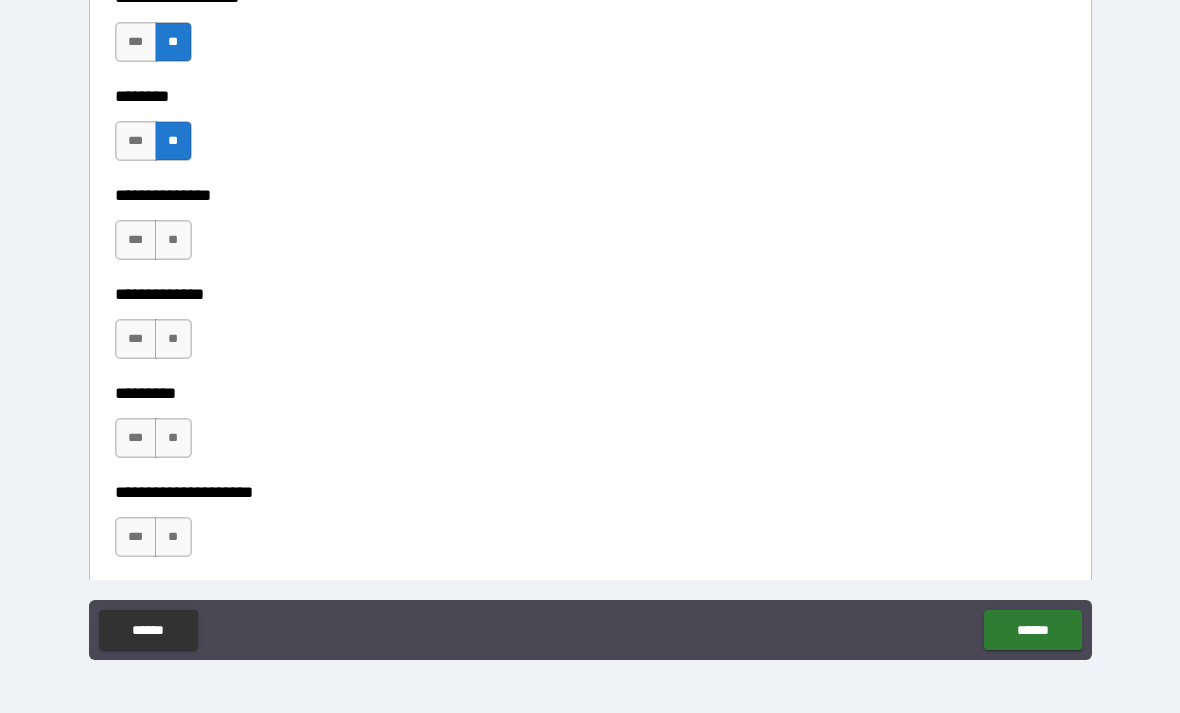 scroll, scrollTop: 4856, scrollLeft: 0, axis: vertical 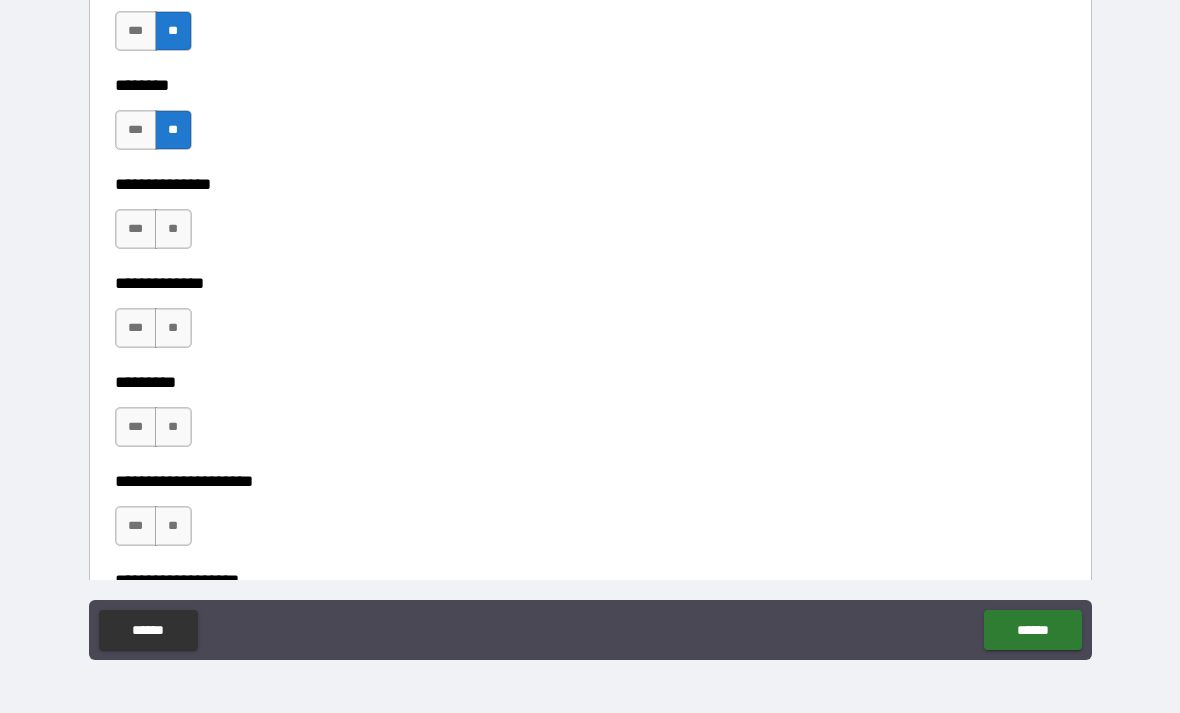click on "**" at bounding box center [173, 229] 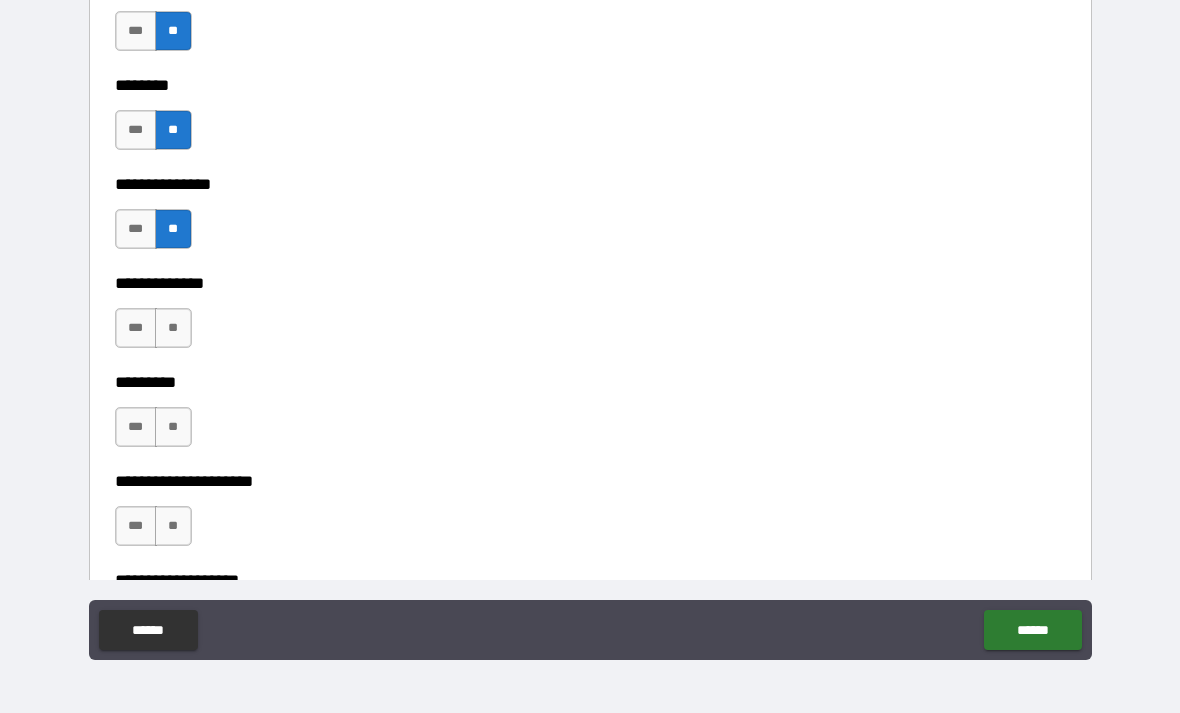 click on "**" at bounding box center (173, 328) 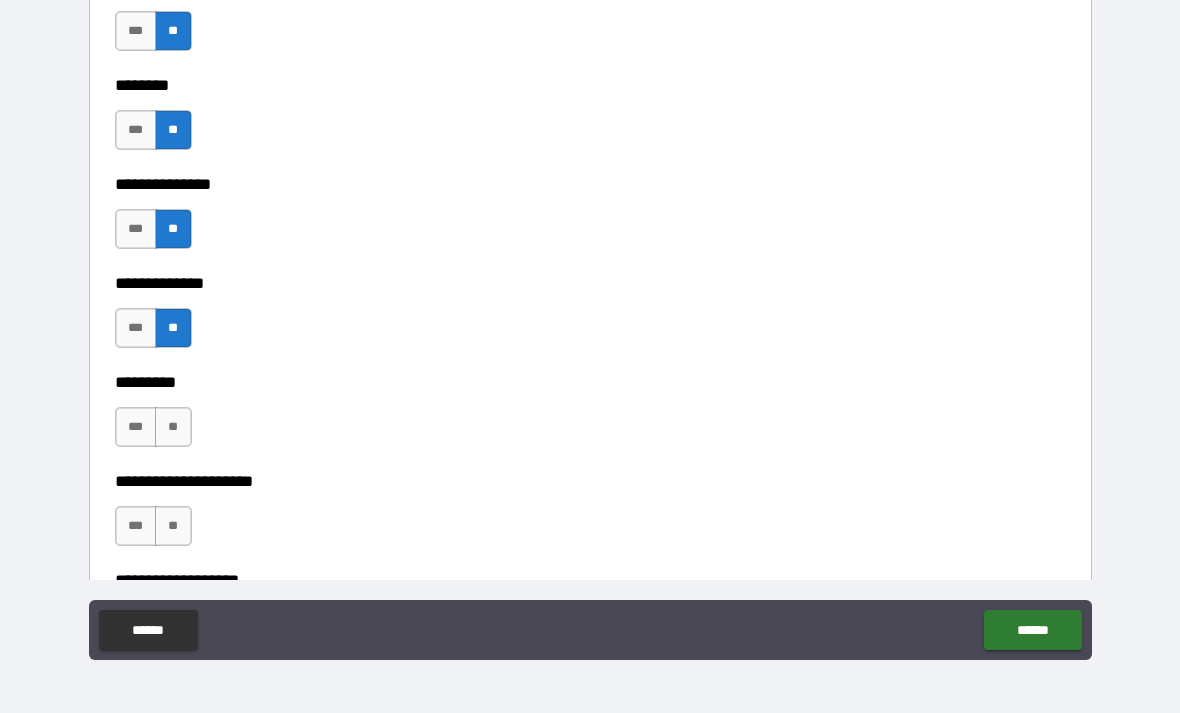 click on "**" at bounding box center [173, 427] 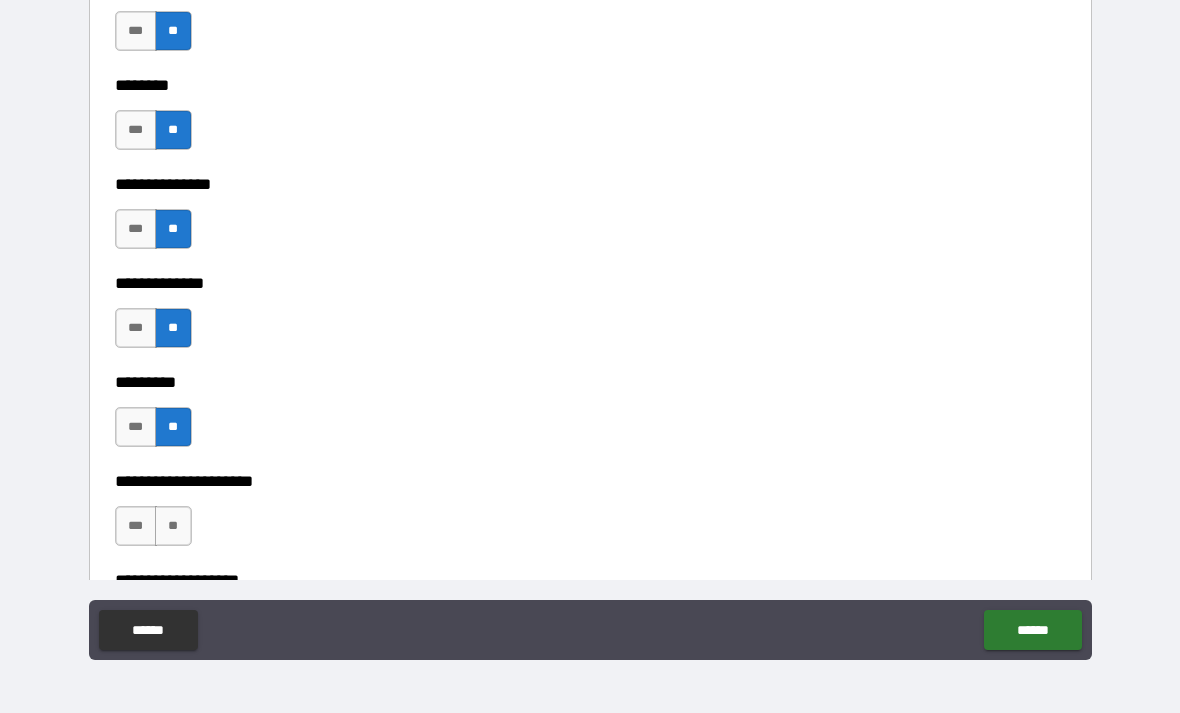 click on "**" at bounding box center (173, 526) 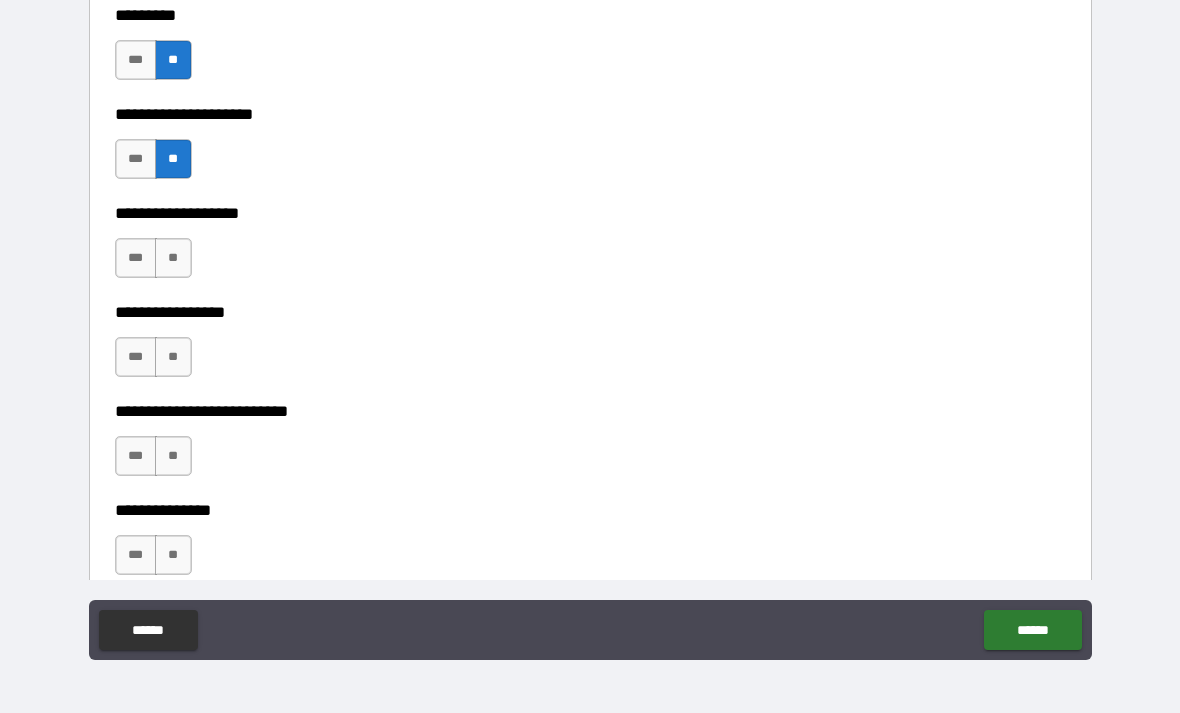 scroll, scrollTop: 5224, scrollLeft: 0, axis: vertical 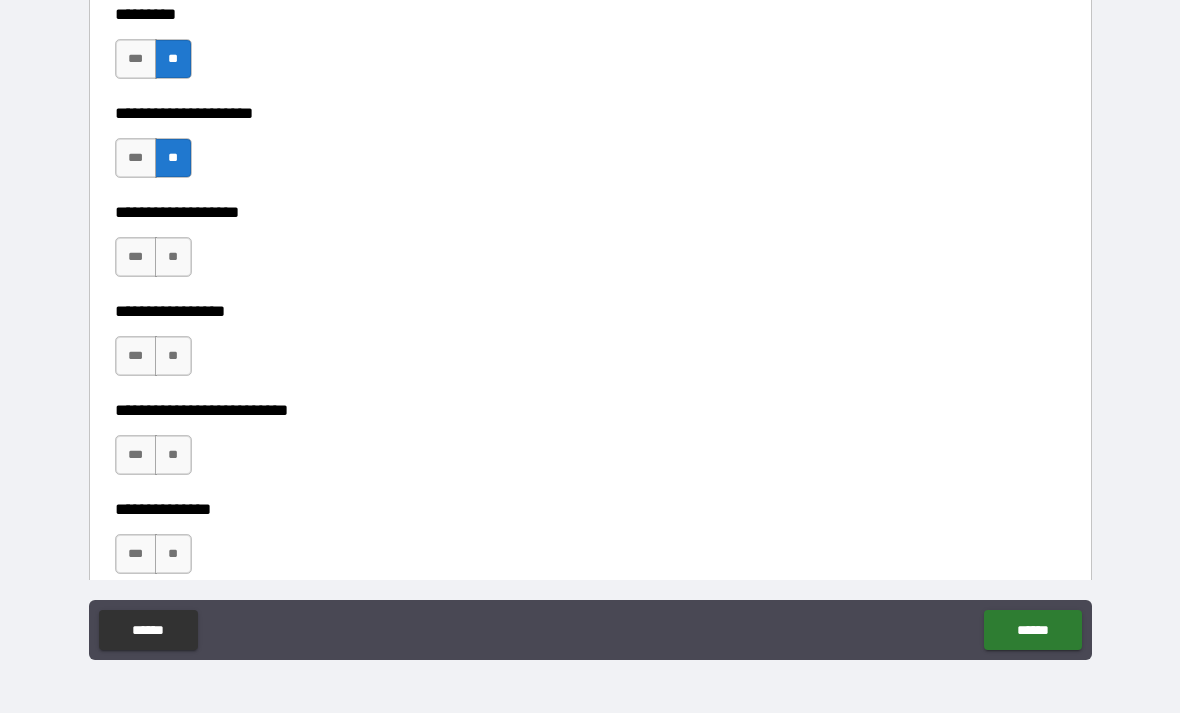 click on "**" at bounding box center (173, 257) 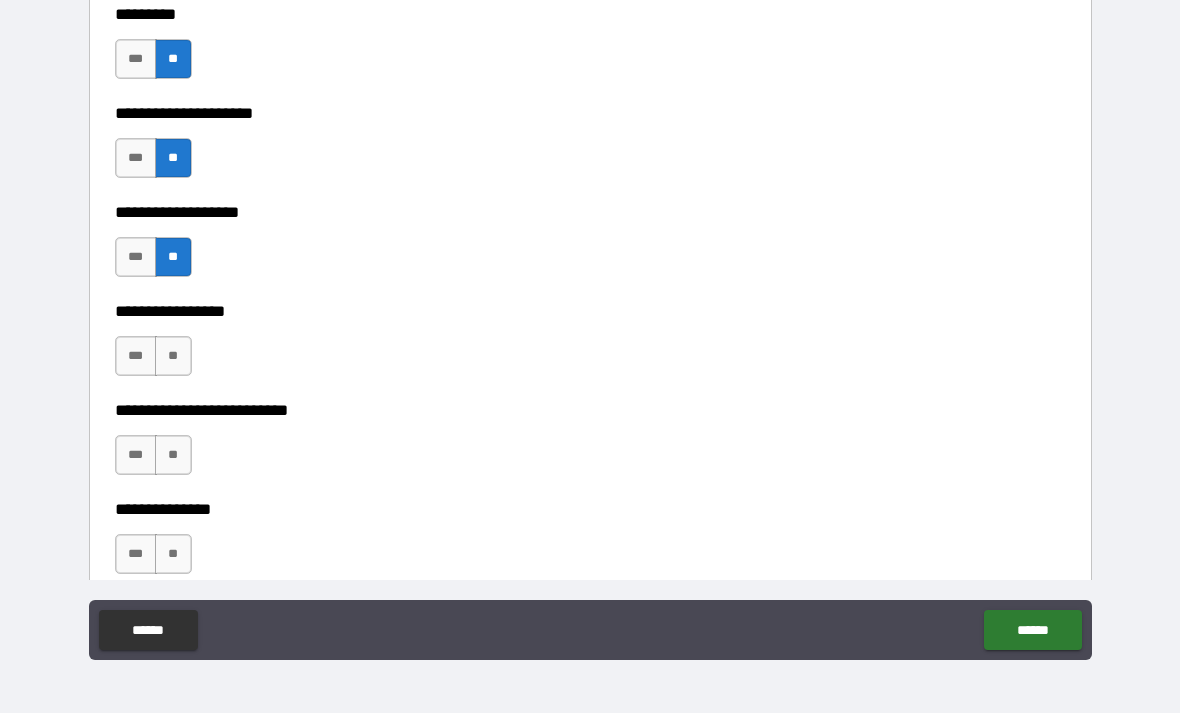 click on "**" at bounding box center [173, 356] 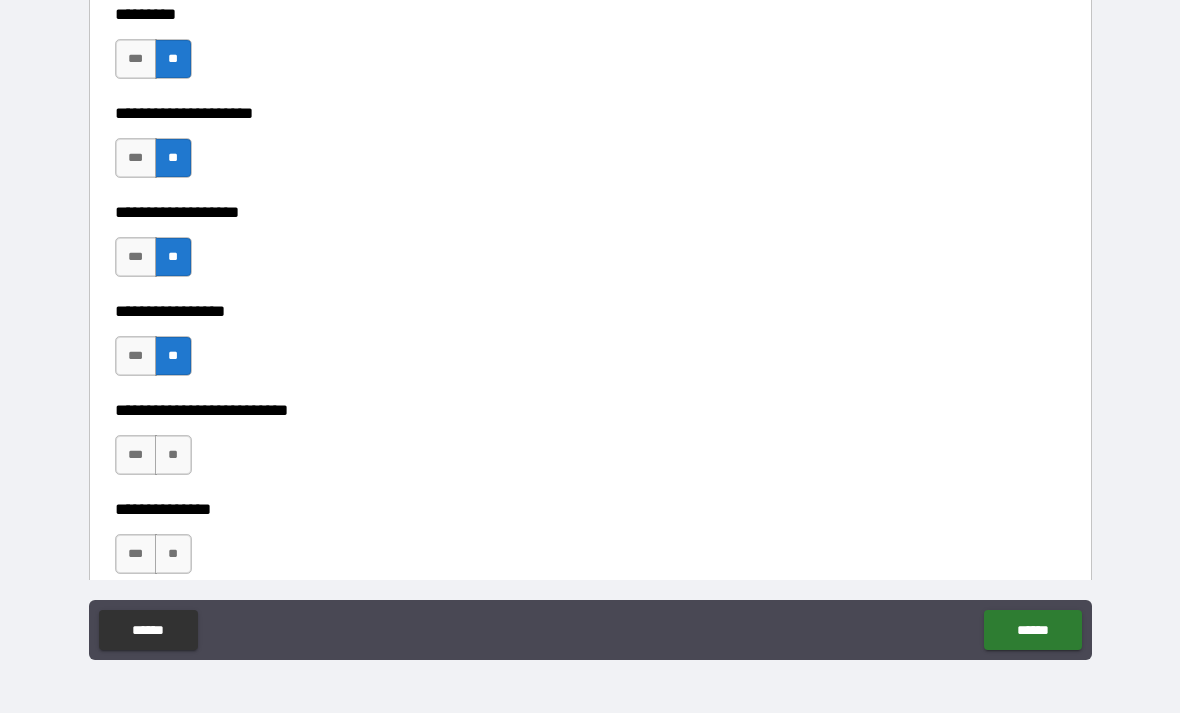 click on "**********" at bounding box center [590, 396] 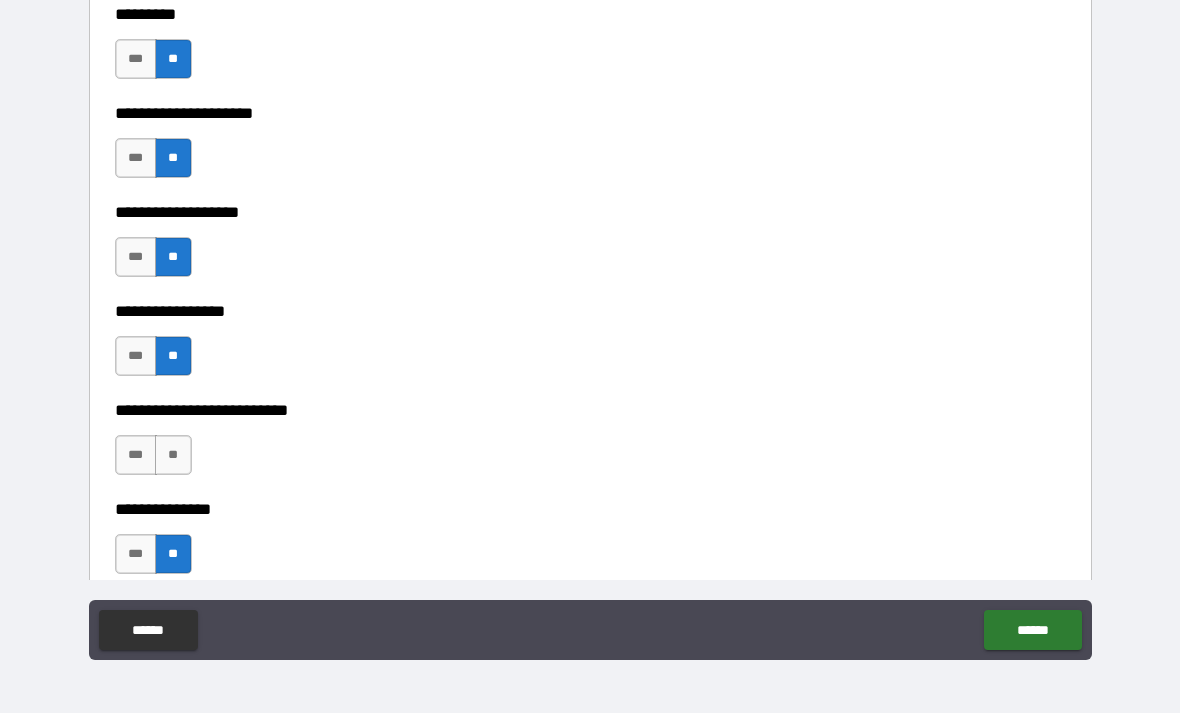 click on "**" at bounding box center [173, 455] 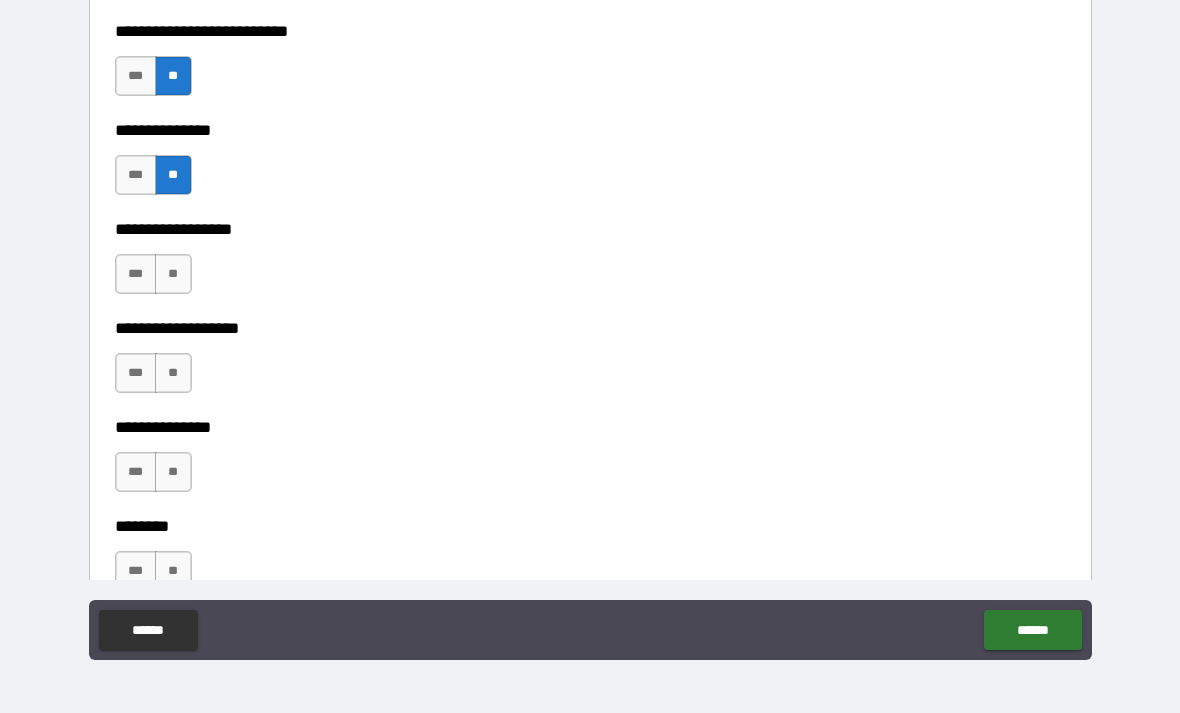 scroll, scrollTop: 5609, scrollLeft: 0, axis: vertical 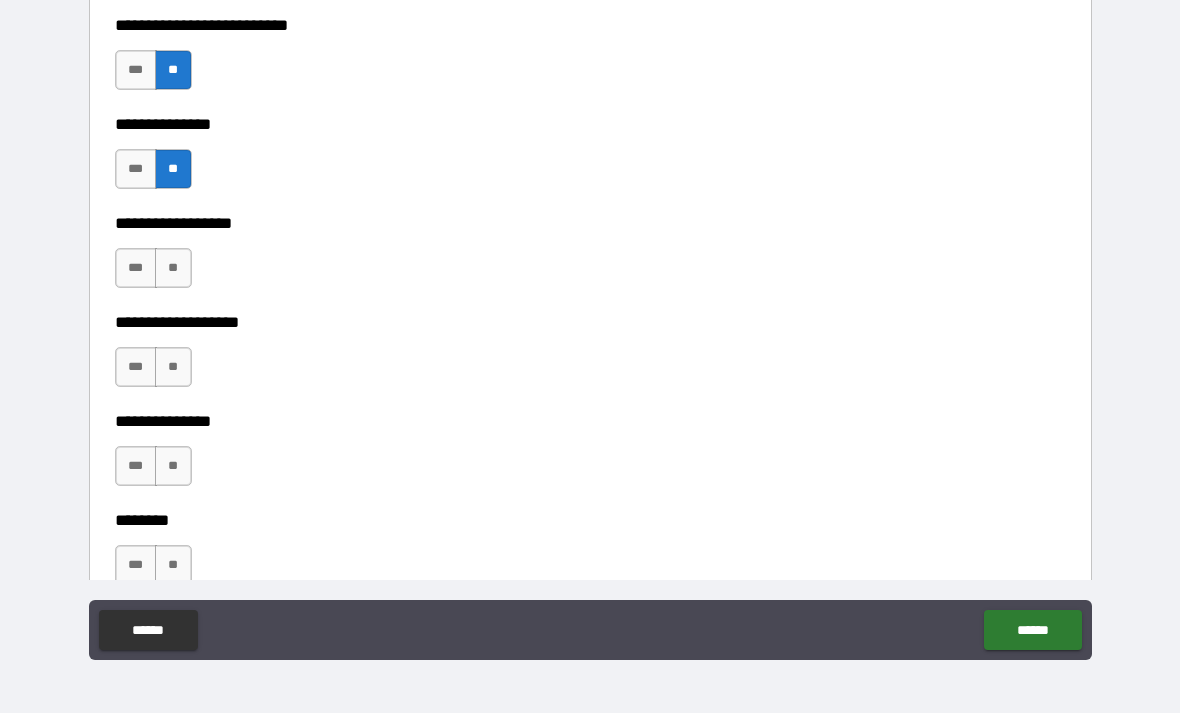 click on "**" at bounding box center (173, 268) 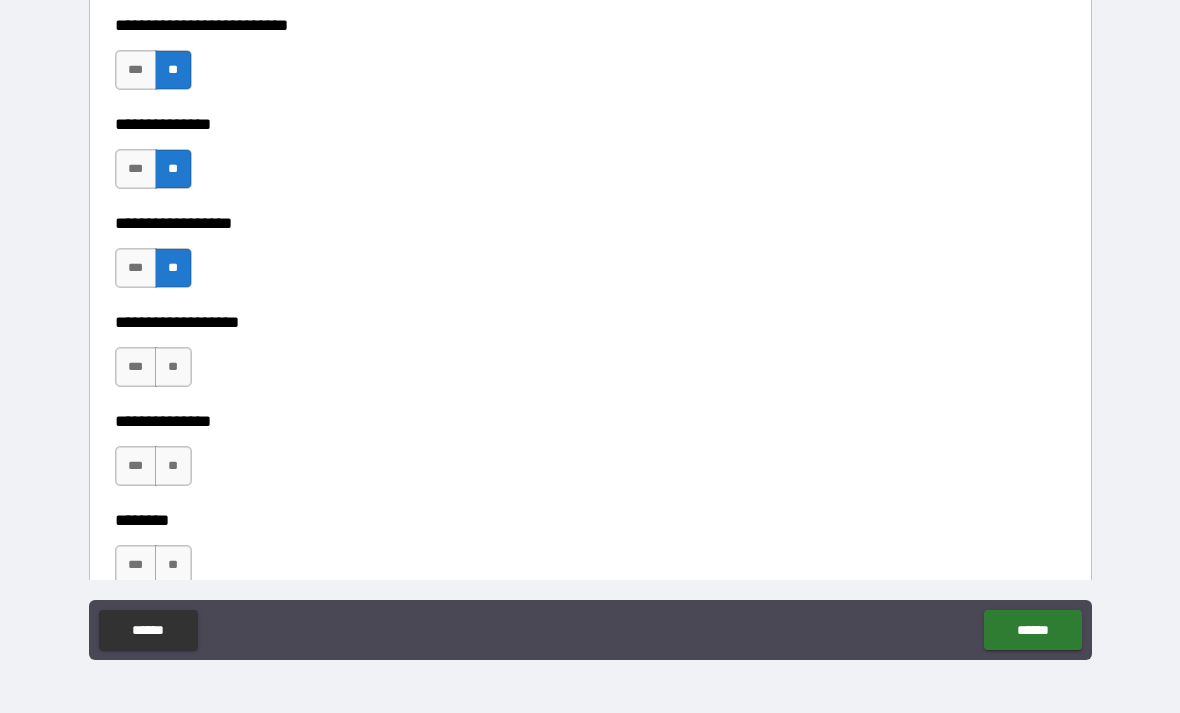 click on "**" at bounding box center [173, 367] 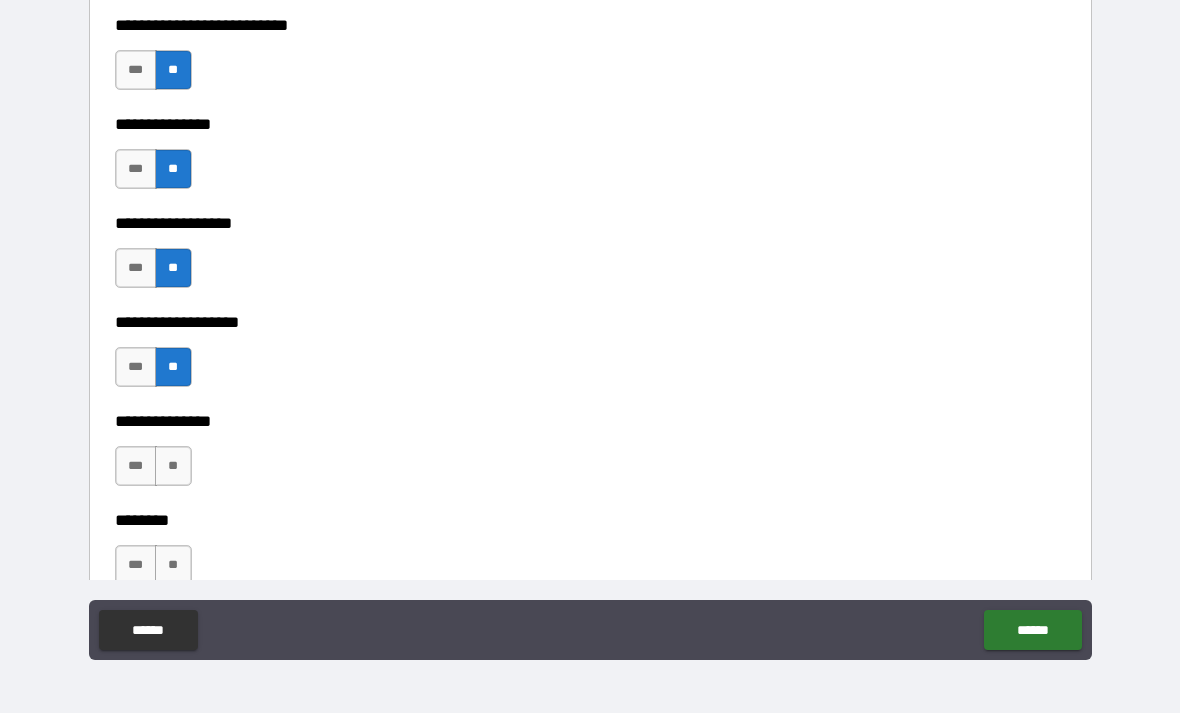 click on "**" at bounding box center [173, 466] 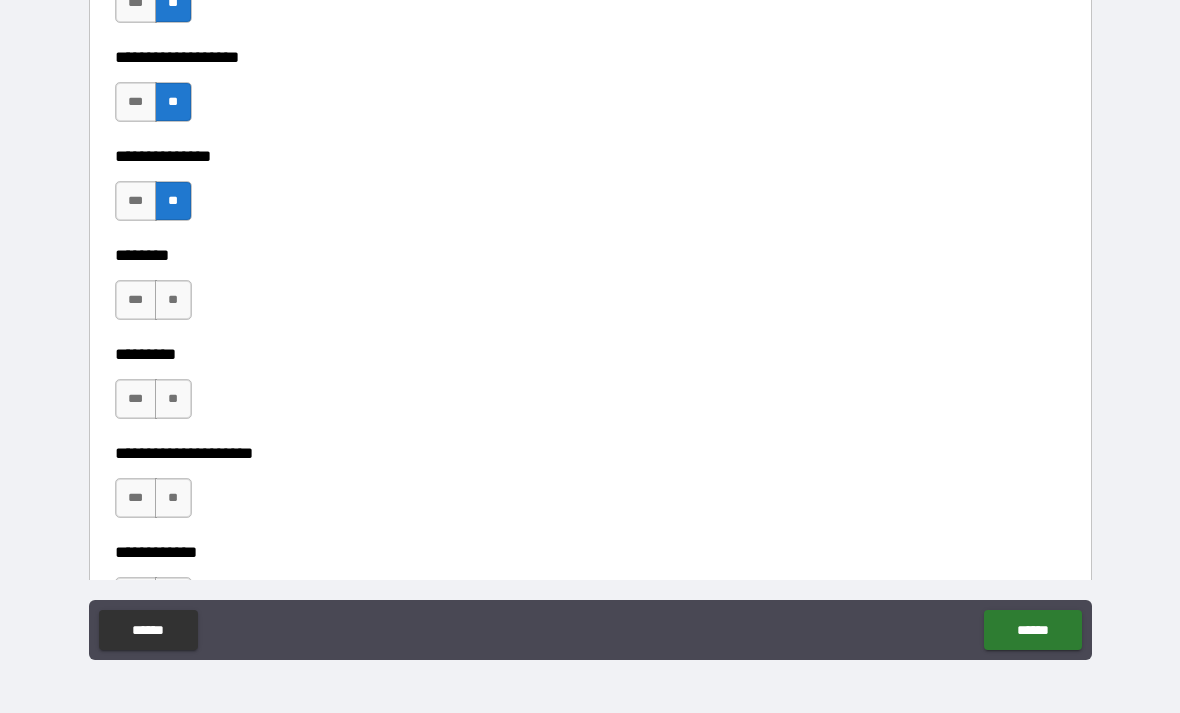 scroll, scrollTop: 5872, scrollLeft: 0, axis: vertical 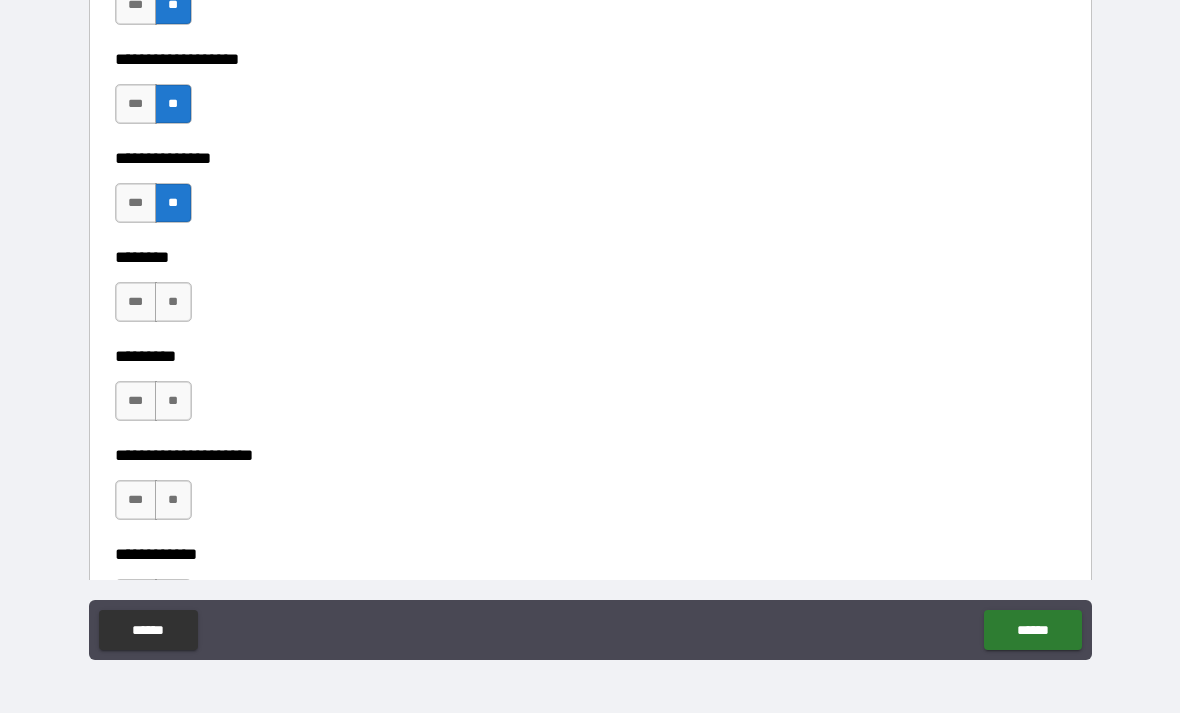 click on "***" at bounding box center [136, 302] 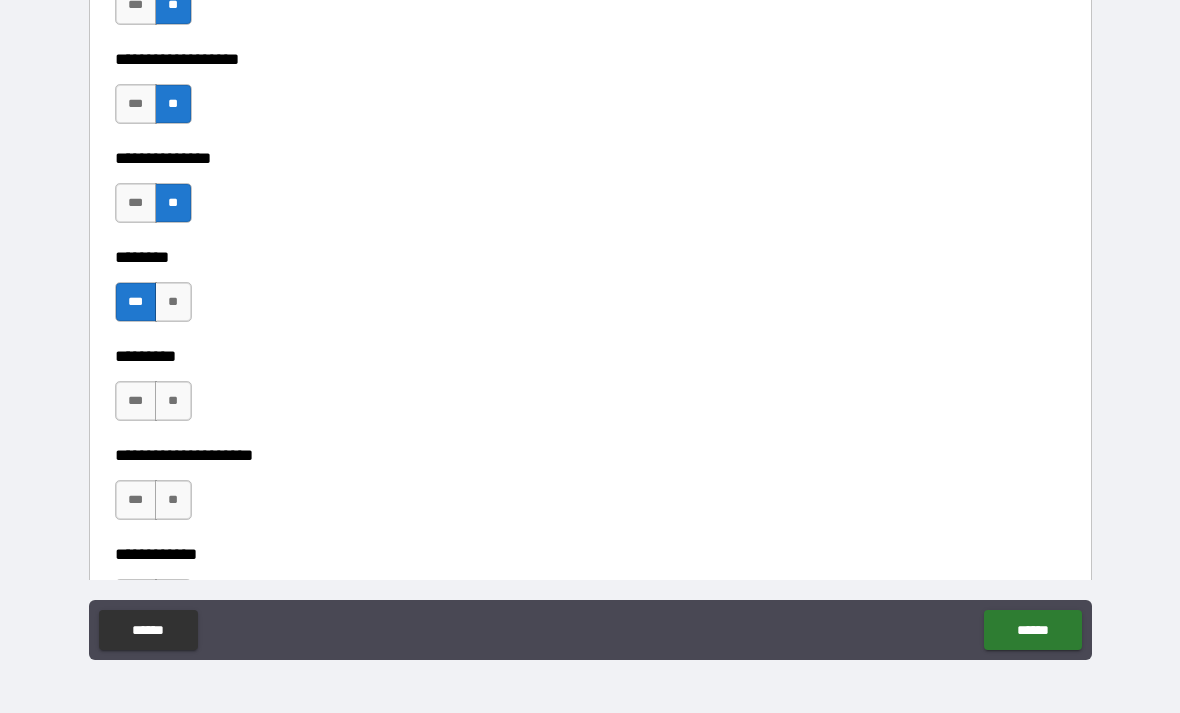 click on "**" at bounding box center (173, 401) 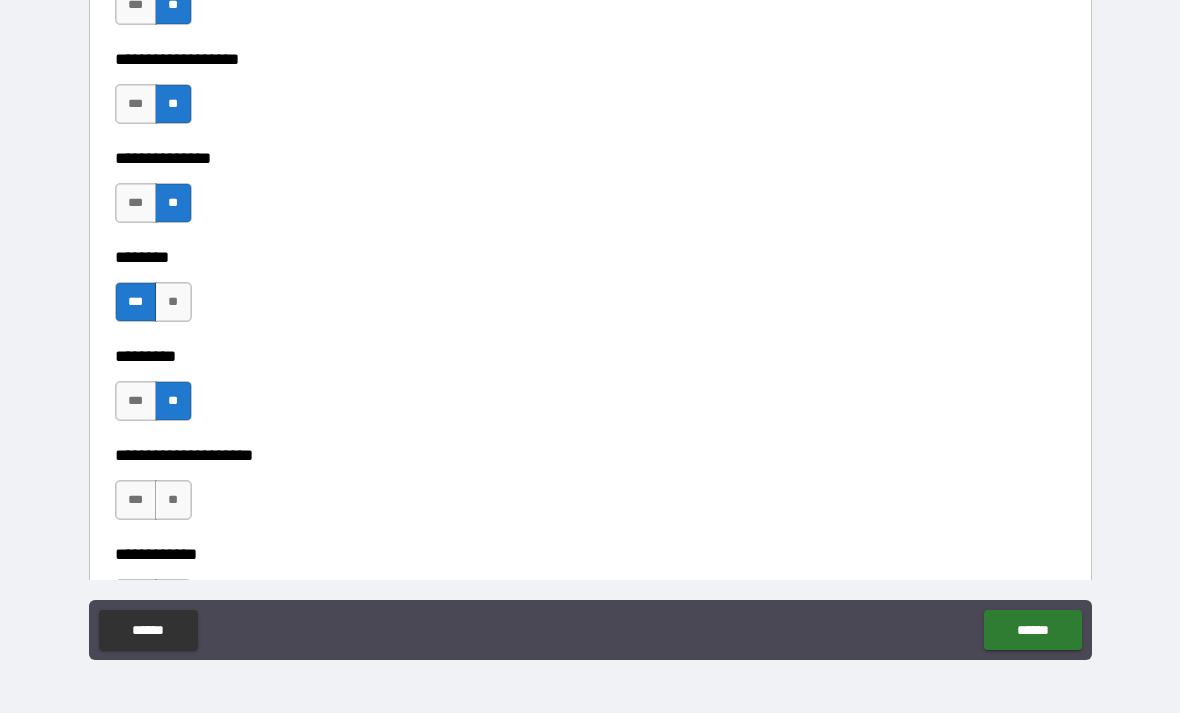 click on "**" at bounding box center (173, 500) 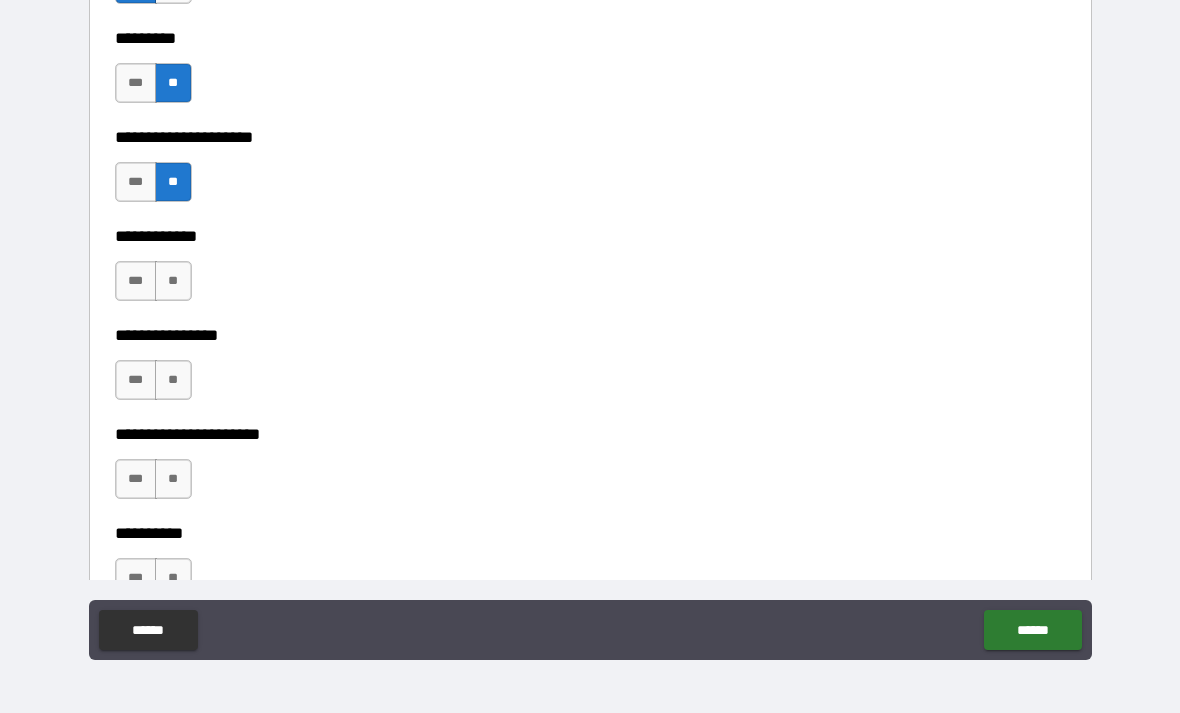 scroll, scrollTop: 6209, scrollLeft: 0, axis: vertical 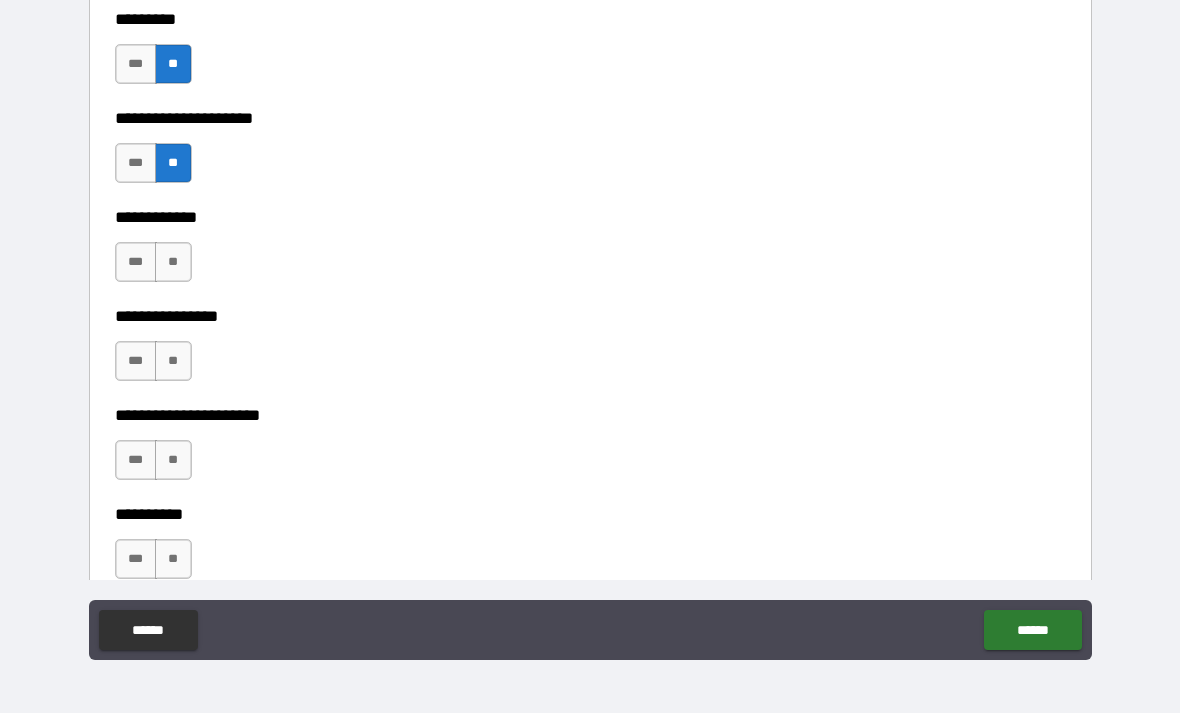 click on "**" at bounding box center (173, 262) 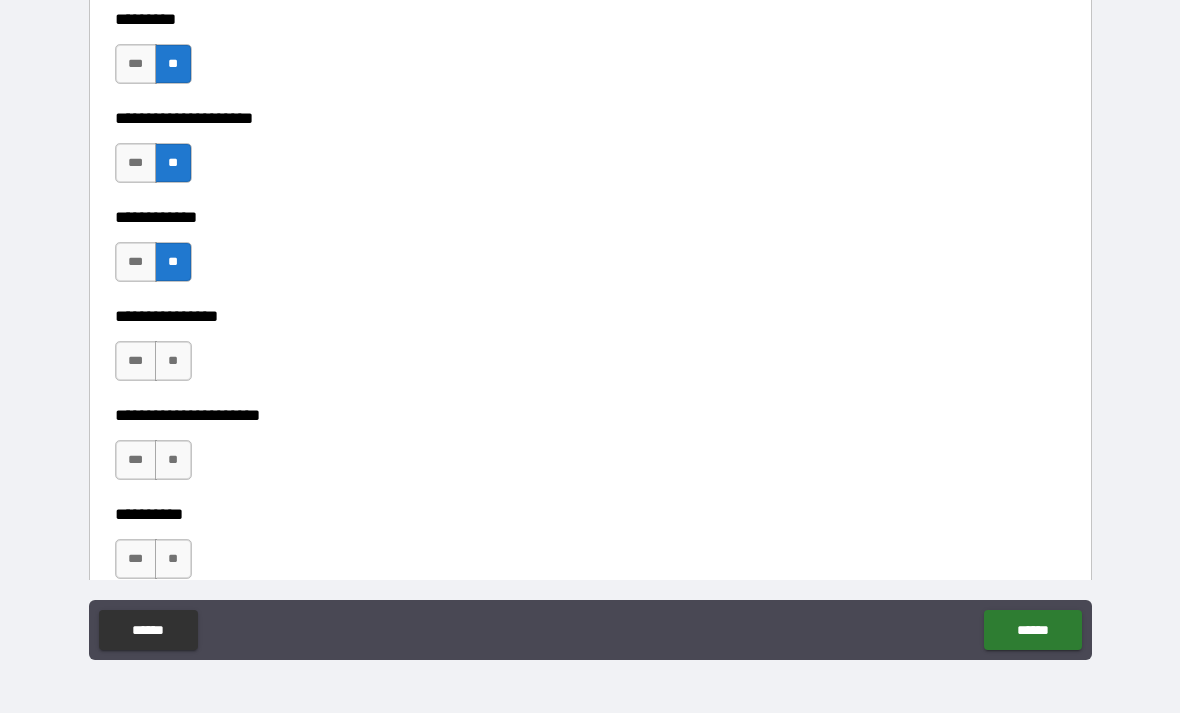click on "**" at bounding box center [173, 361] 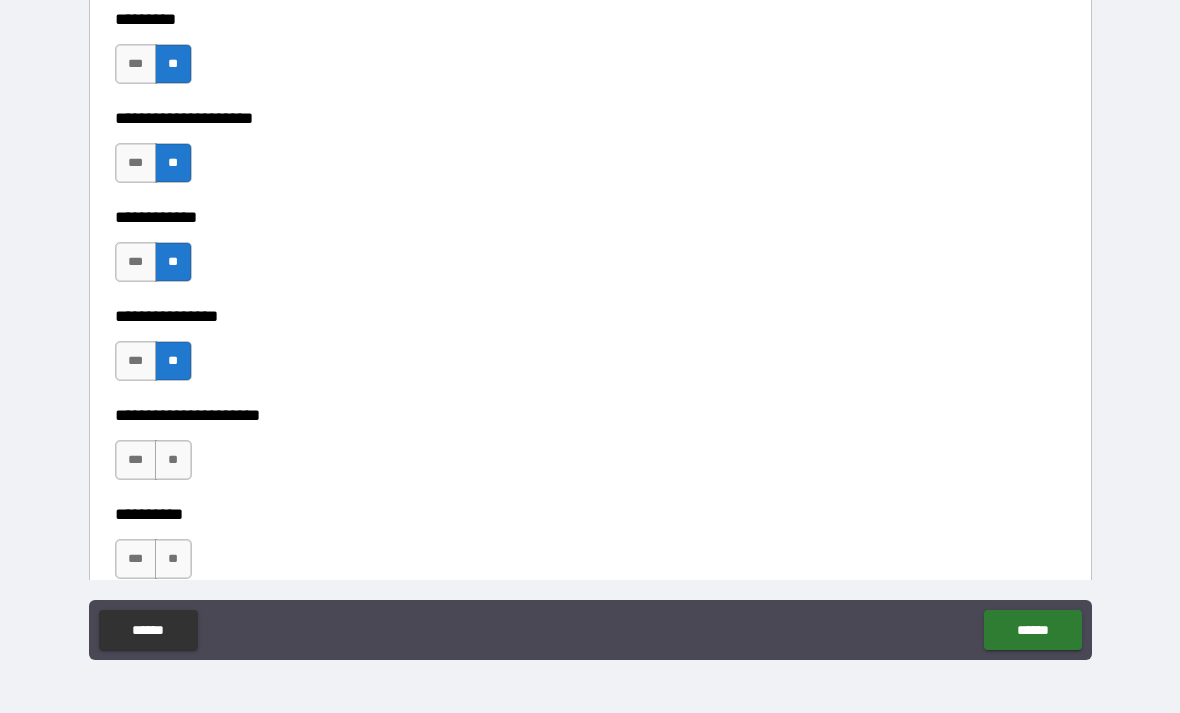 click on "**" at bounding box center [173, 460] 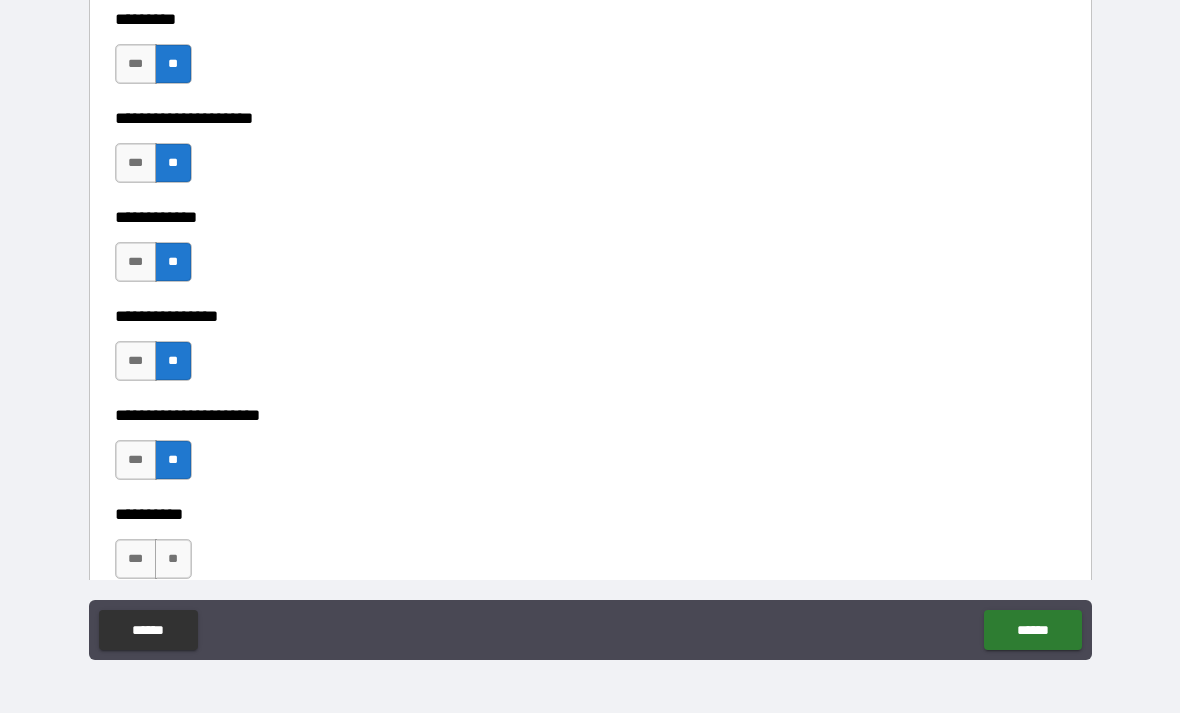 click on "**" at bounding box center [173, 559] 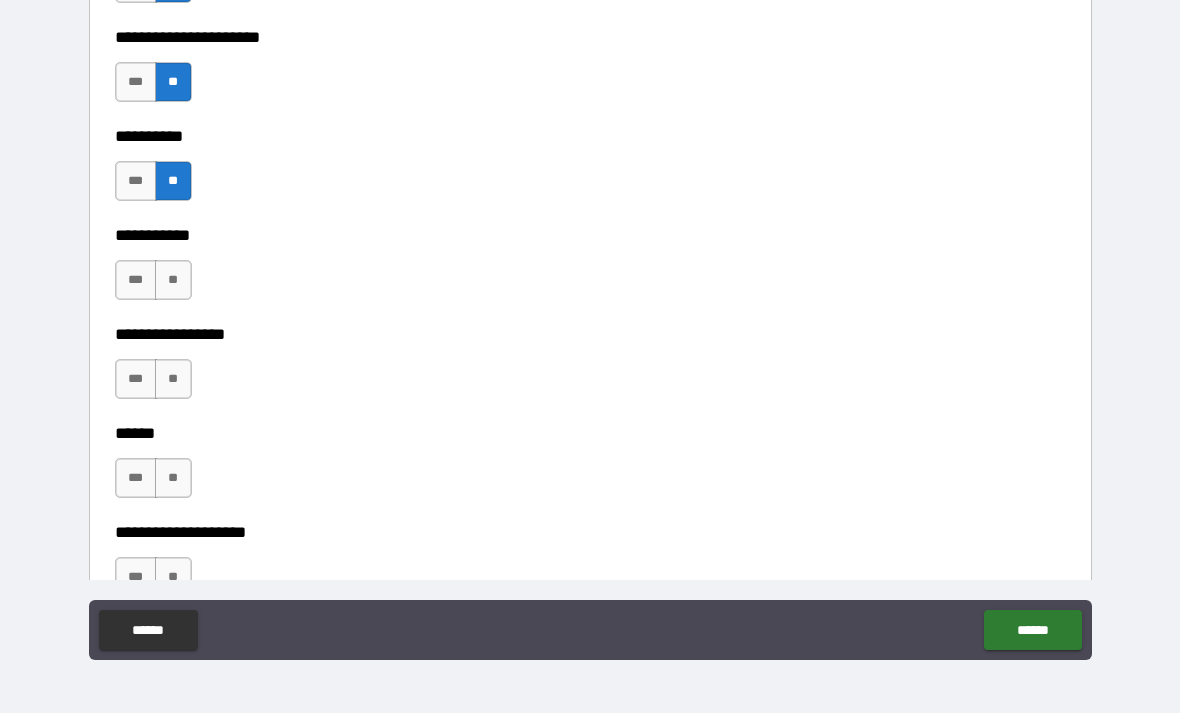 scroll, scrollTop: 6590, scrollLeft: 0, axis: vertical 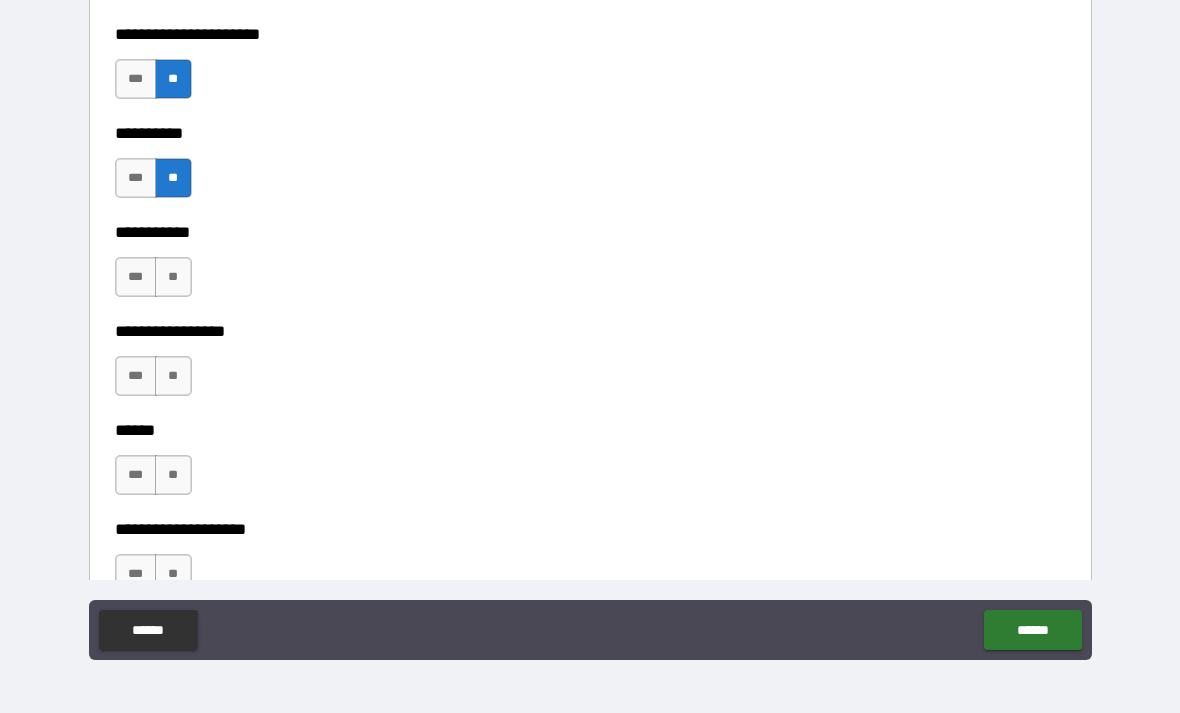 click on "**" at bounding box center (173, 277) 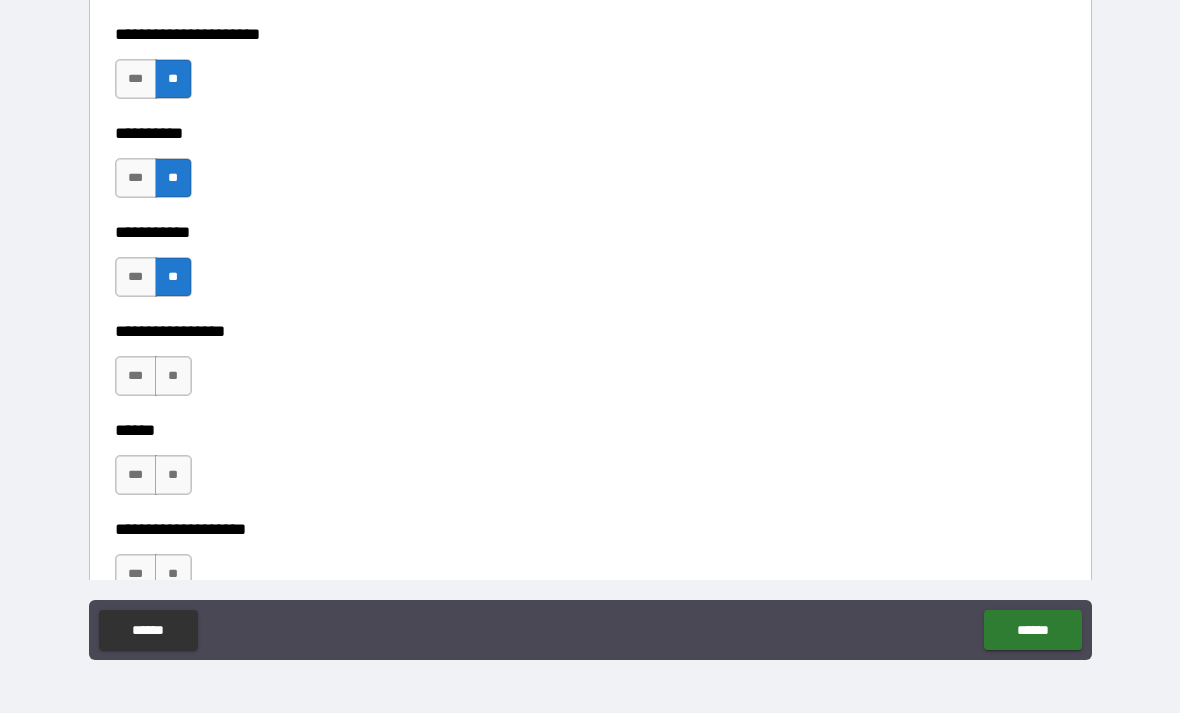 click on "**" at bounding box center [173, 376] 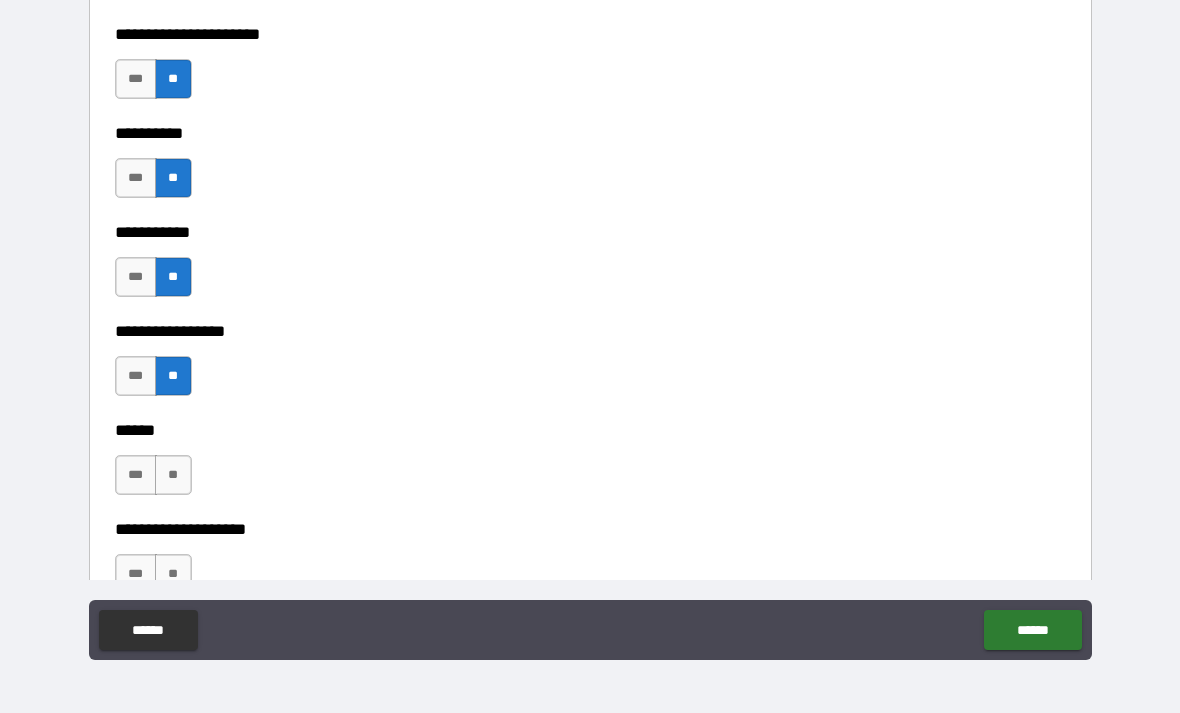 click on "**" at bounding box center (173, 475) 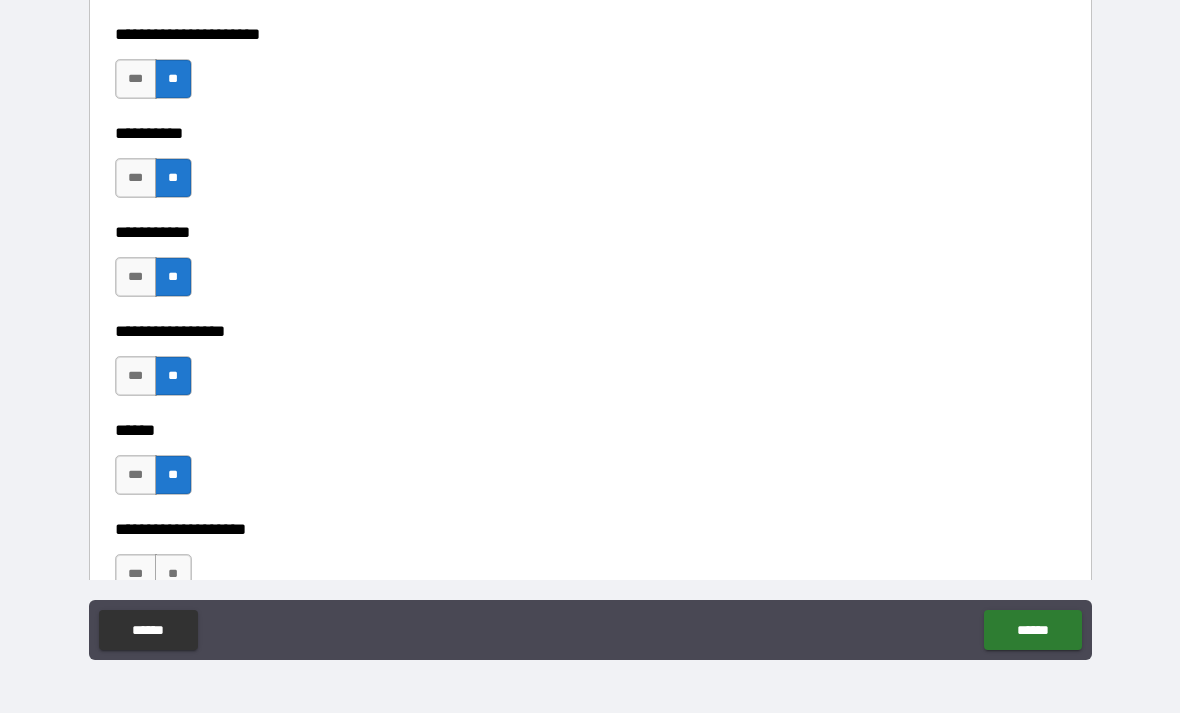 click on "**" at bounding box center [173, 574] 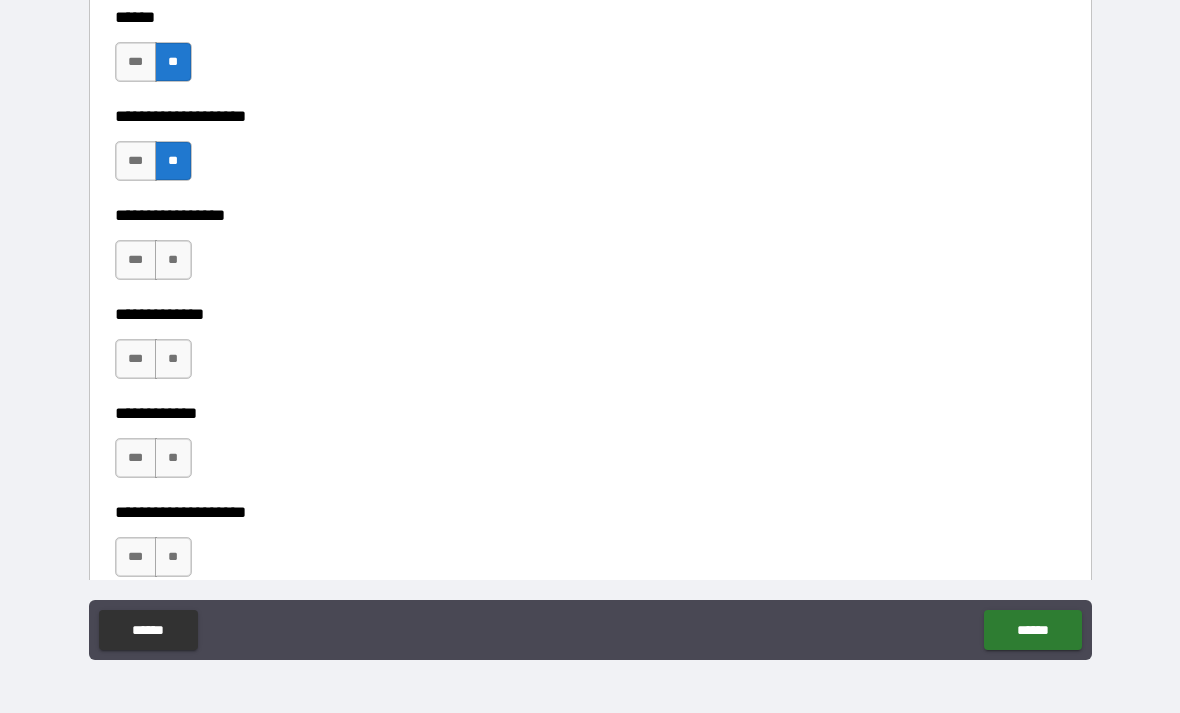 scroll, scrollTop: 7005, scrollLeft: 0, axis: vertical 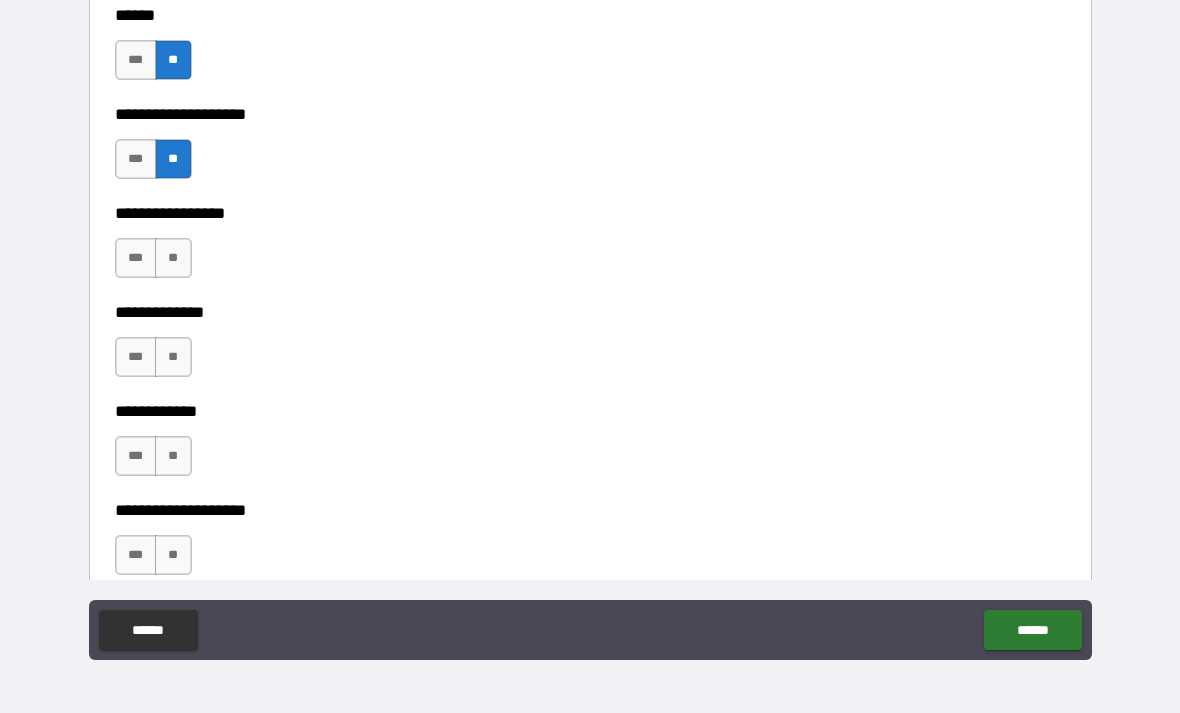 click on "**" at bounding box center [173, 258] 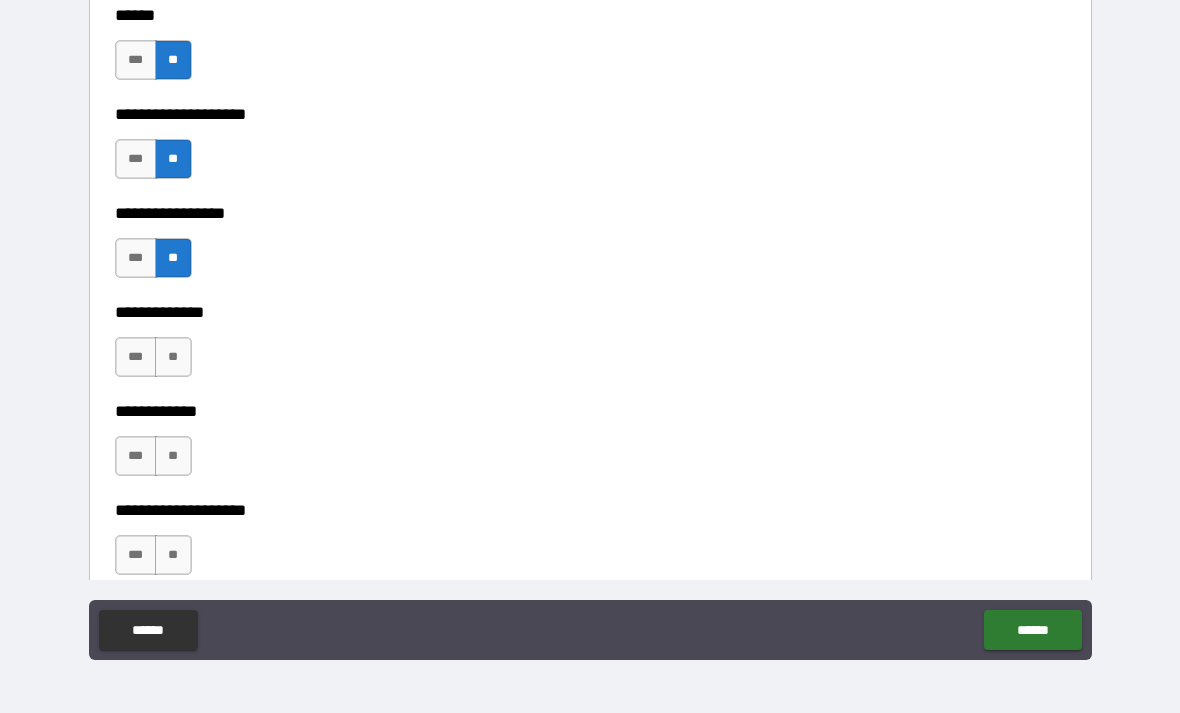 click on "**" at bounding box center (173, 357) 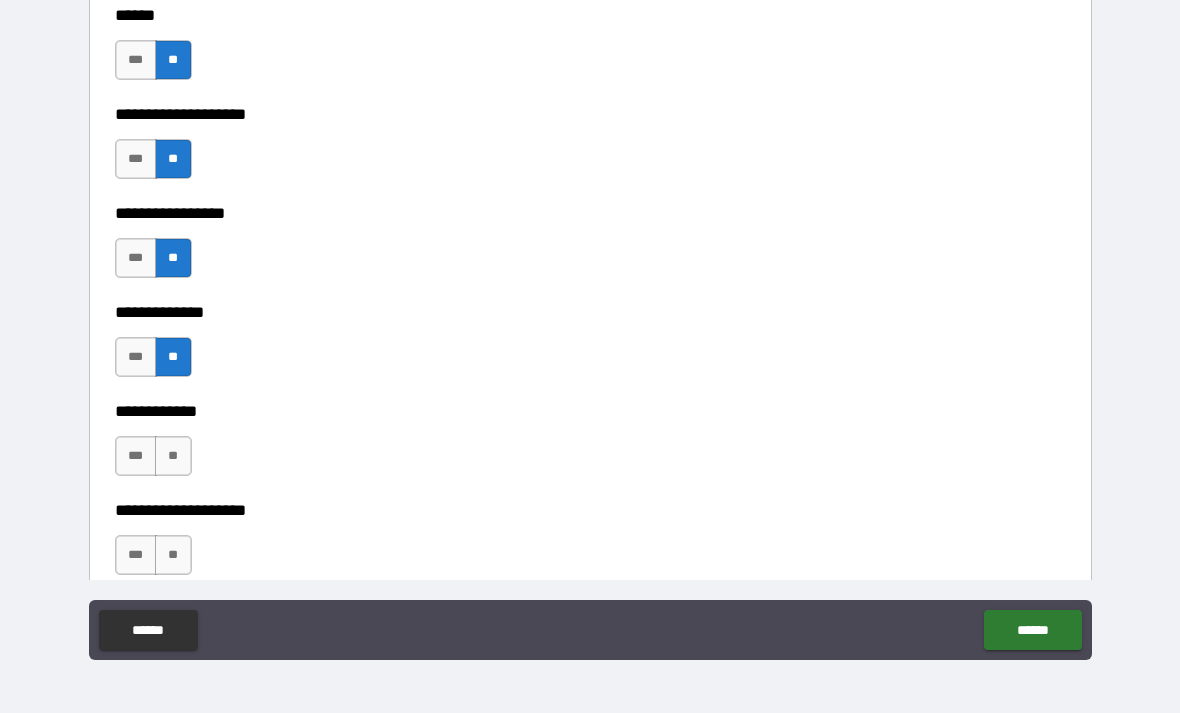 click on "**" at bounding box center [173, 456] 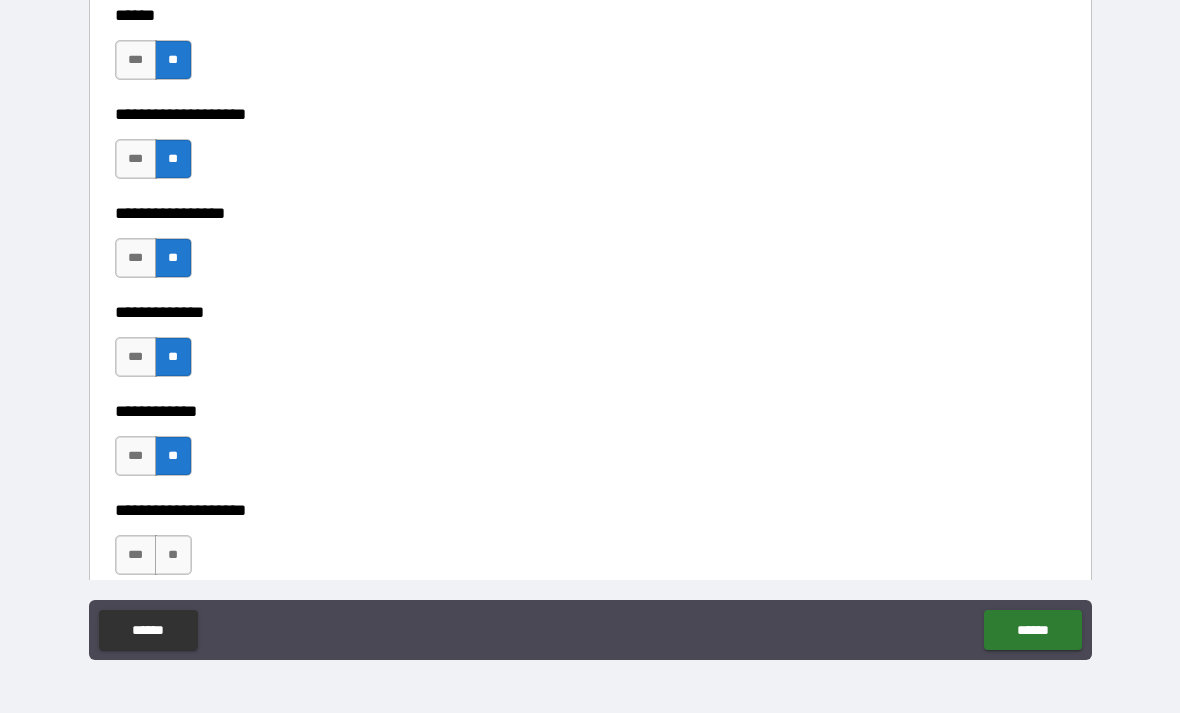 click on "**" at bounding box center [173, 555] 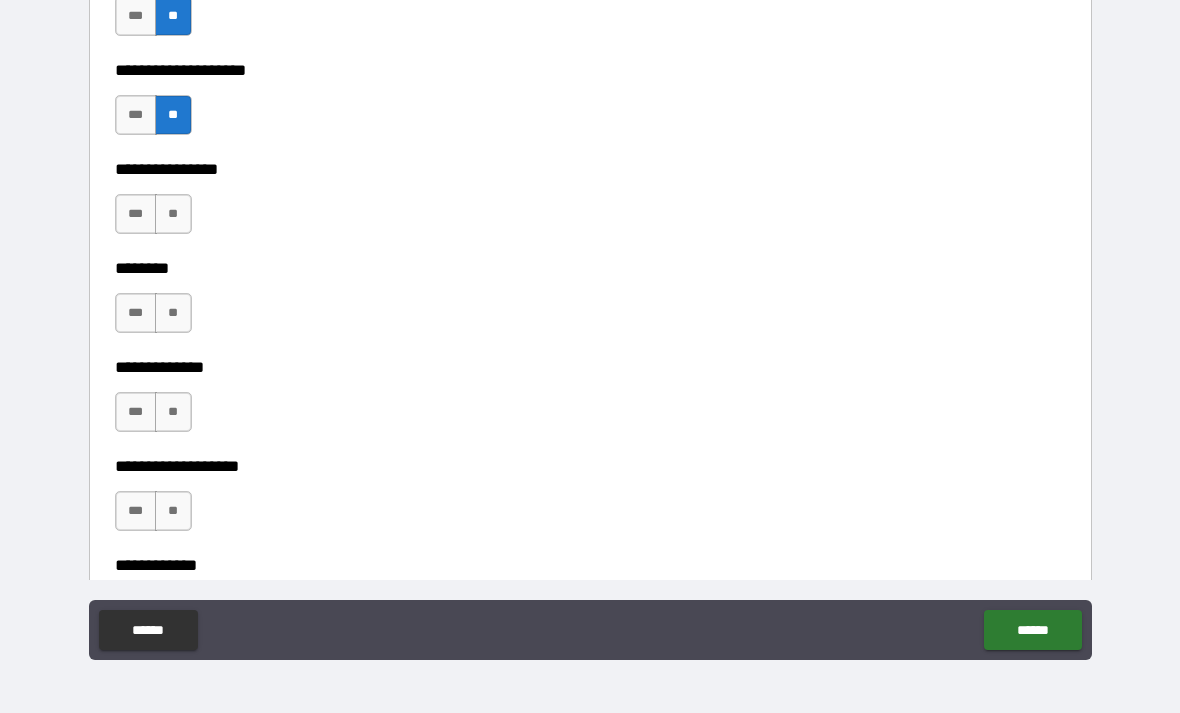scroll, scrollTop: 7459, scrollLeft: 0, axis: vertical 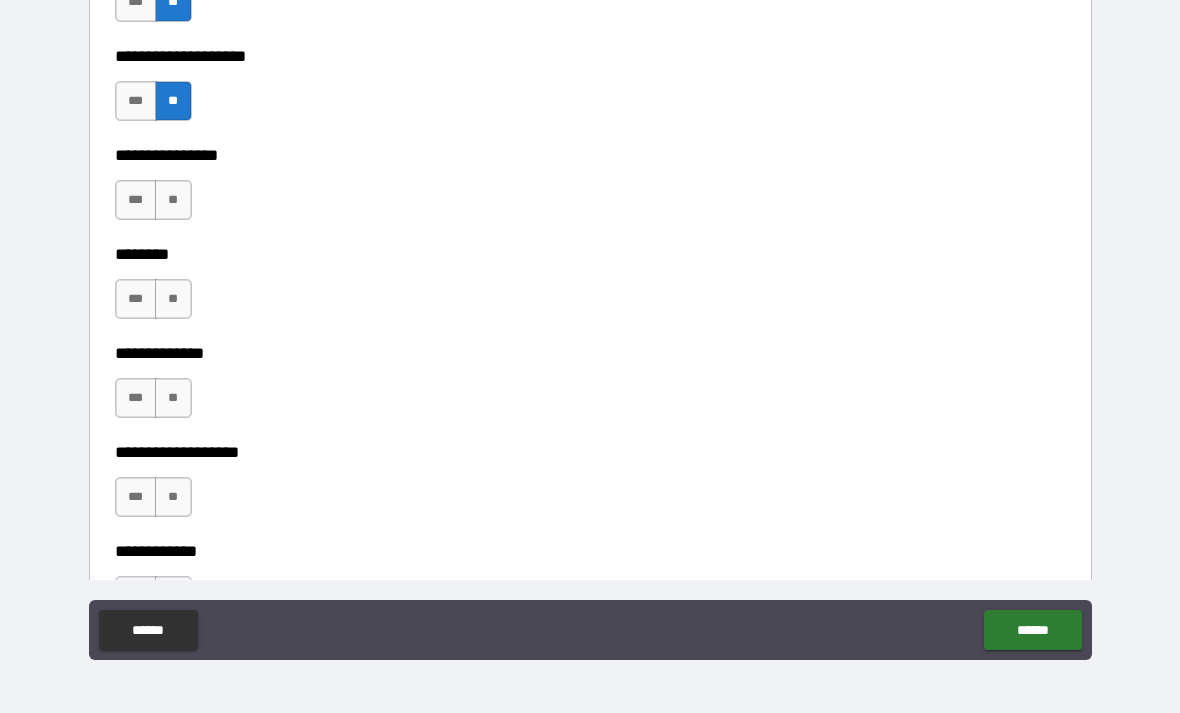 click on "**********" at bounding box center (590, 141) 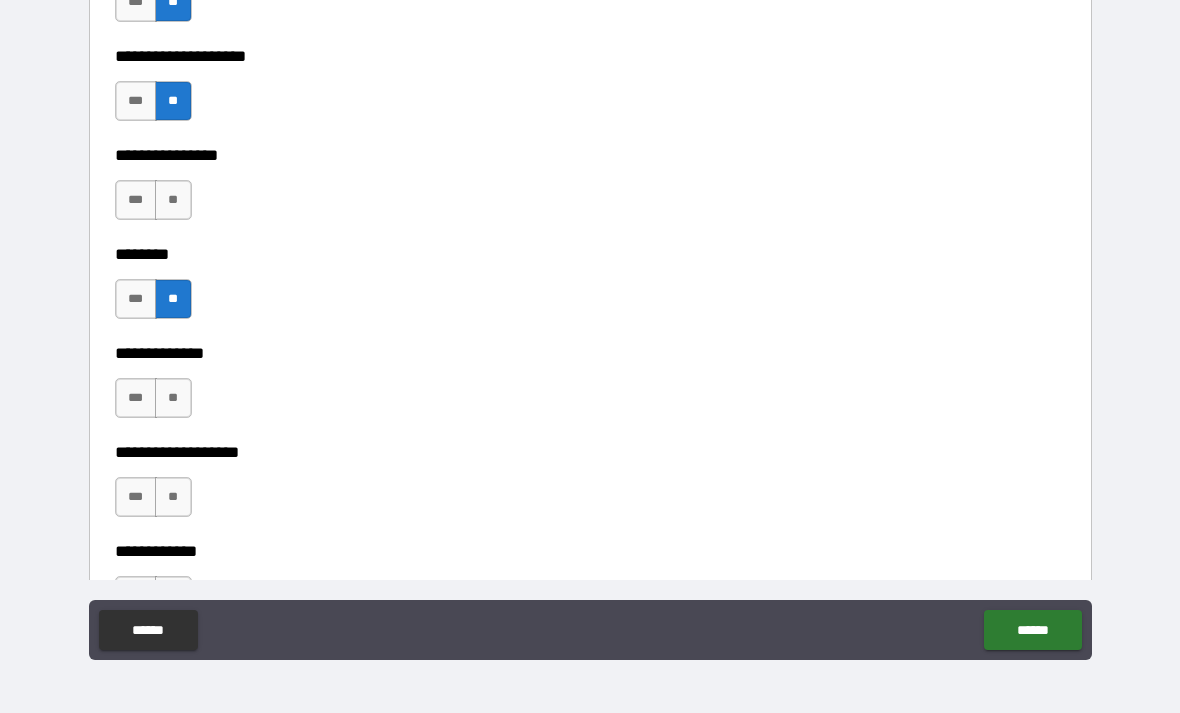 click on "**********" at bounding box center [590, 339] 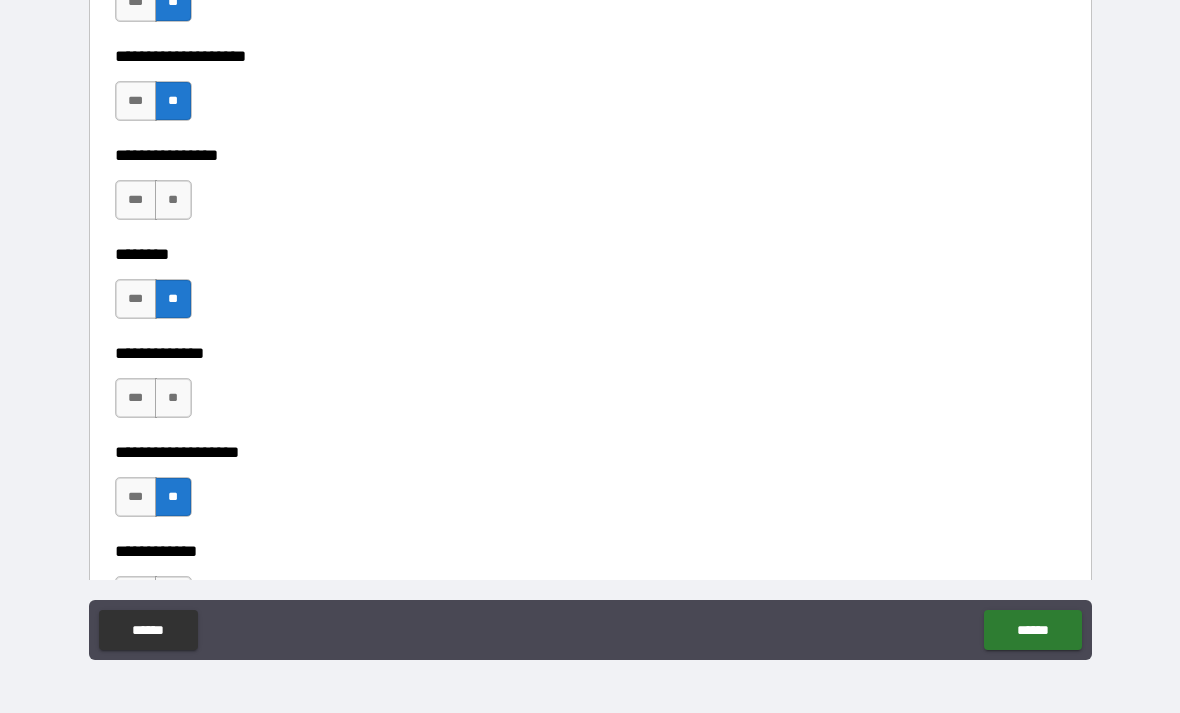 click on "**********" at bounding box center (590, 339) 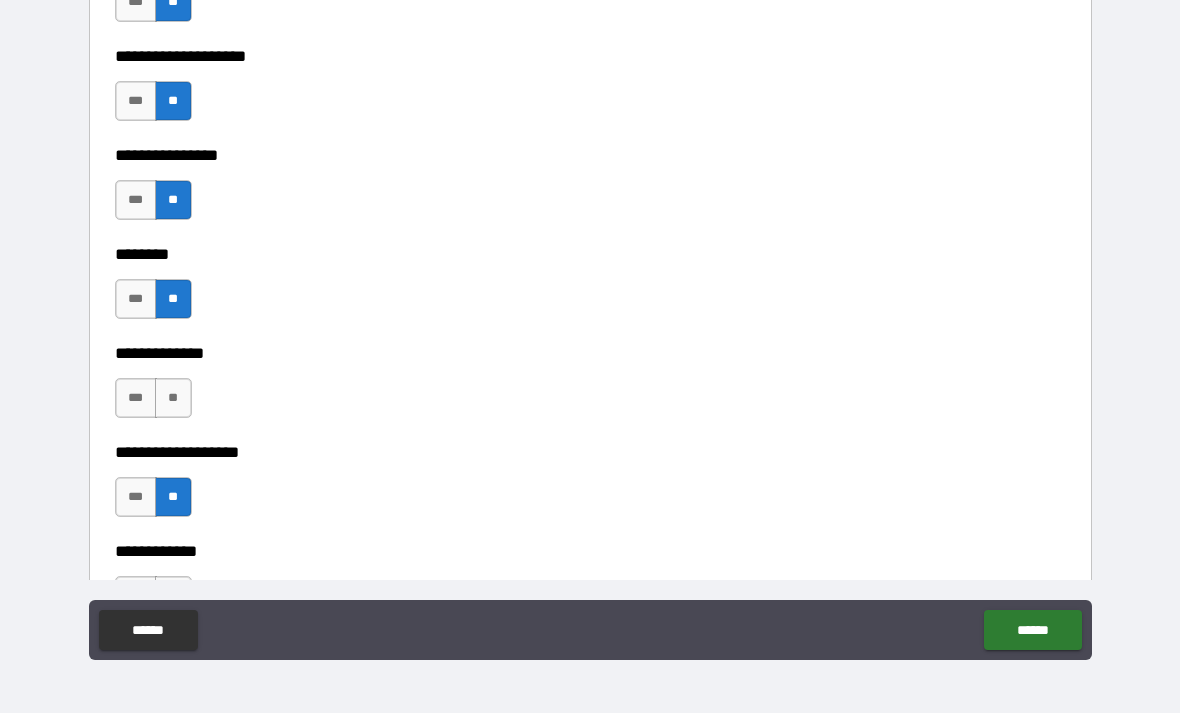 click on "**" at bounding box center [173, 398] 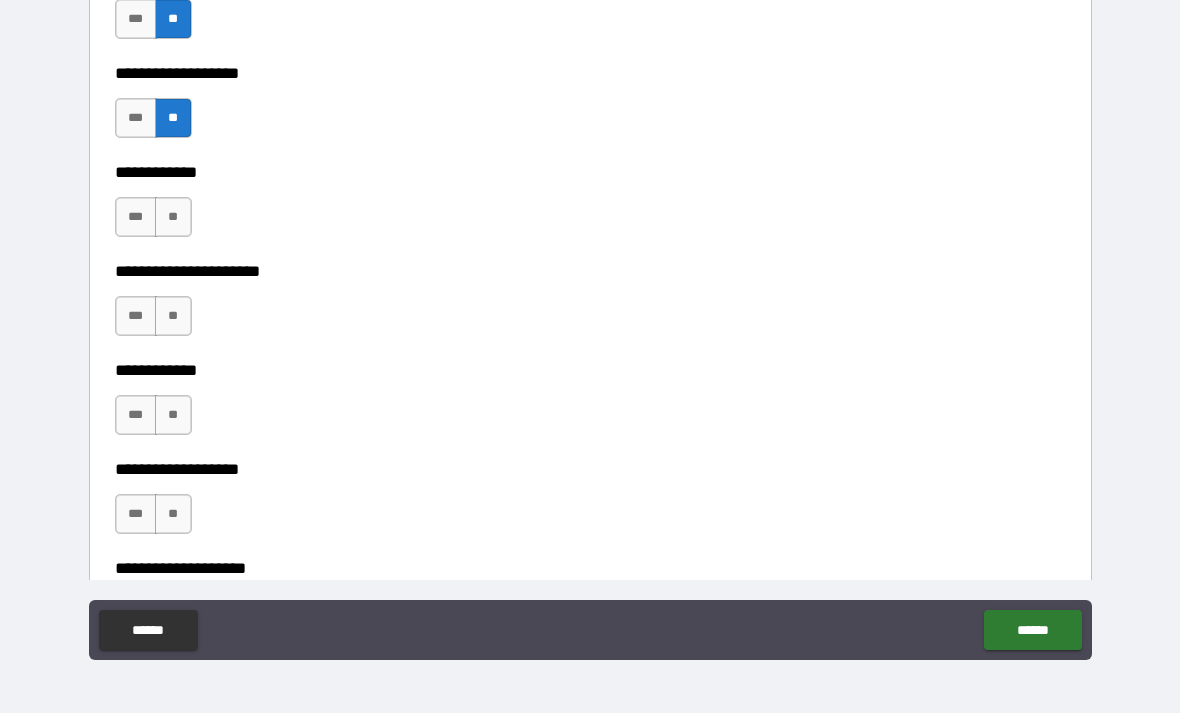 scroll, scrollTop: 7847, scrollLeft: 0, axis: vertical 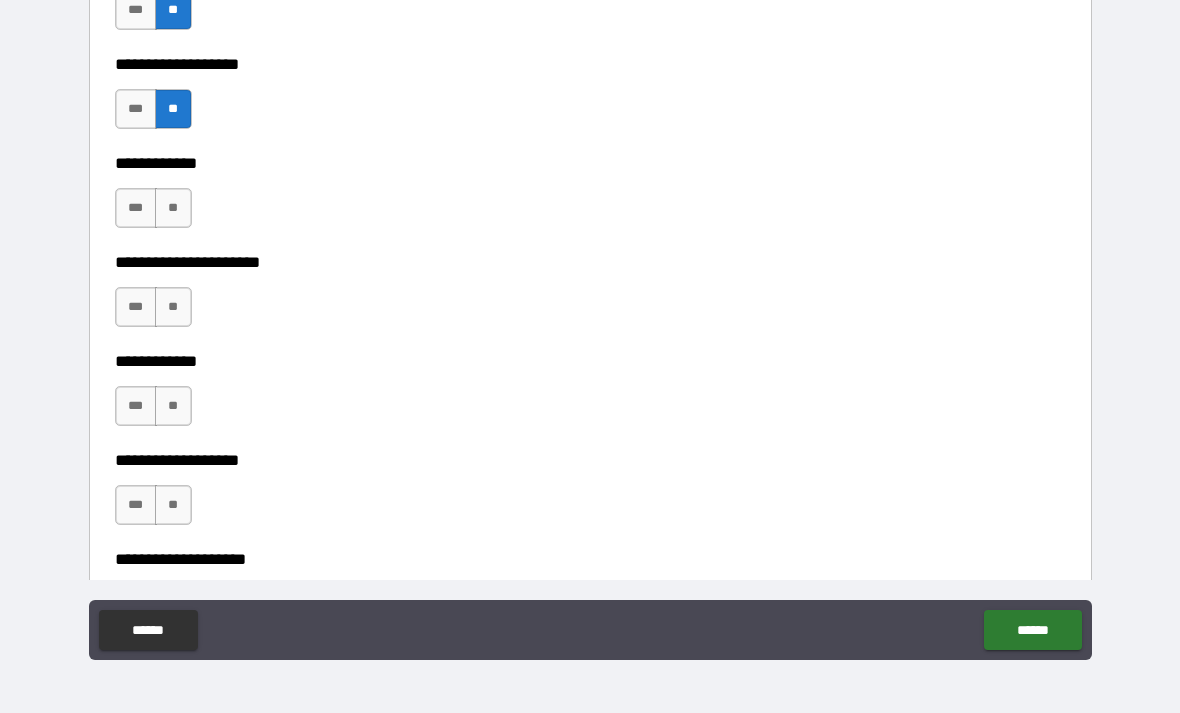 click on "**********" at bounding box center (590, 149) 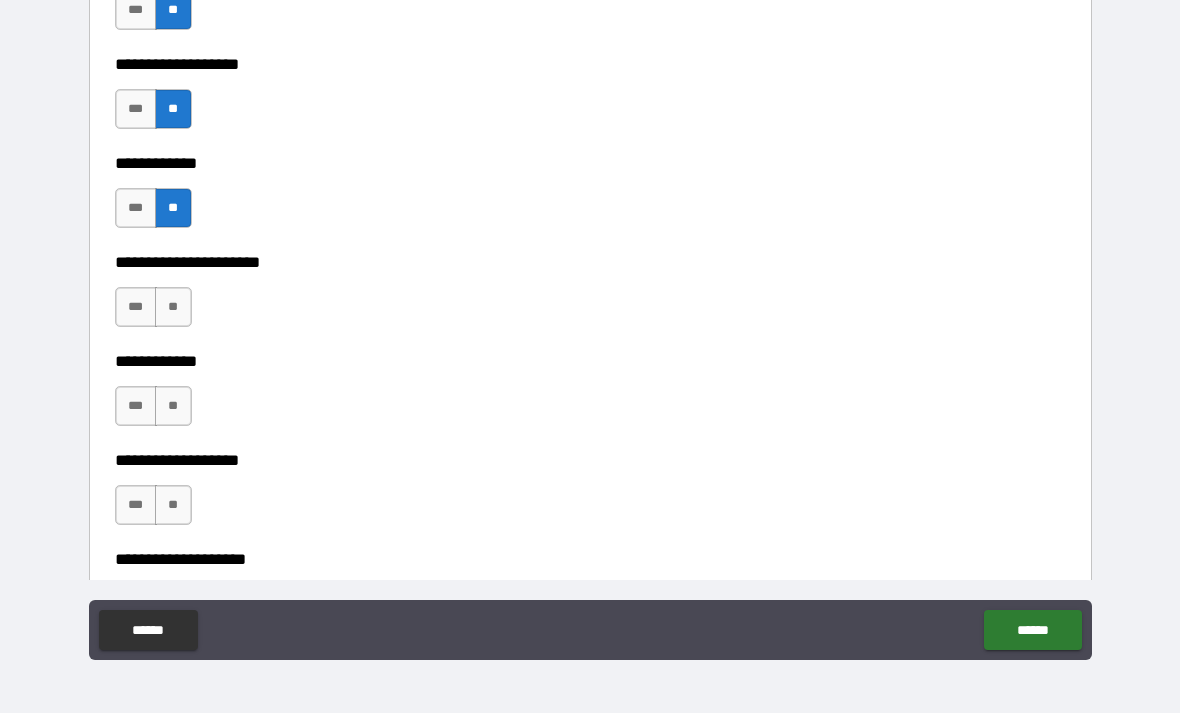 click on "**" at bounding box center [173, 307] 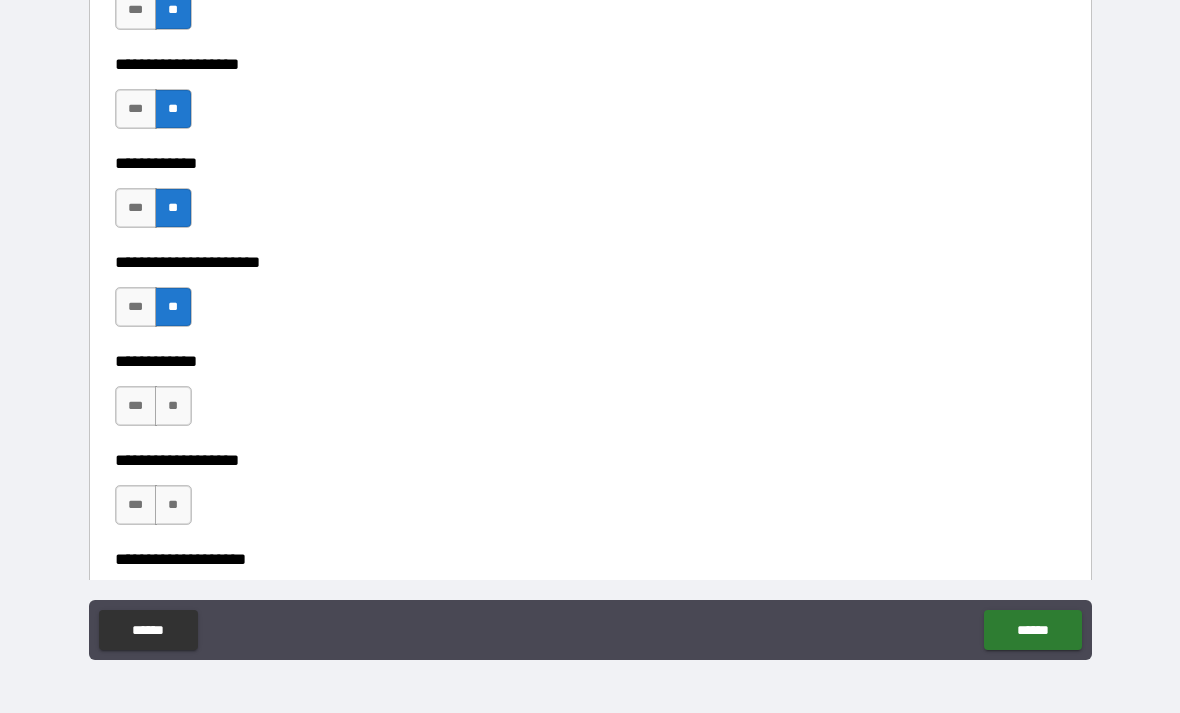 click on "**" at bounding box center [173, 406] 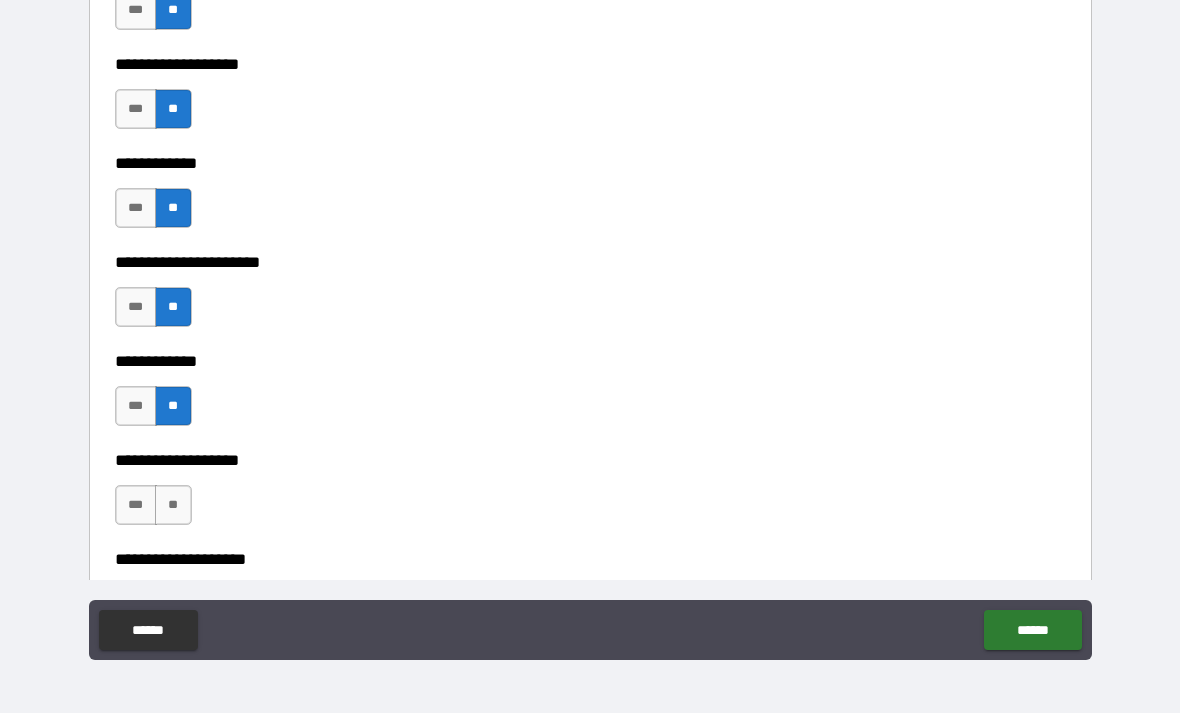 click on "**" at bounding box center [173, 505] 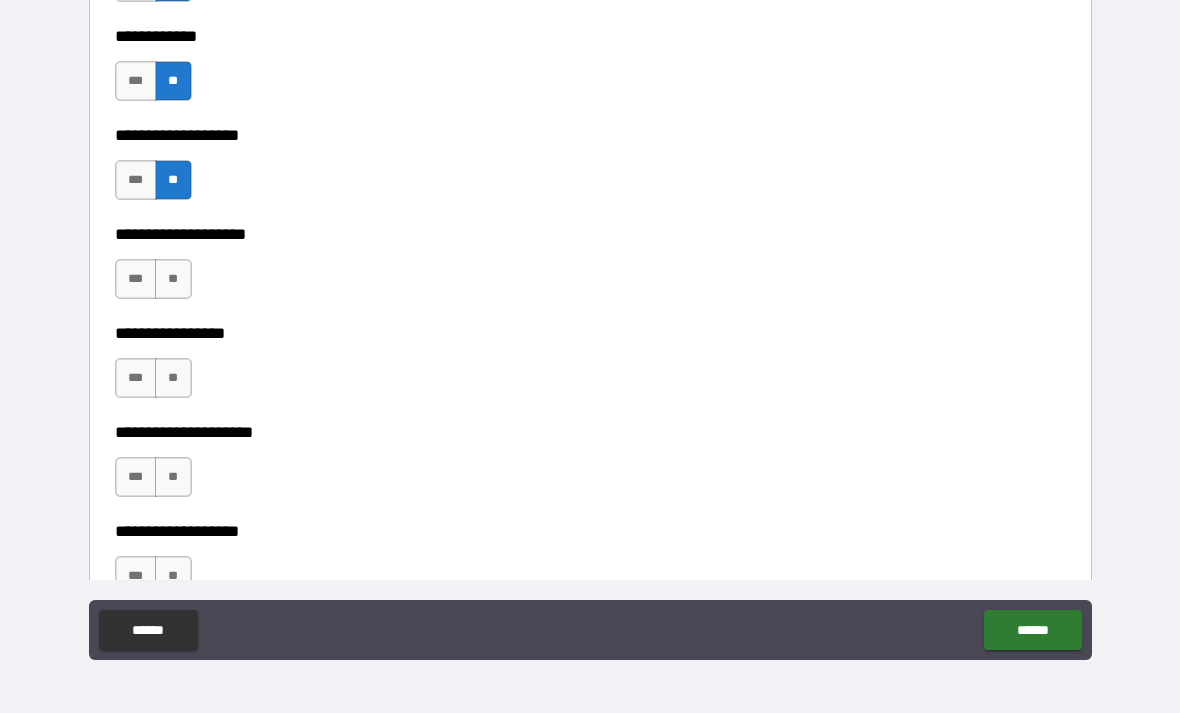 scroll, scrollTop: 8175, scrollLeft: 0, axis: vertical 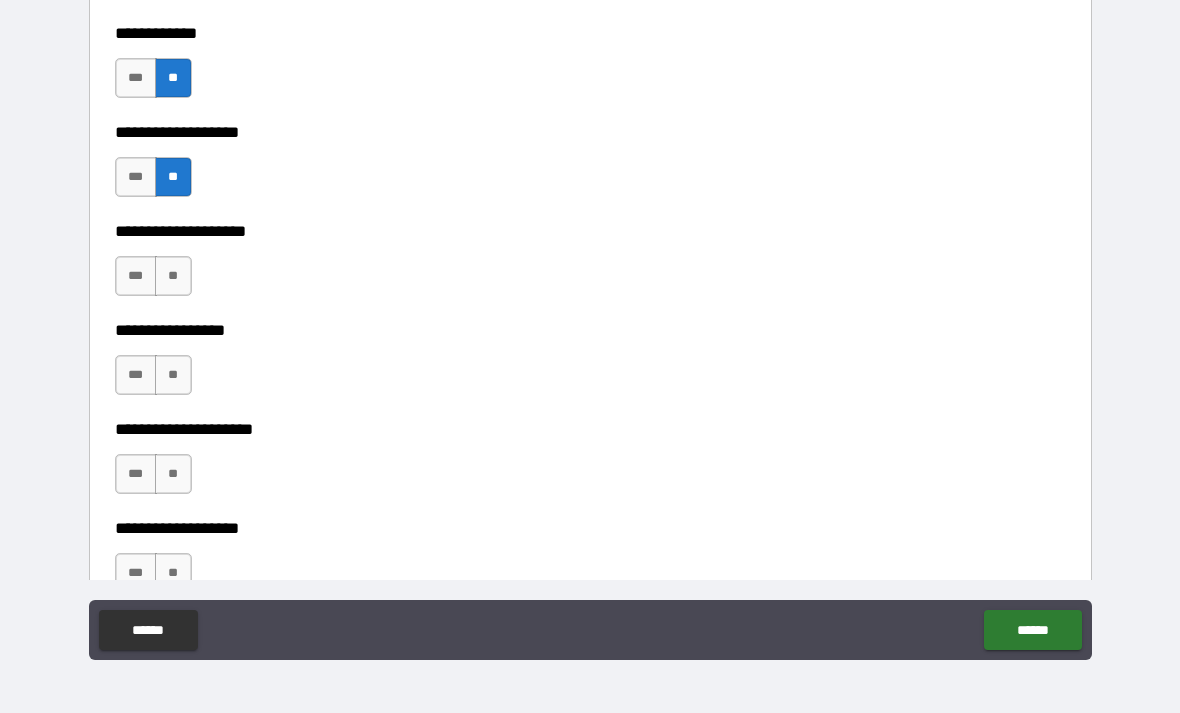 click on "**" at bounding box center (173, 276) 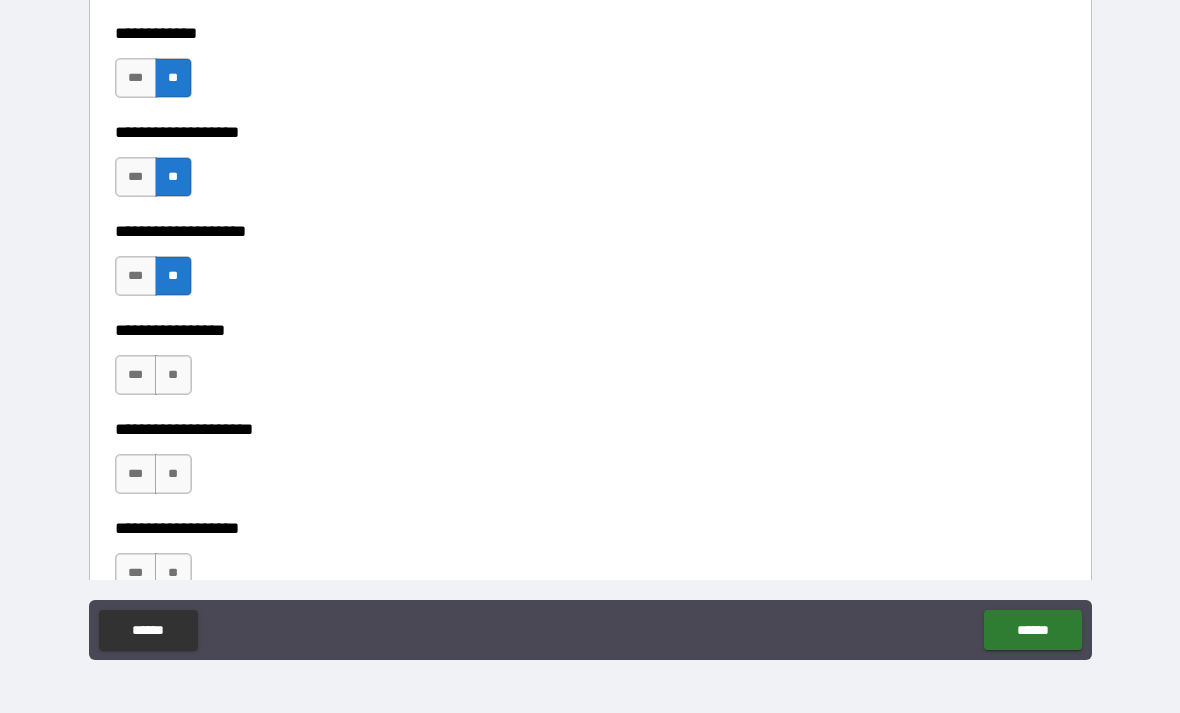 click on "**" at bounding box center [173, 375] 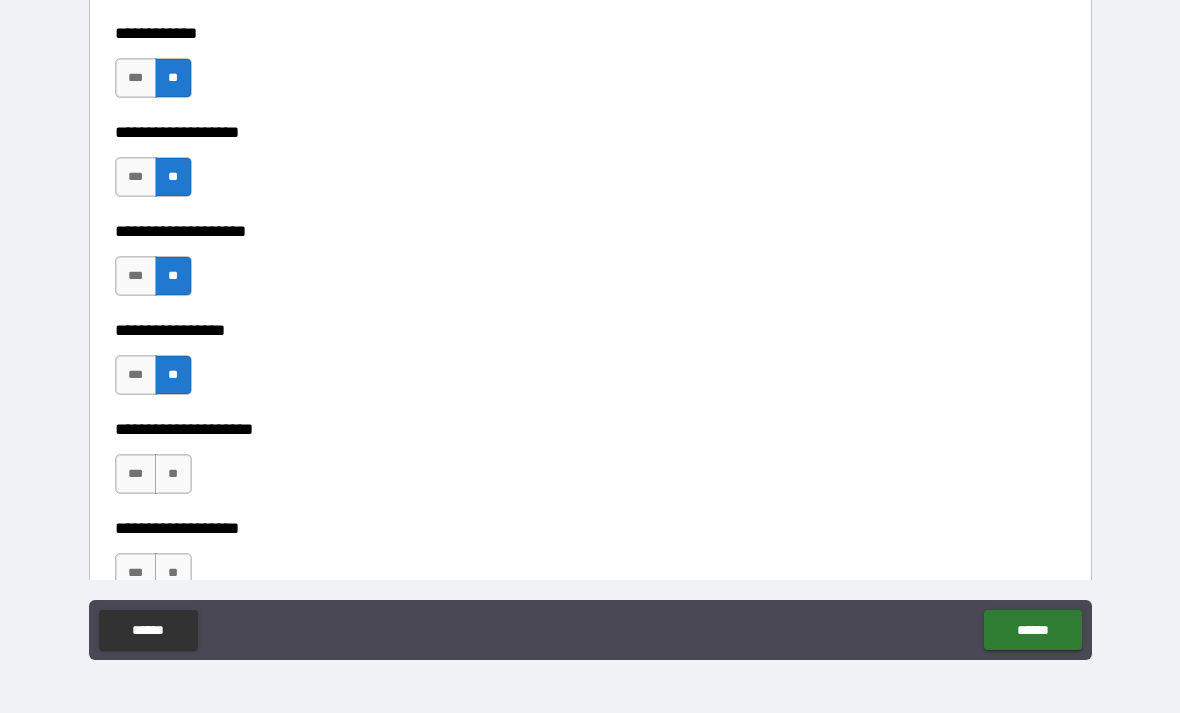 click on "**" at bounding box center (173, 474) 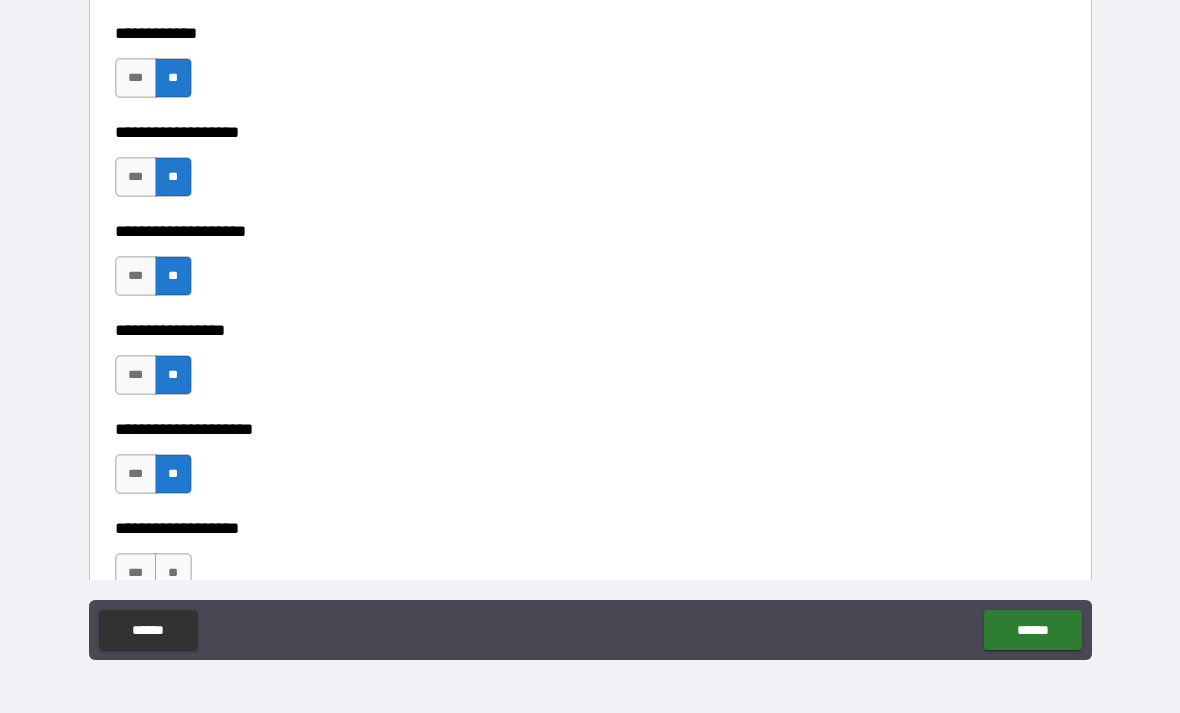 click on "**" at bounding box center [173, 573] 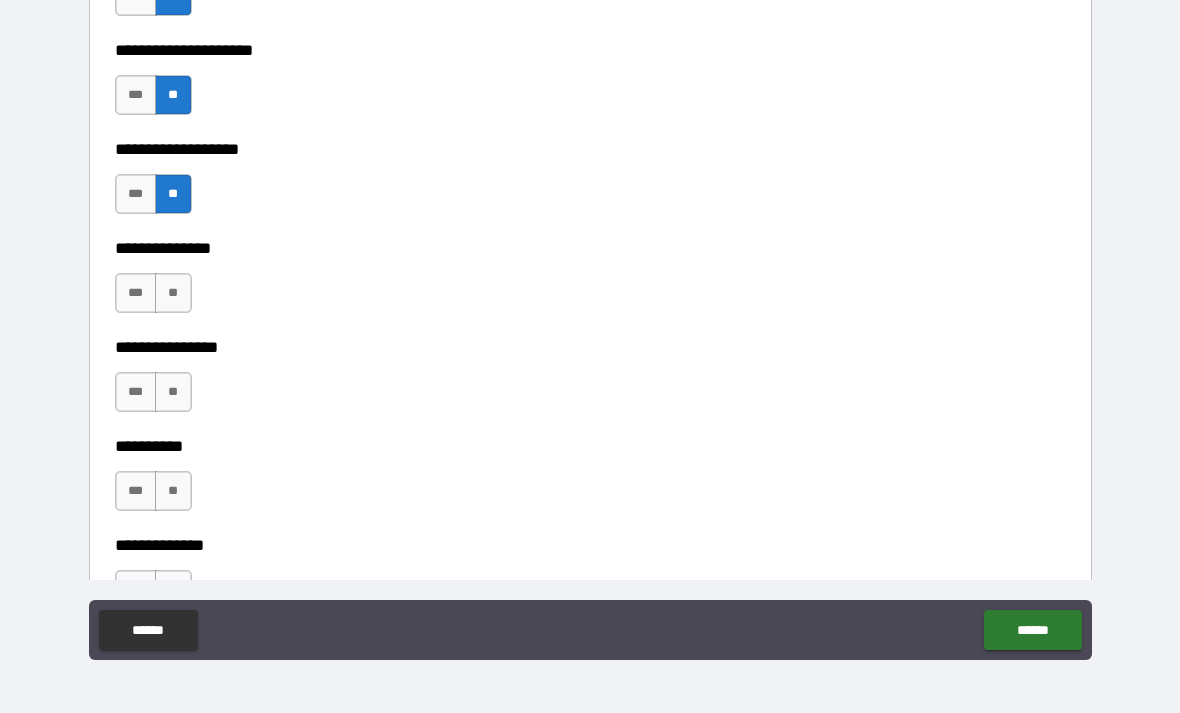 scroll, scrollTop: 8563, scrollLeft: 0, axis: vertical 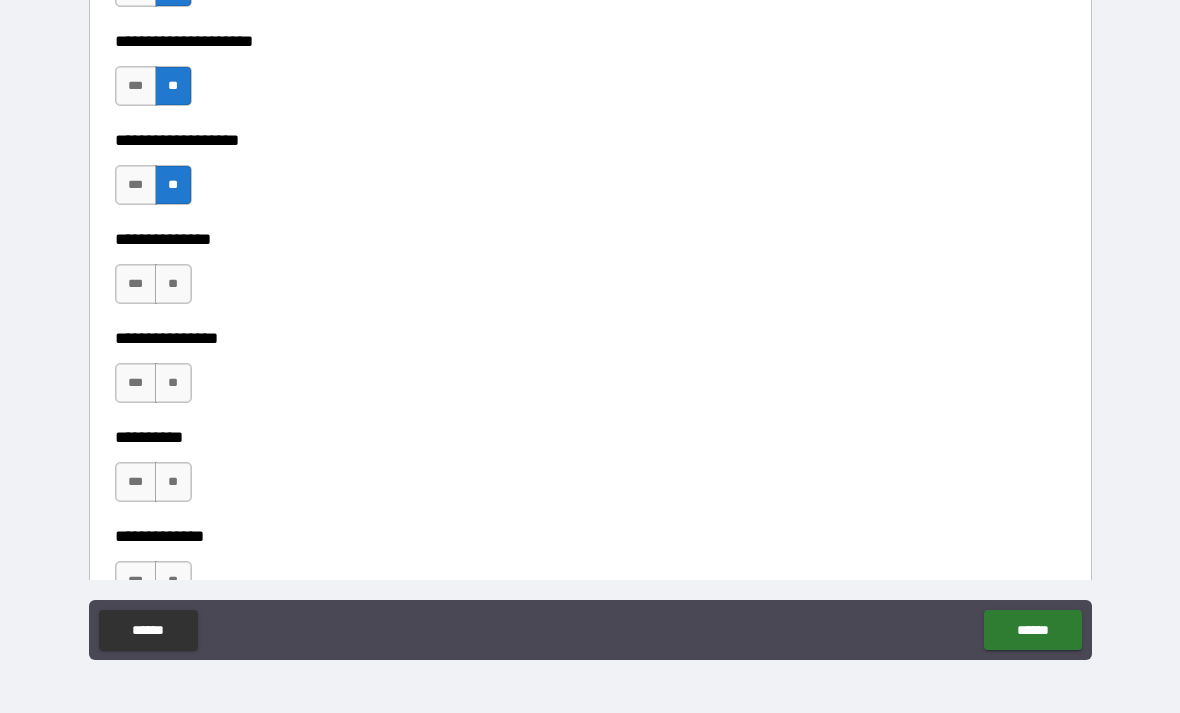 click on "**" at bounding box center (173, 284) 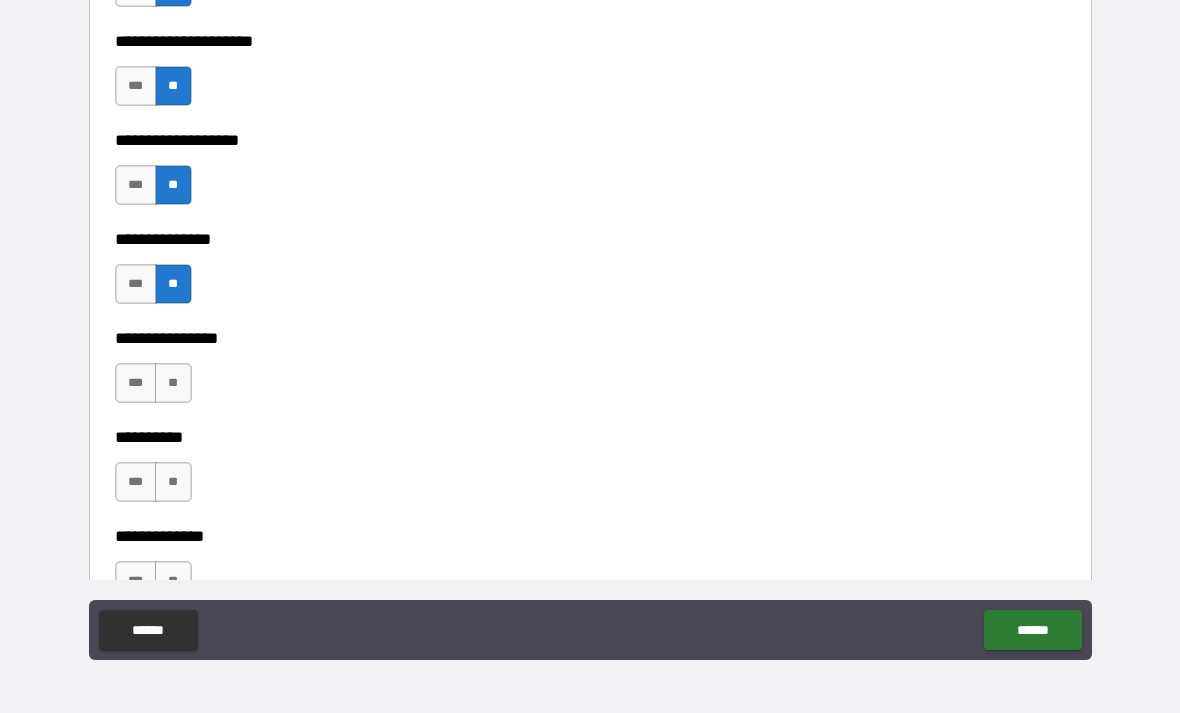click on "**" at bounding box center (173, 383) 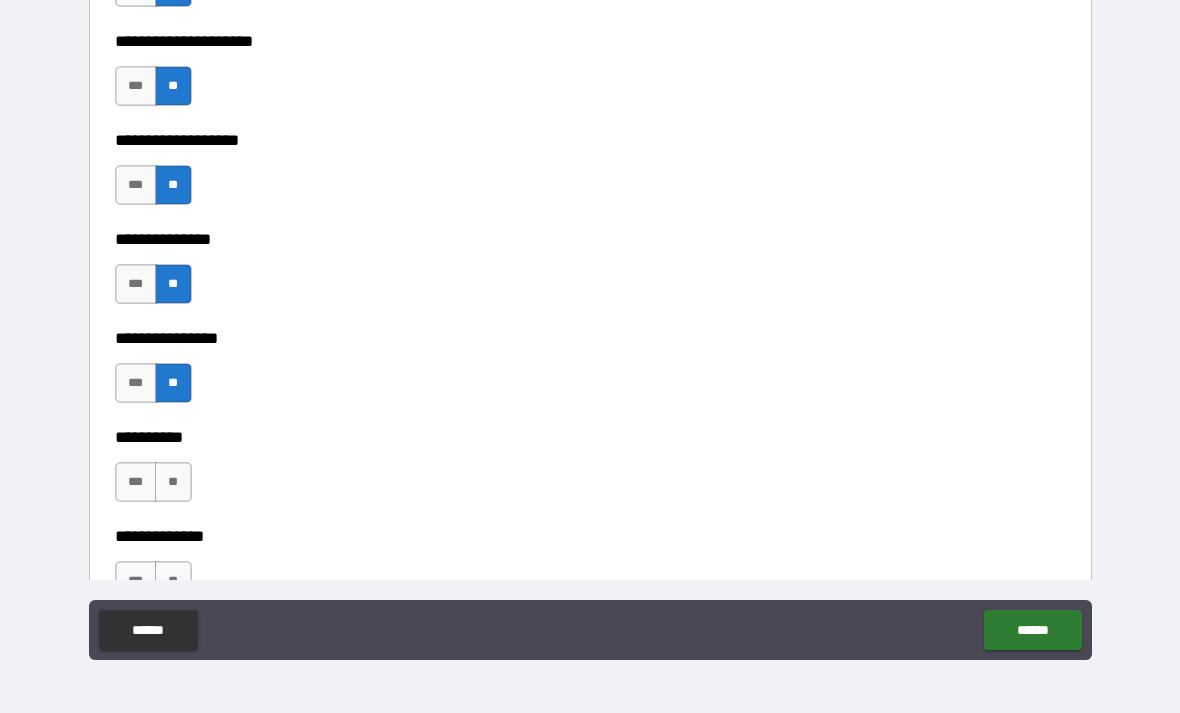 click on "**********" at bounding box center (590, 423) 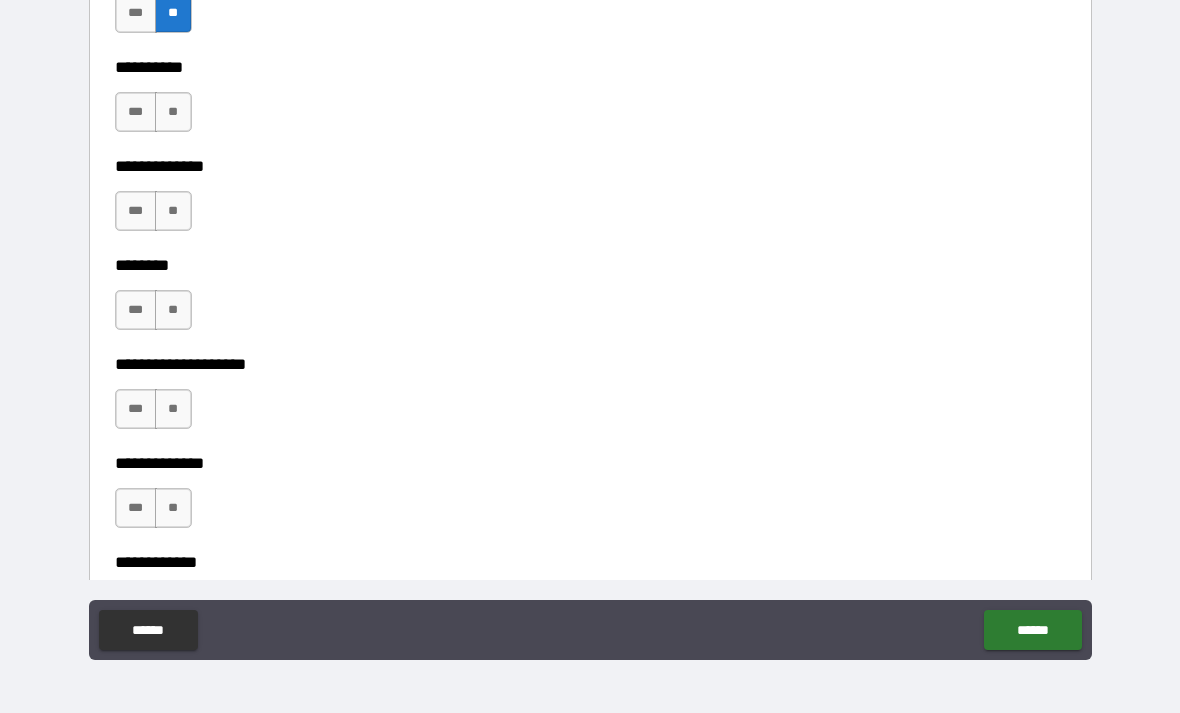 scroll, scrollTop: 8935, scrollLeft: 0, axis: vertical 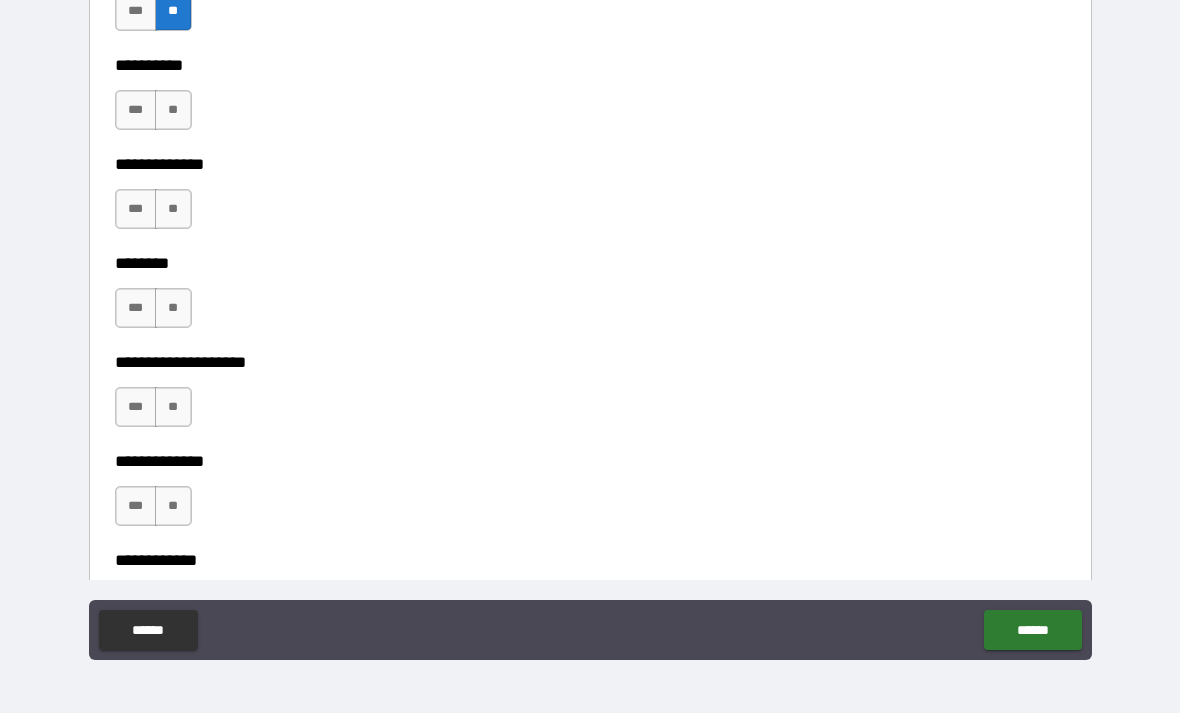click on "**********" at bounding box center (590, 51) 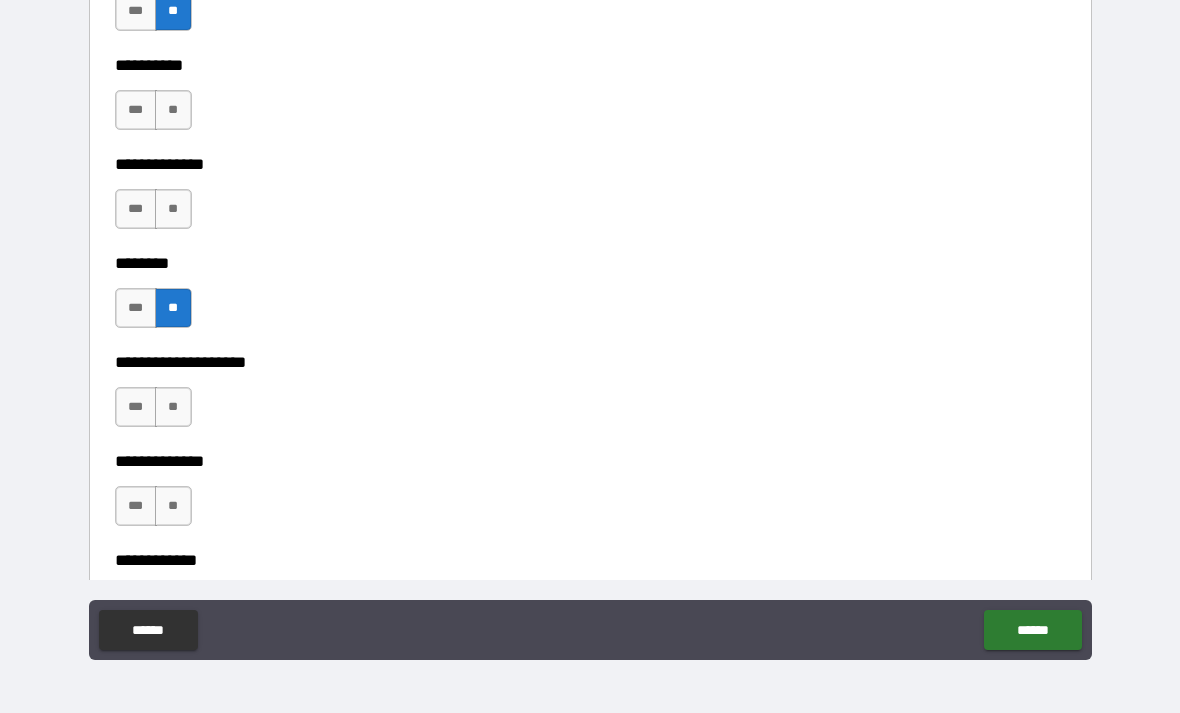 click on "**" at bounding box center [173, 209] 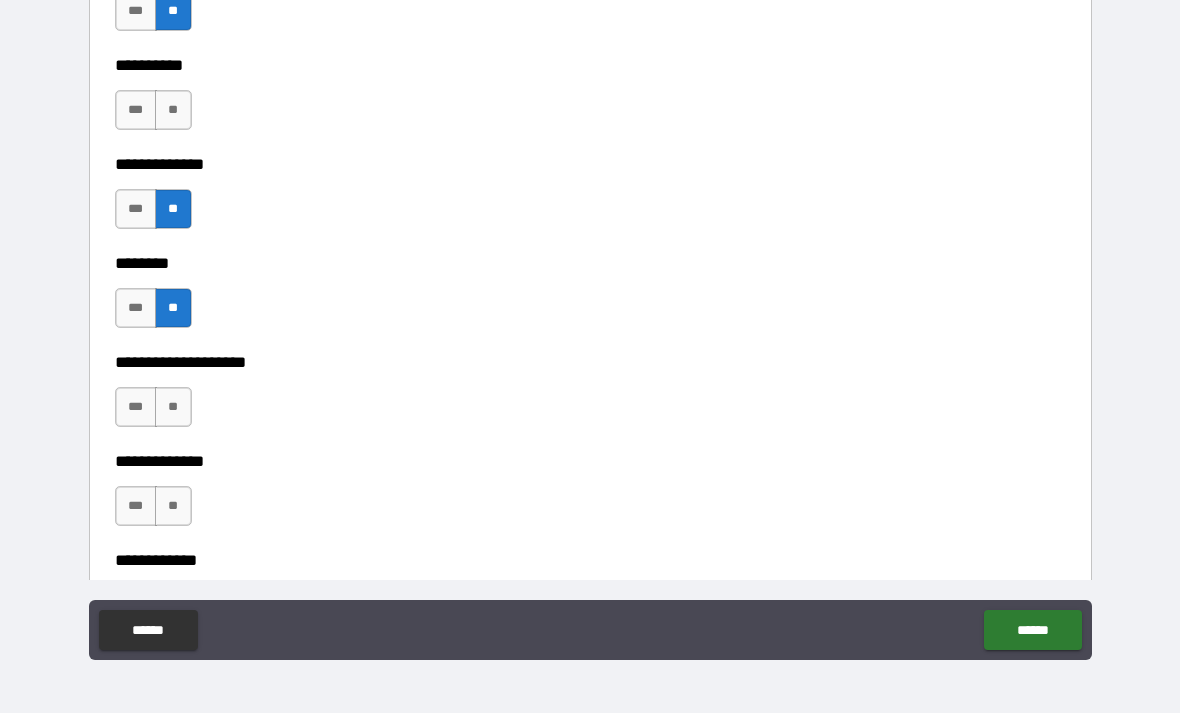 click on "**" at bounding box center [173, 110] 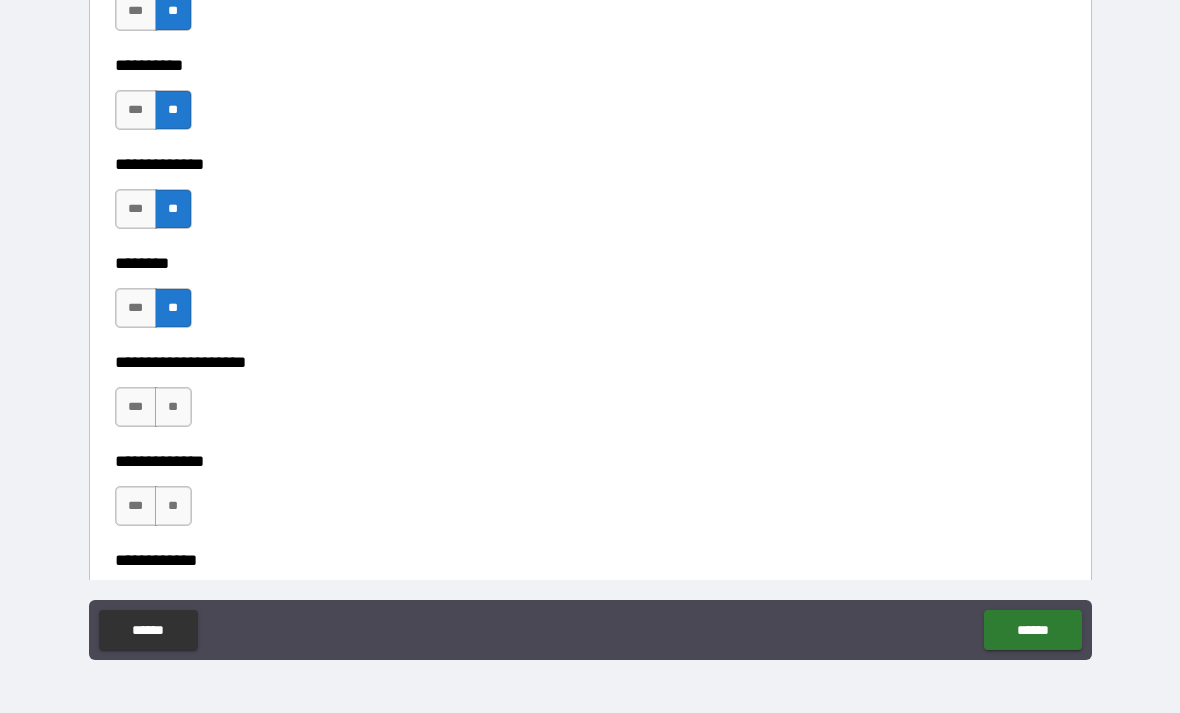 click on "**" at bounding box center (173, 407) 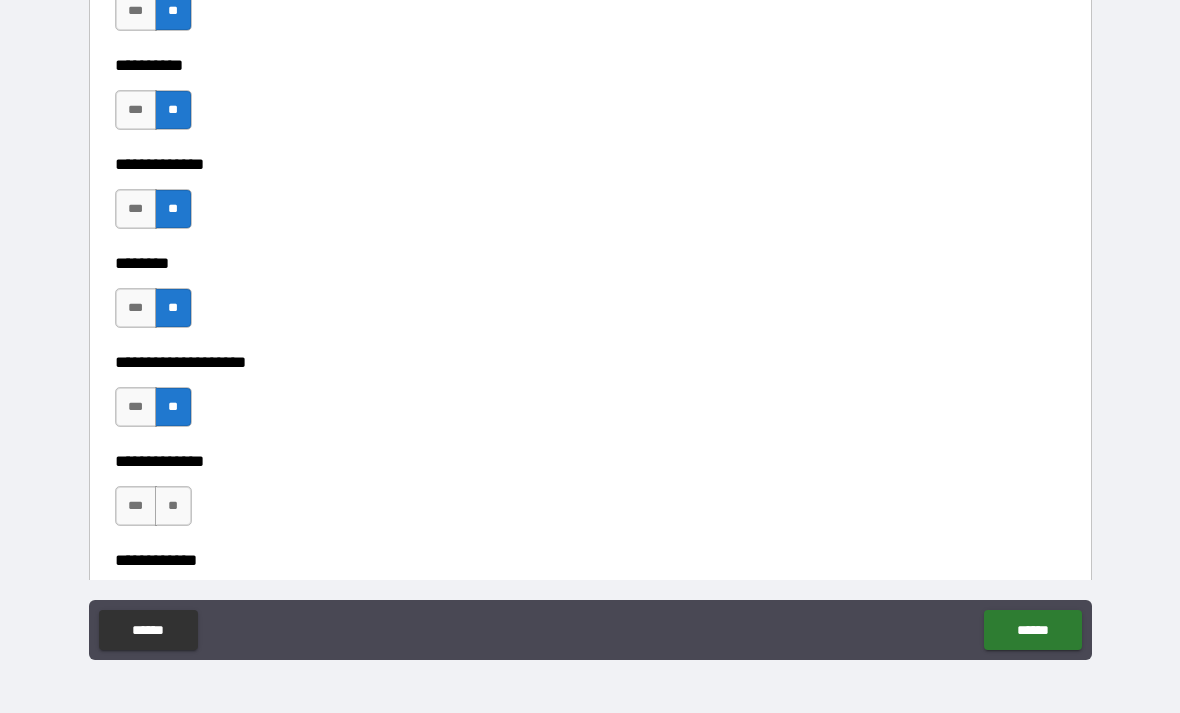 click on "***" at bounding box center [136, 506] 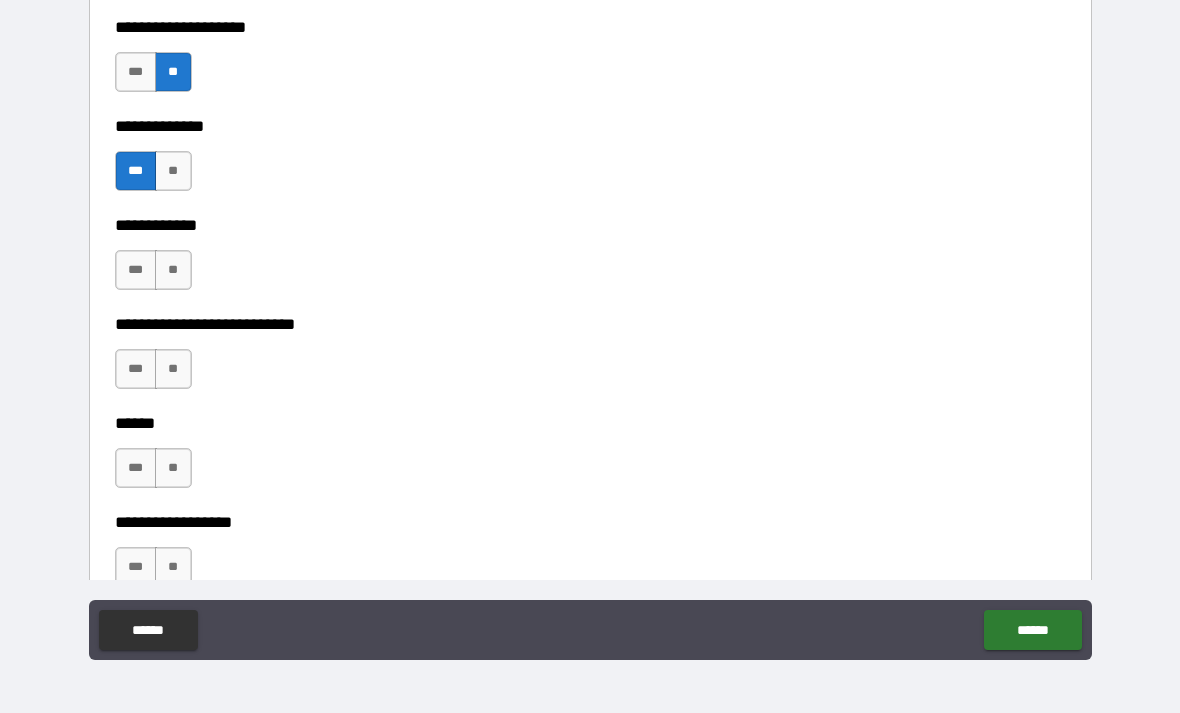 scroll, scrollTop: 9276, scrollLeft: 0, axis: vertical 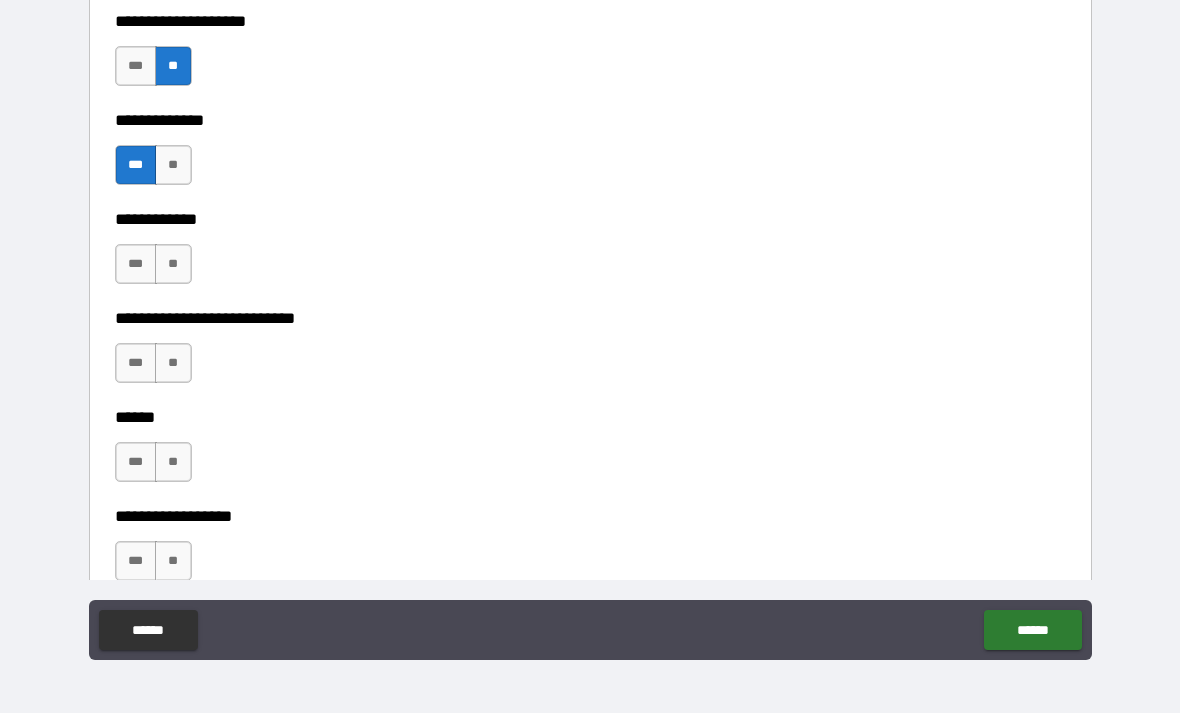 click on "**" at bounding box center (173, 264) 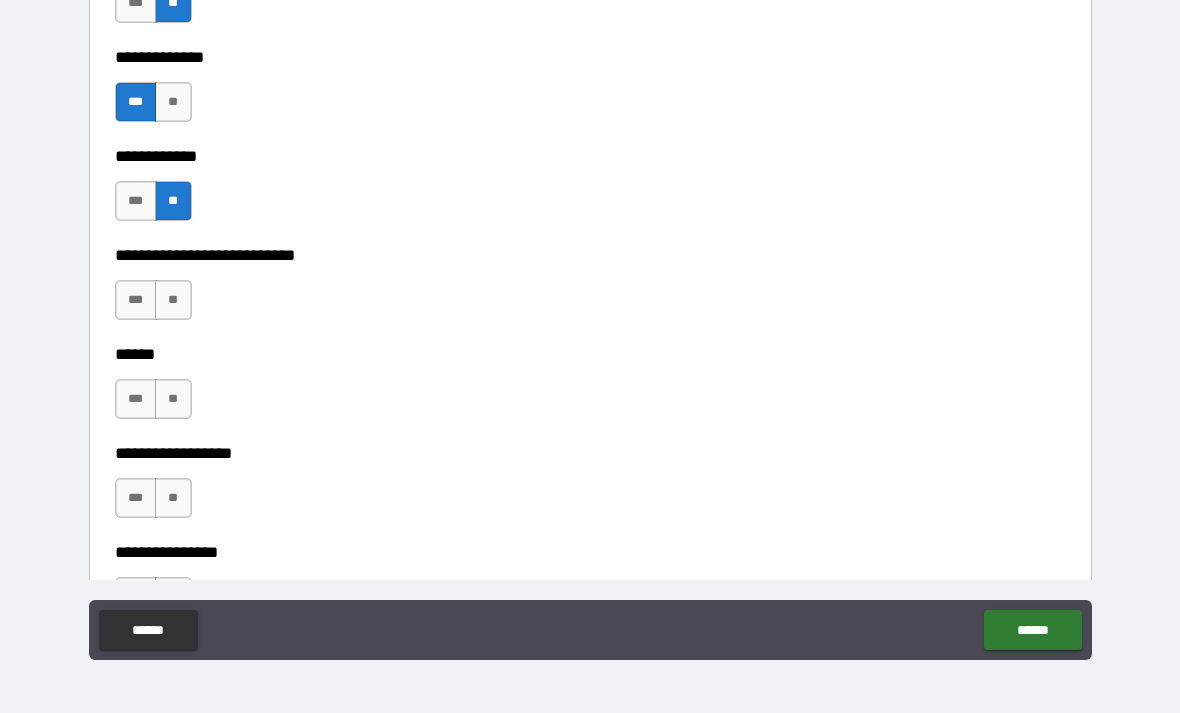 scroll, scrollTop: 9352, scrollLeft: 0, axis: vertical 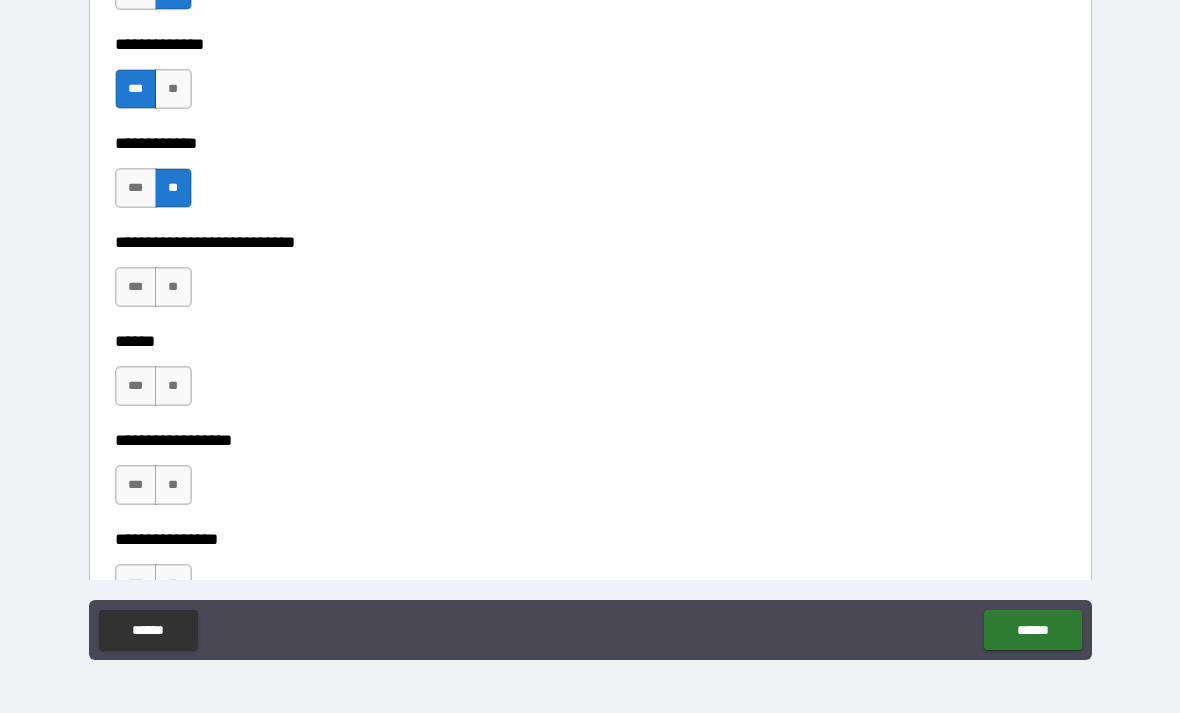 click on "**" at bounding box center [173, 287] 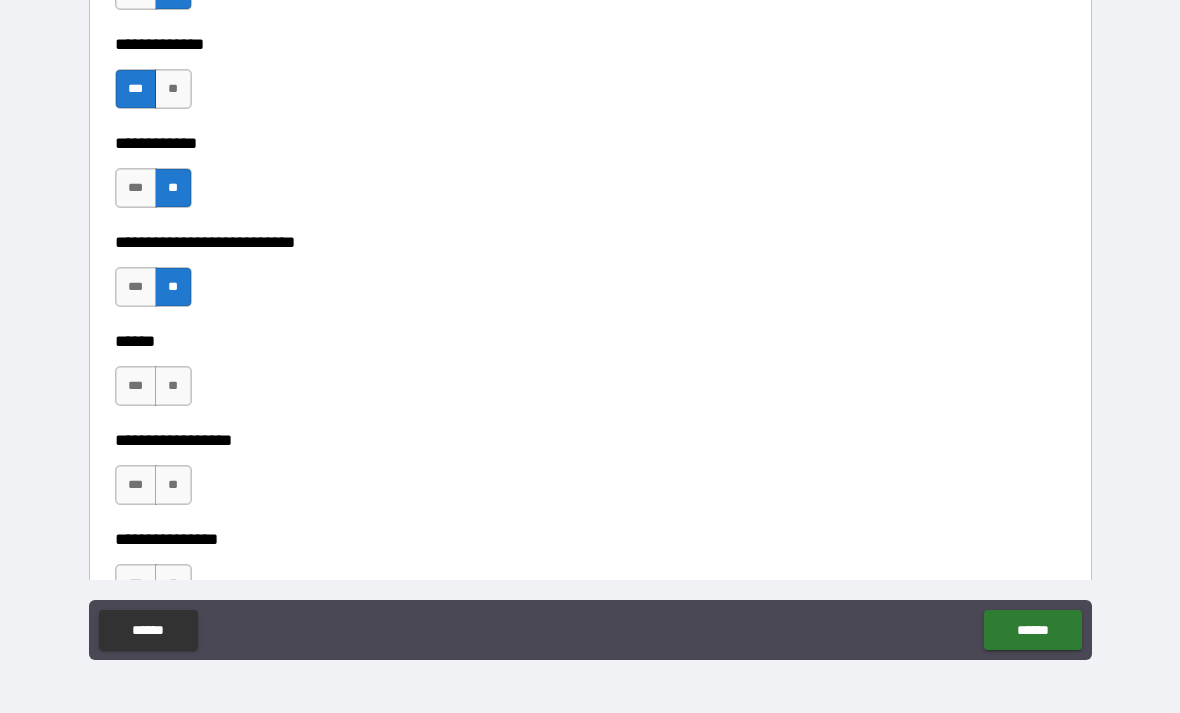 click on "**" at bounding box center [173, 386] 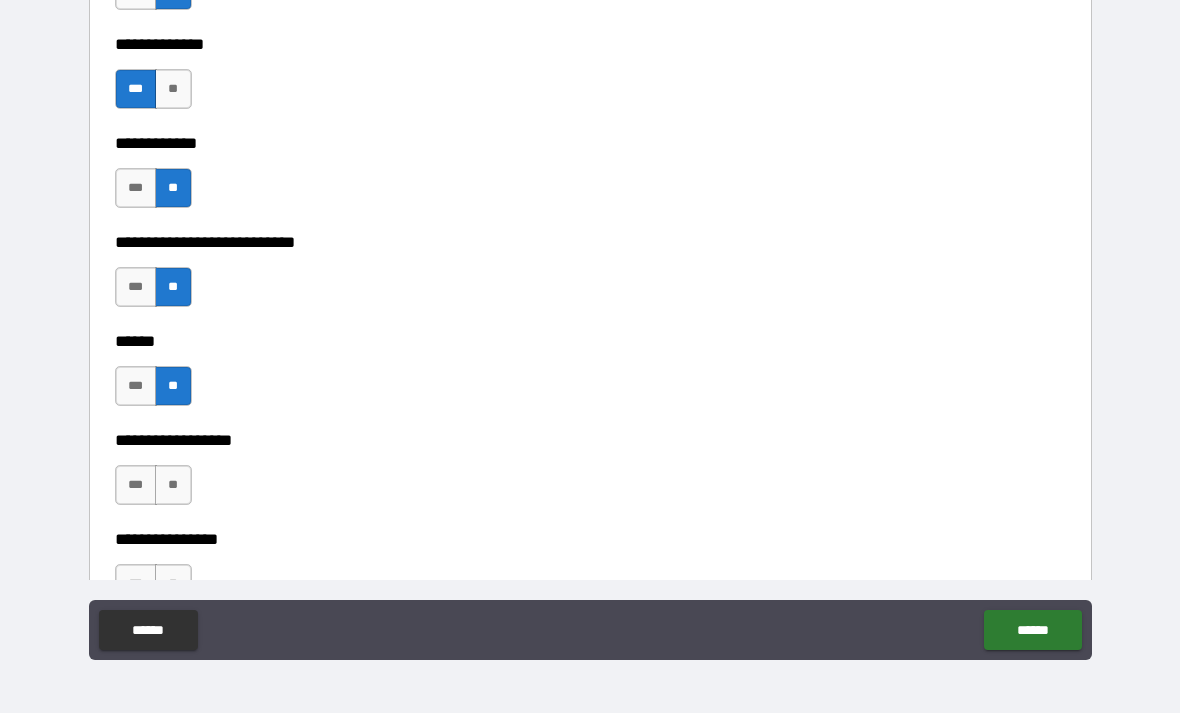 click on "**" at bounding box center [173, 485] 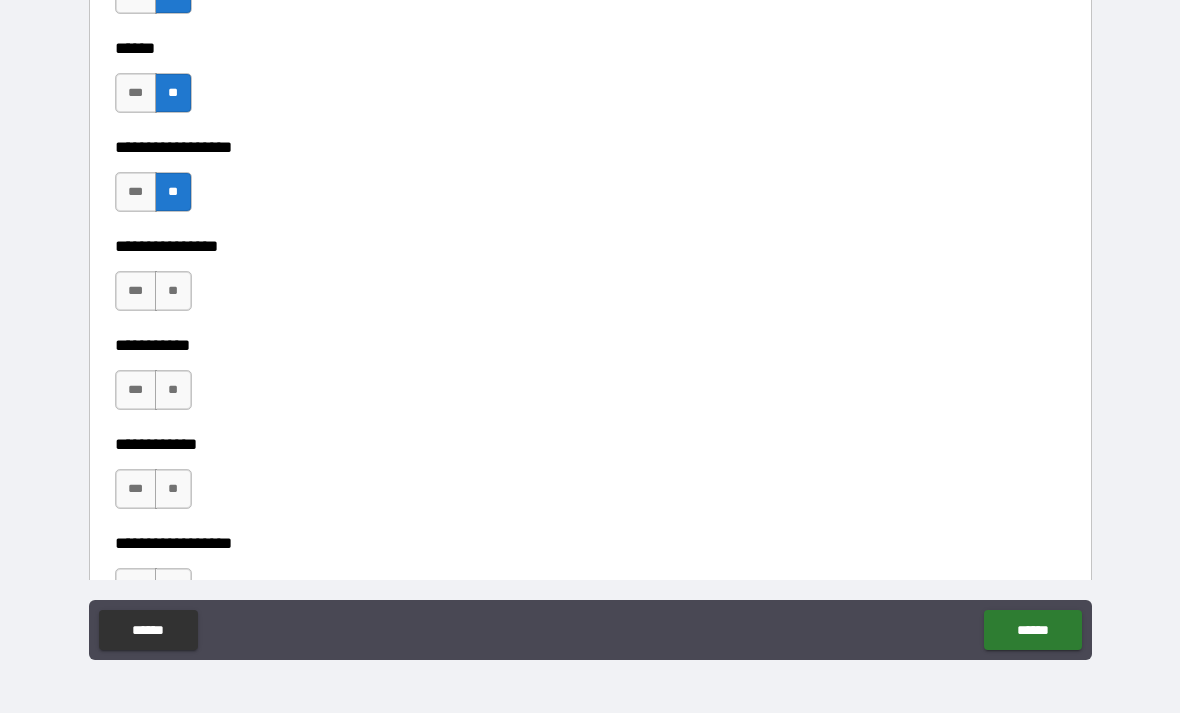 scroll, scrollTop: 9701, scrollLeft: 0, axis: vertical 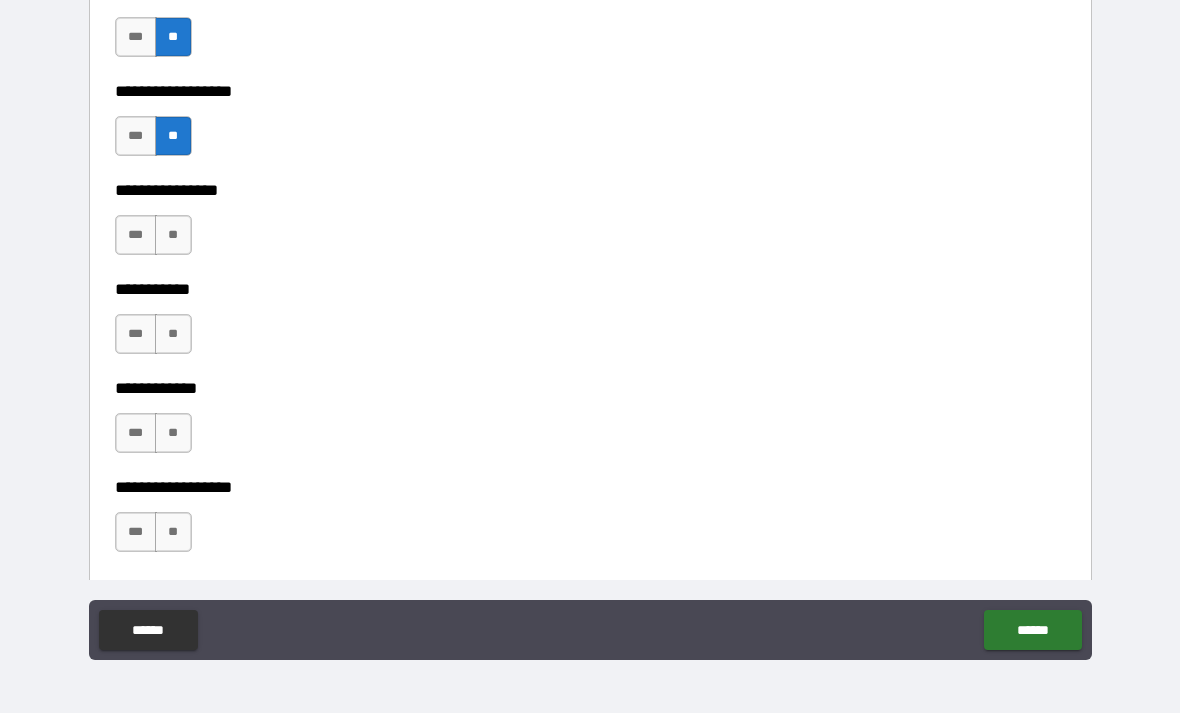 click on "**" at bounding box center [173, 235] 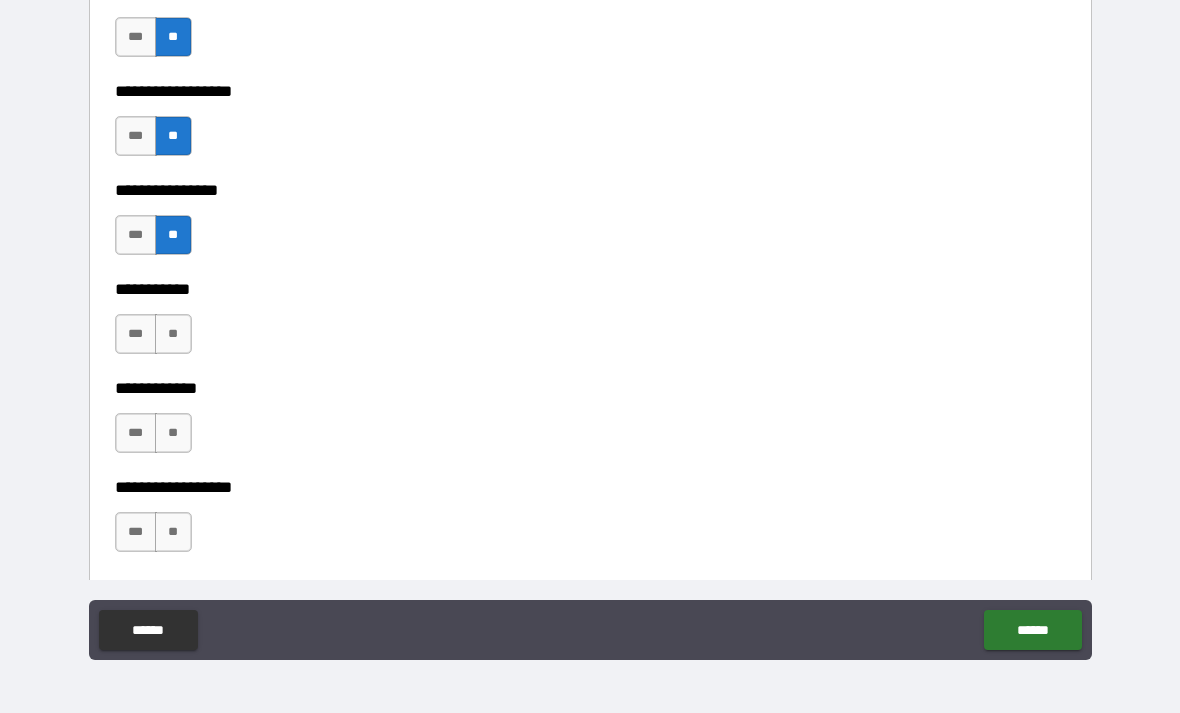 click on "**" at bounding box center (173, 334) 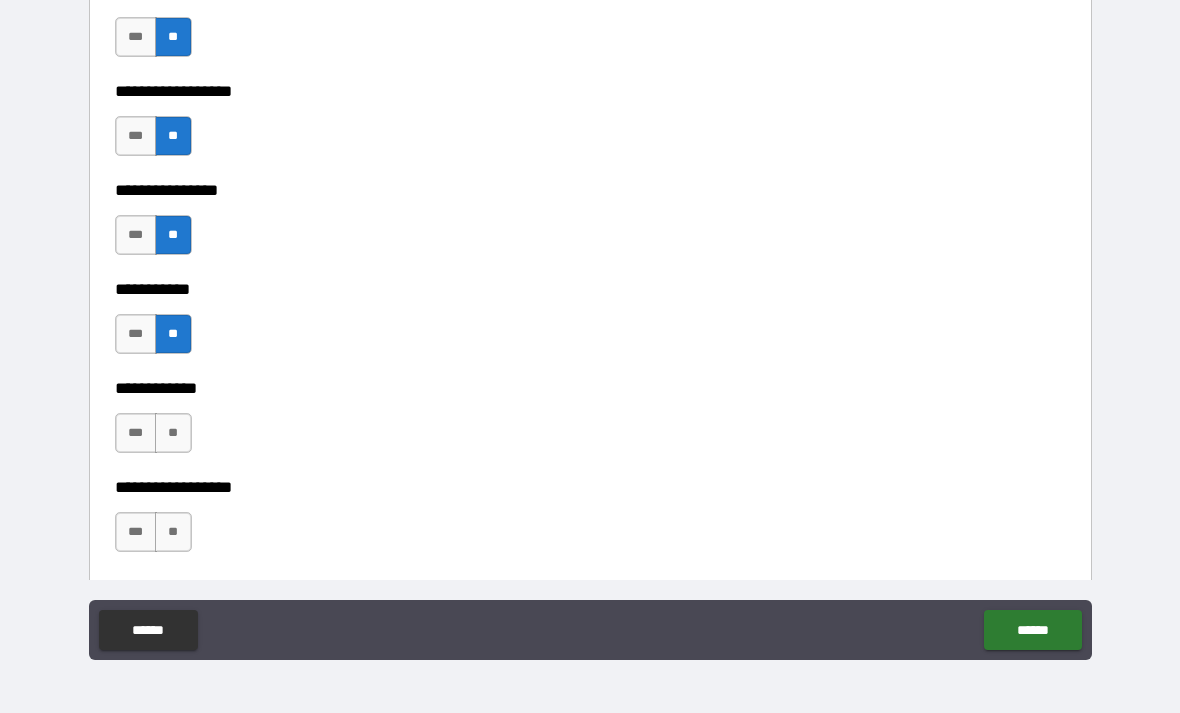 click on "**" at bounding box center (173, 433) 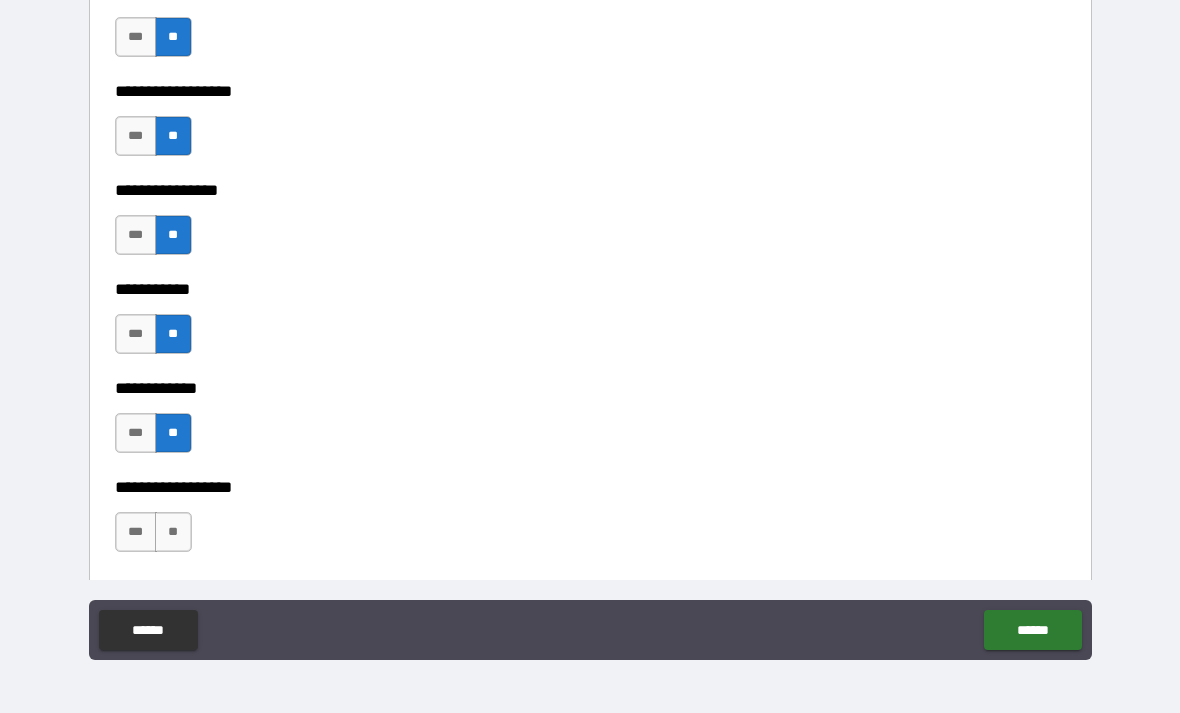 click on "**" at bounding box center (173, 532) 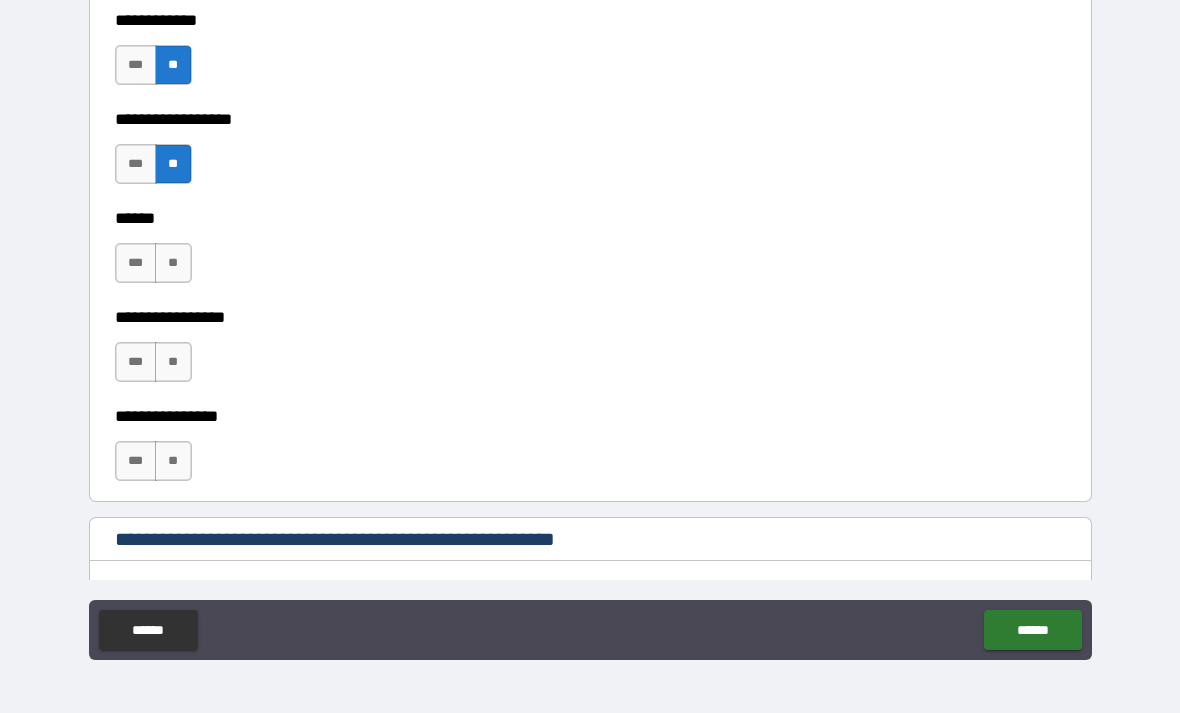 scroll, scrollTop: 10072, scrollLeft: 0, axis: vertical 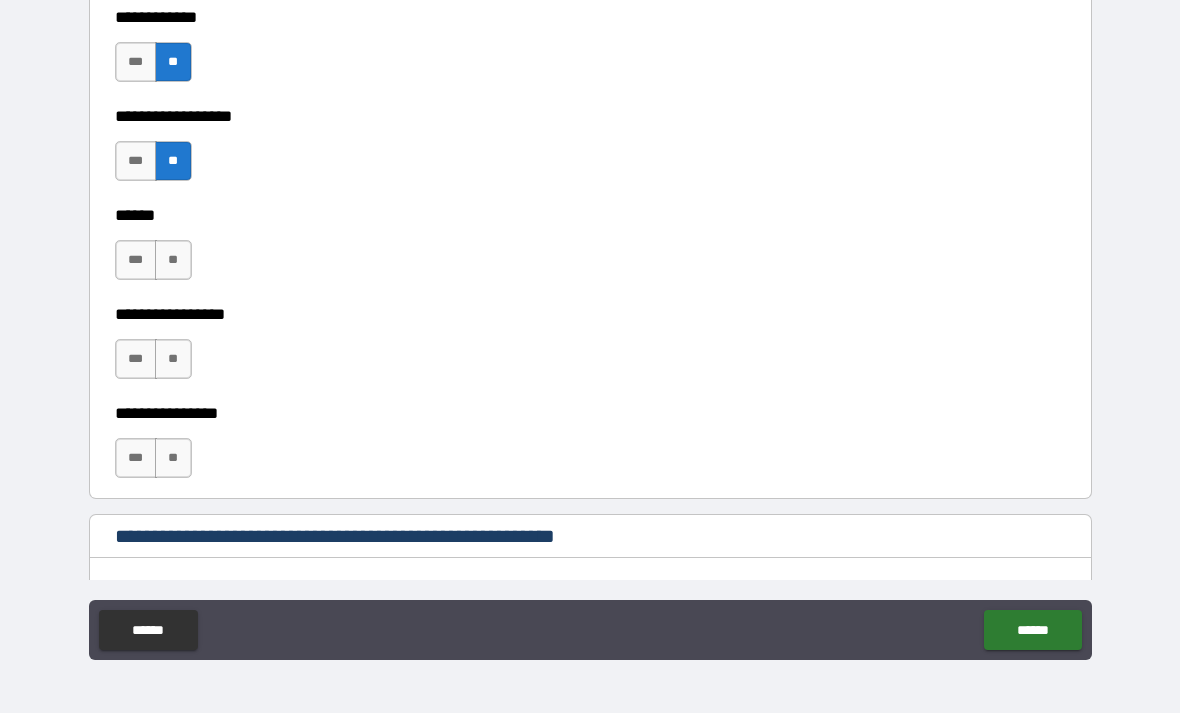 click on "**********" at bounding box center (590, 300) 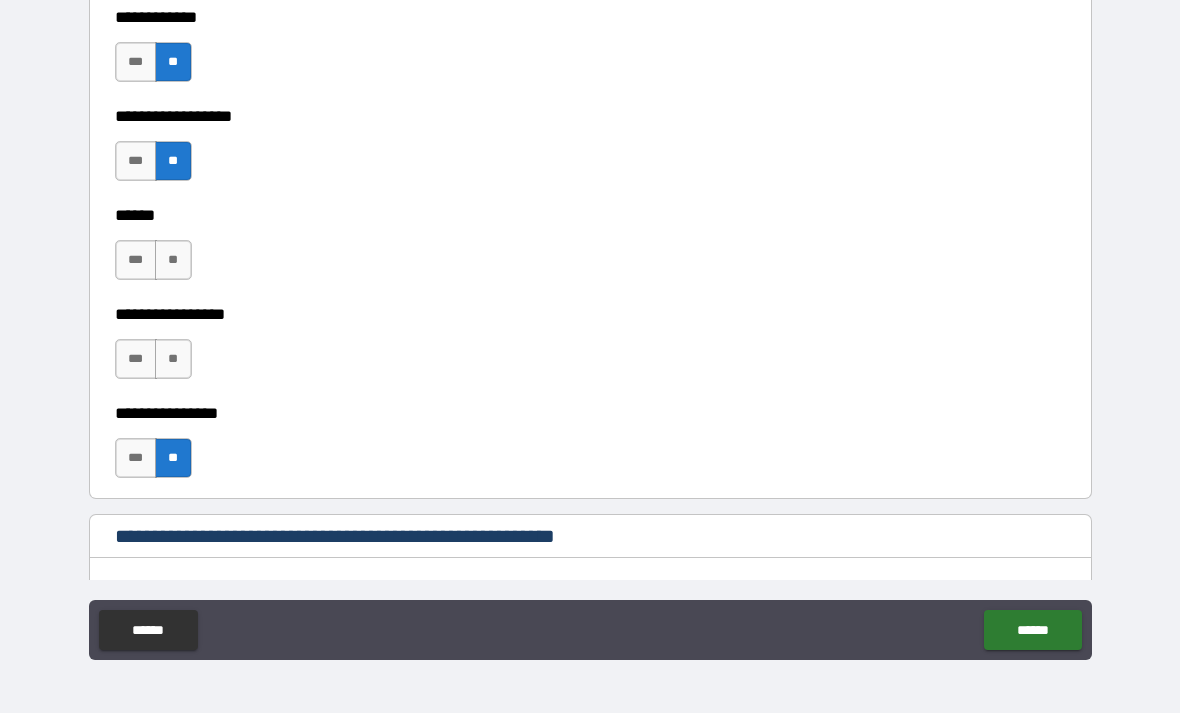 click on "**" at bounding box center (173, 359) 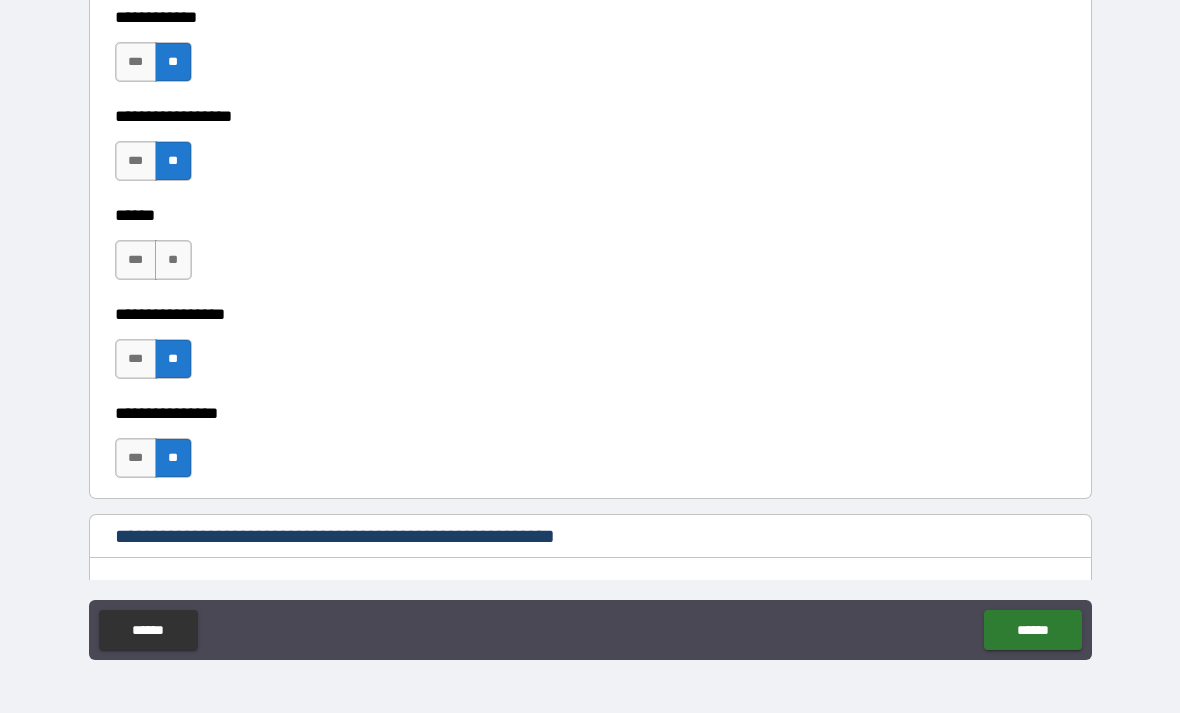 click on "**" at bounding box center (173, 260) 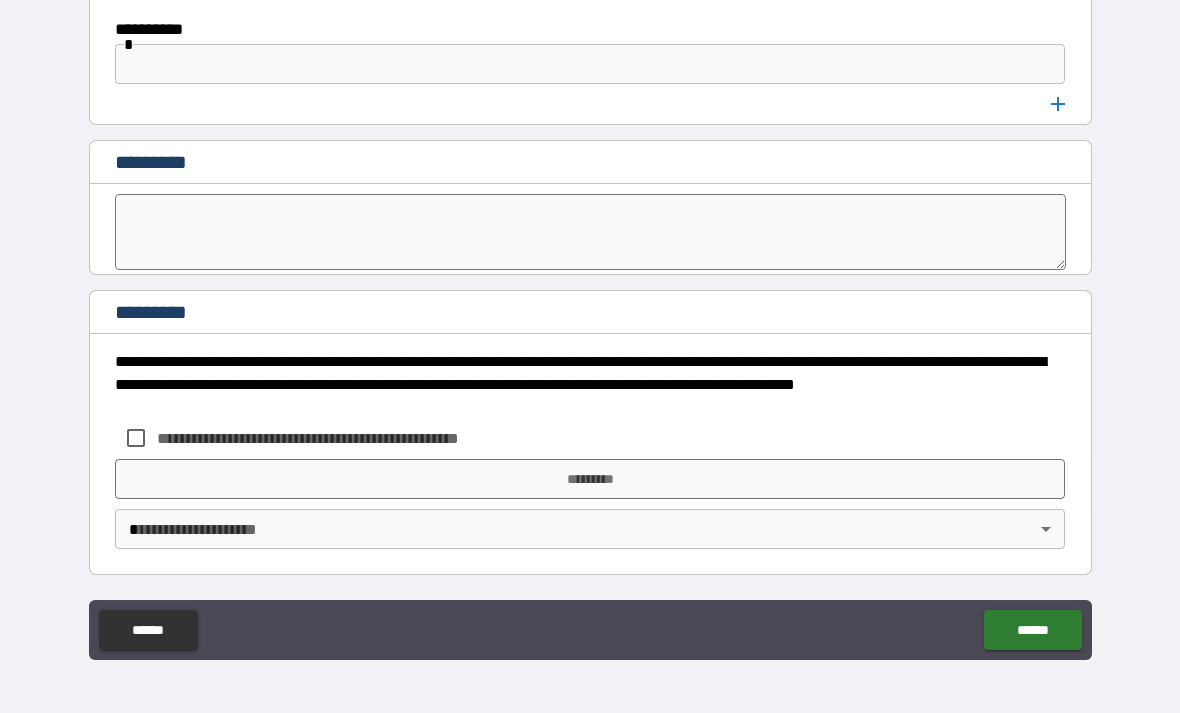 scroll, scrollTop: 10630, scrollLeft: 0, axis: vertical 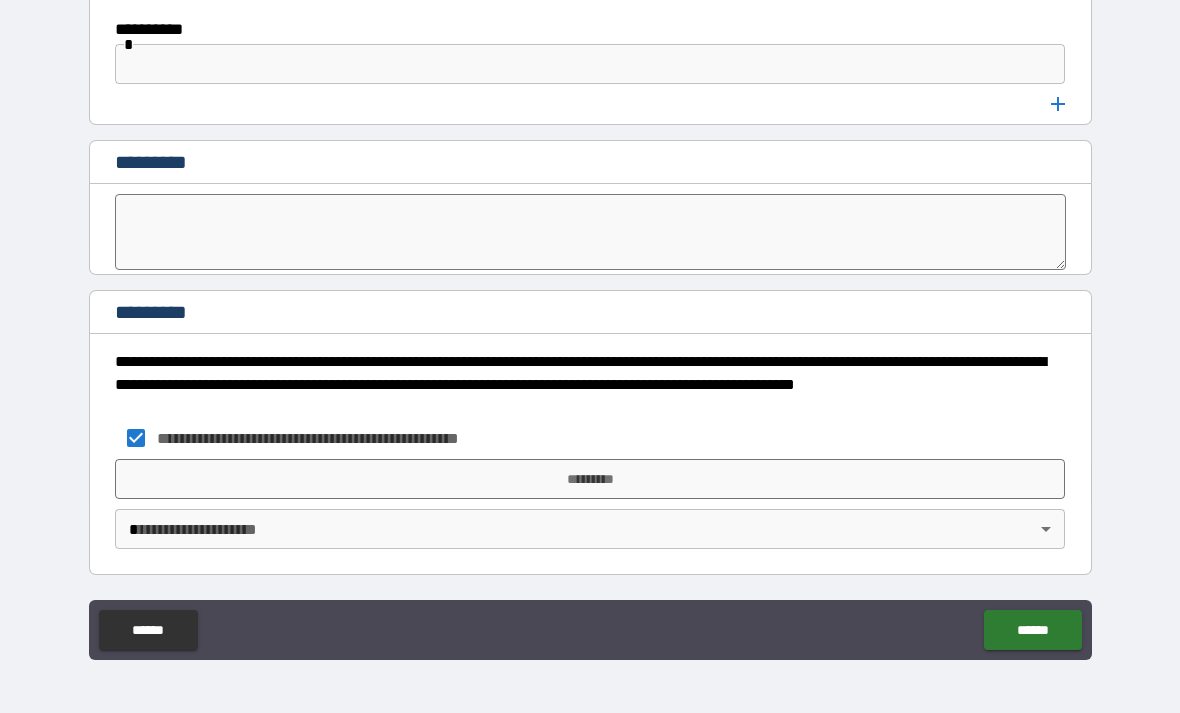 click on "*********" at bounding box center (590, 479) 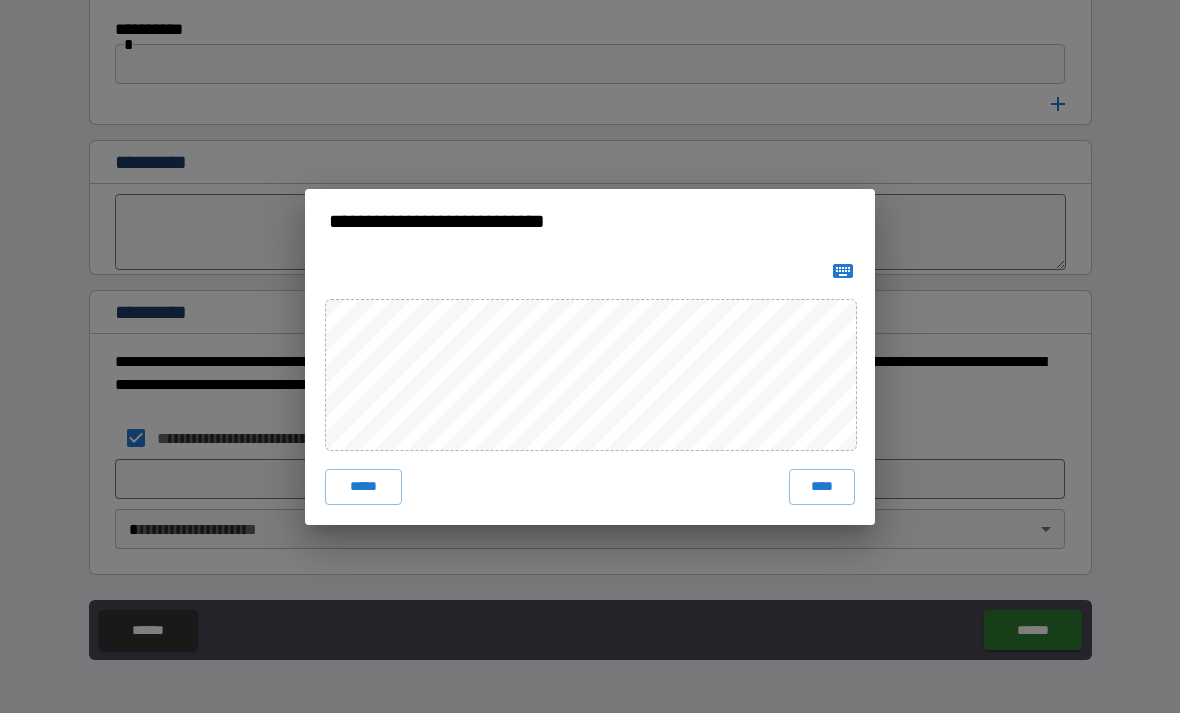 click on "****" at bounding box center (822, 487) 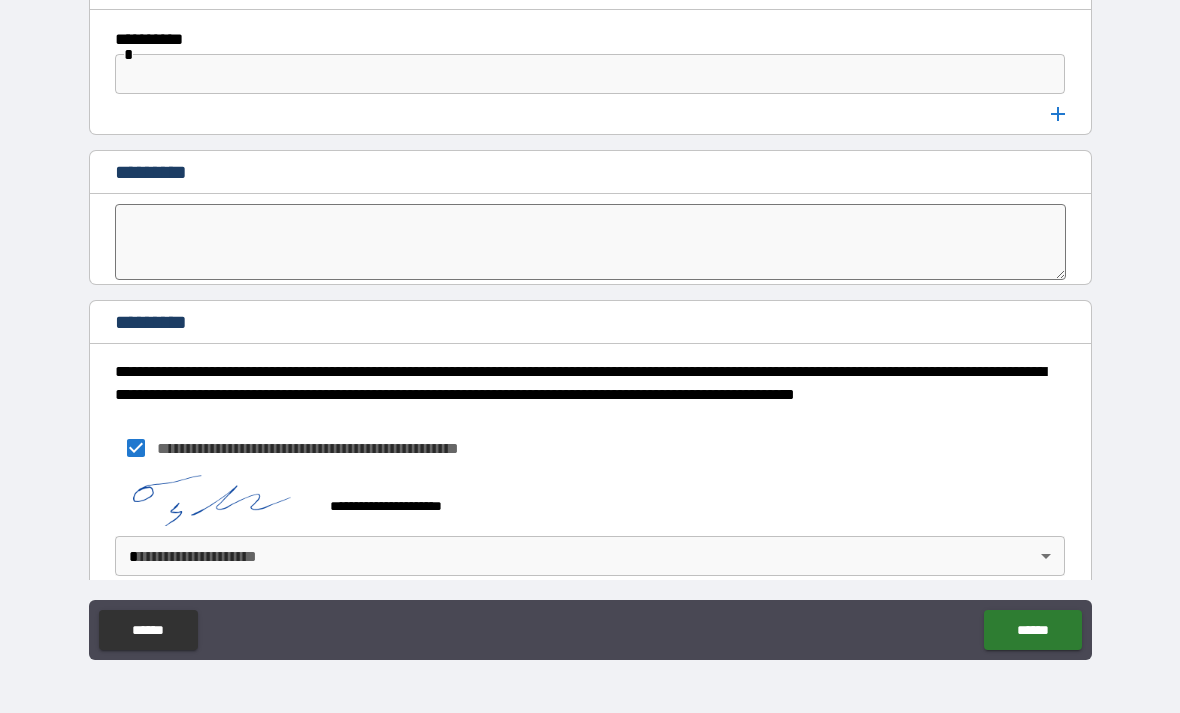click on "******" at bounding box center [1032, 630] 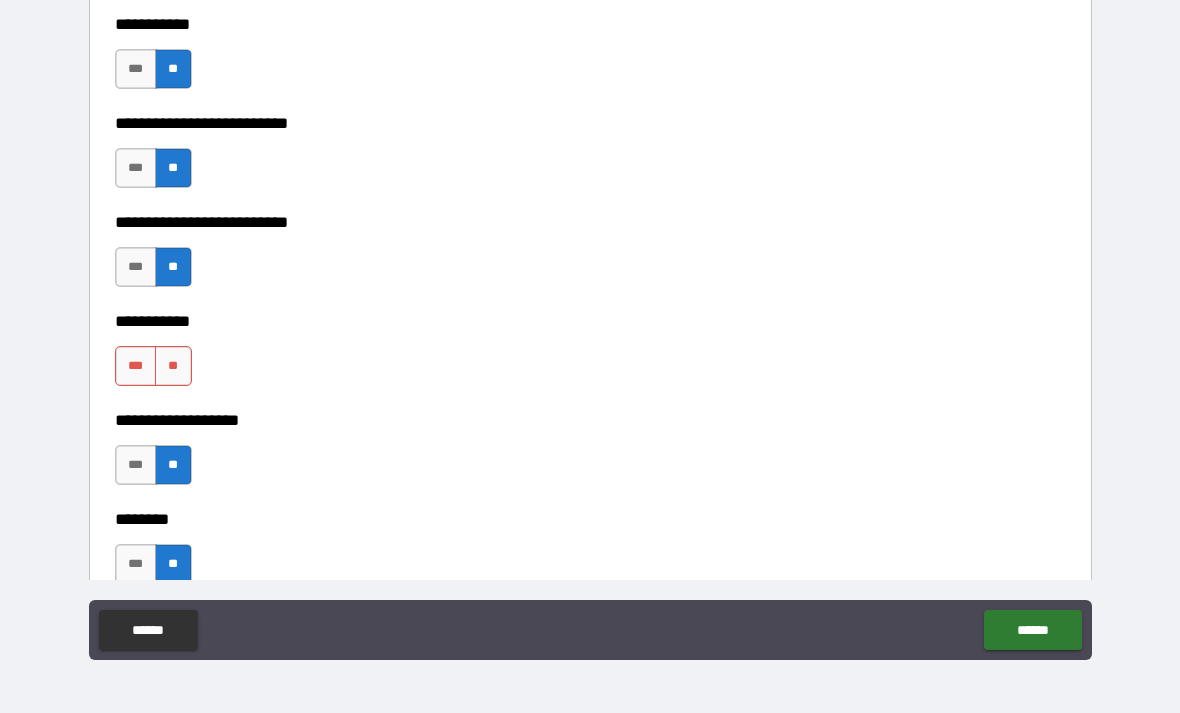 scroll, scrollTop: 4446, scrollLeft: 0, axis: vertical 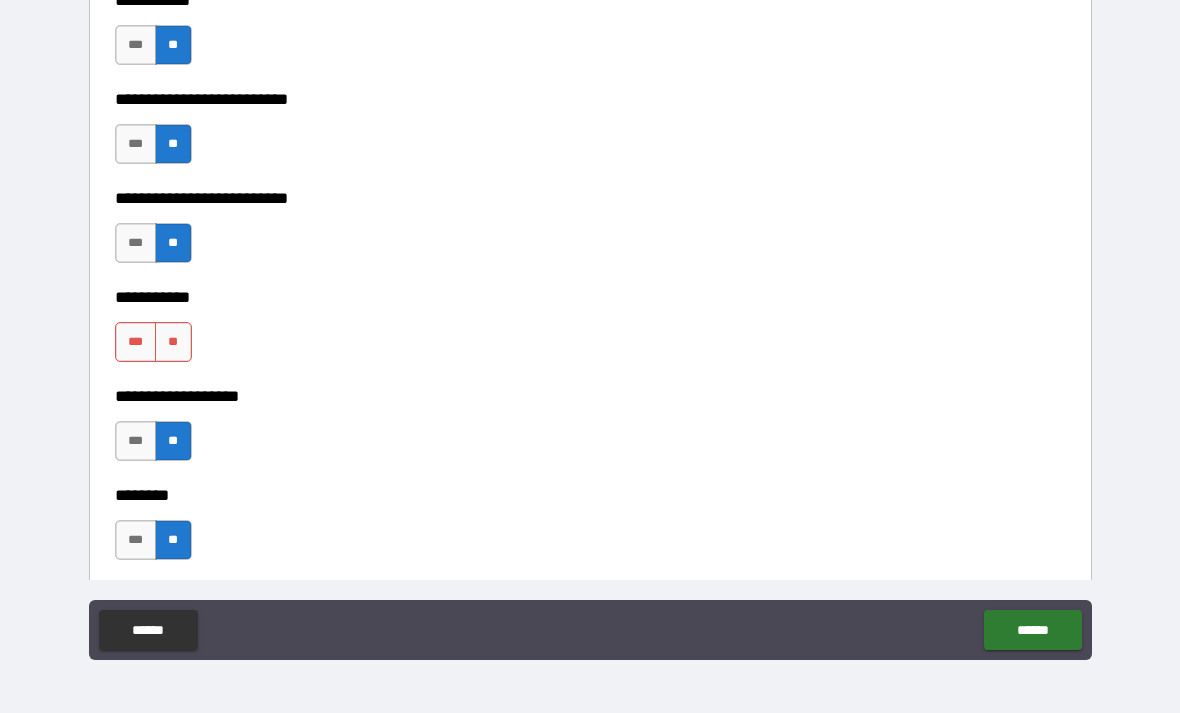 click on "**" at bounding box center [173, 342] 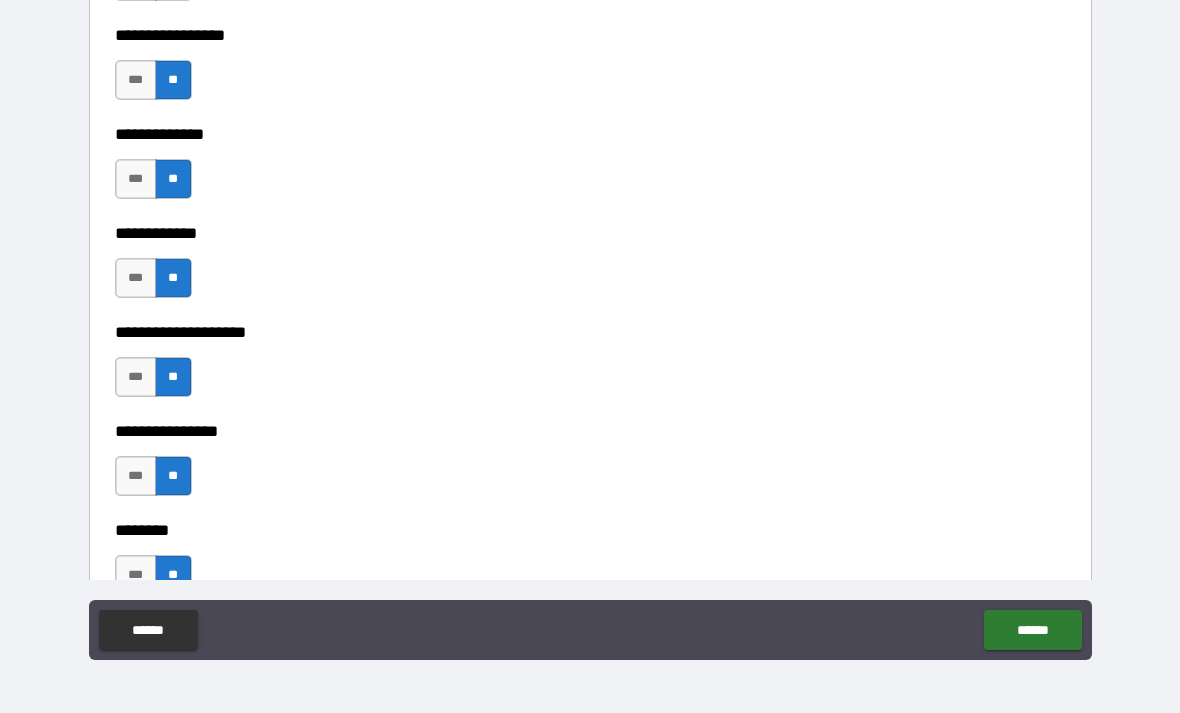 scroll, scrollTop: 7225, scrollLeft: 0, axis: vertical 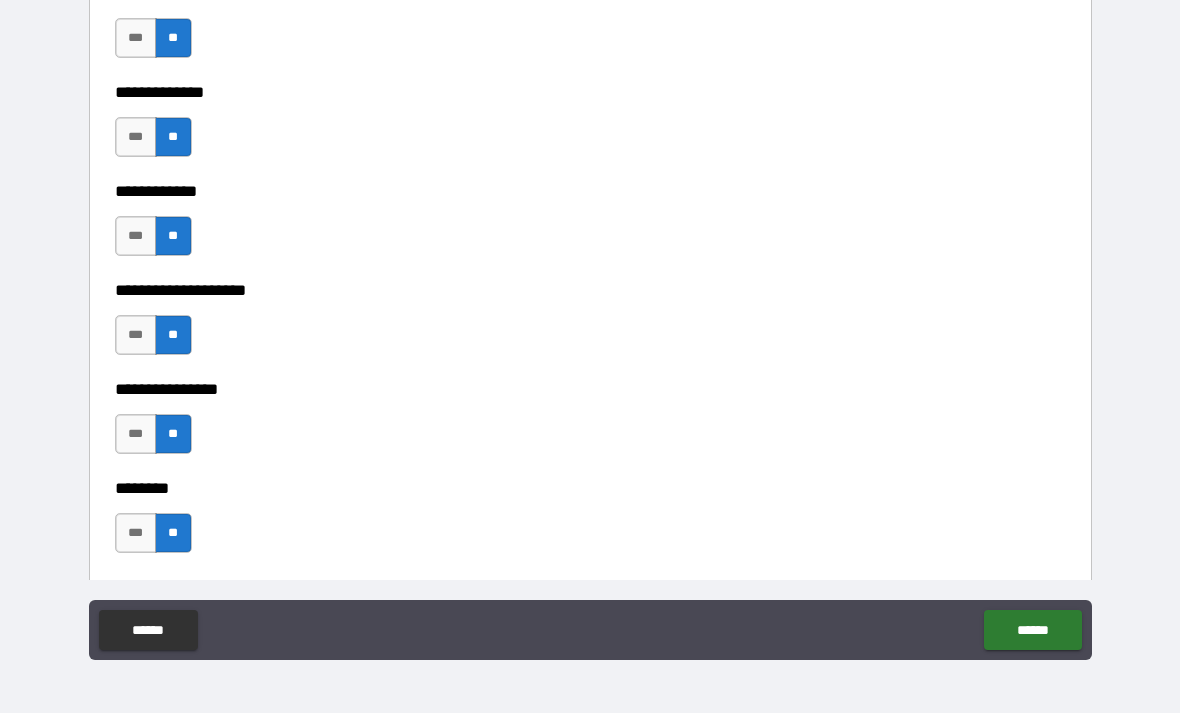 click on "******" at bounding box center (1032, 630) 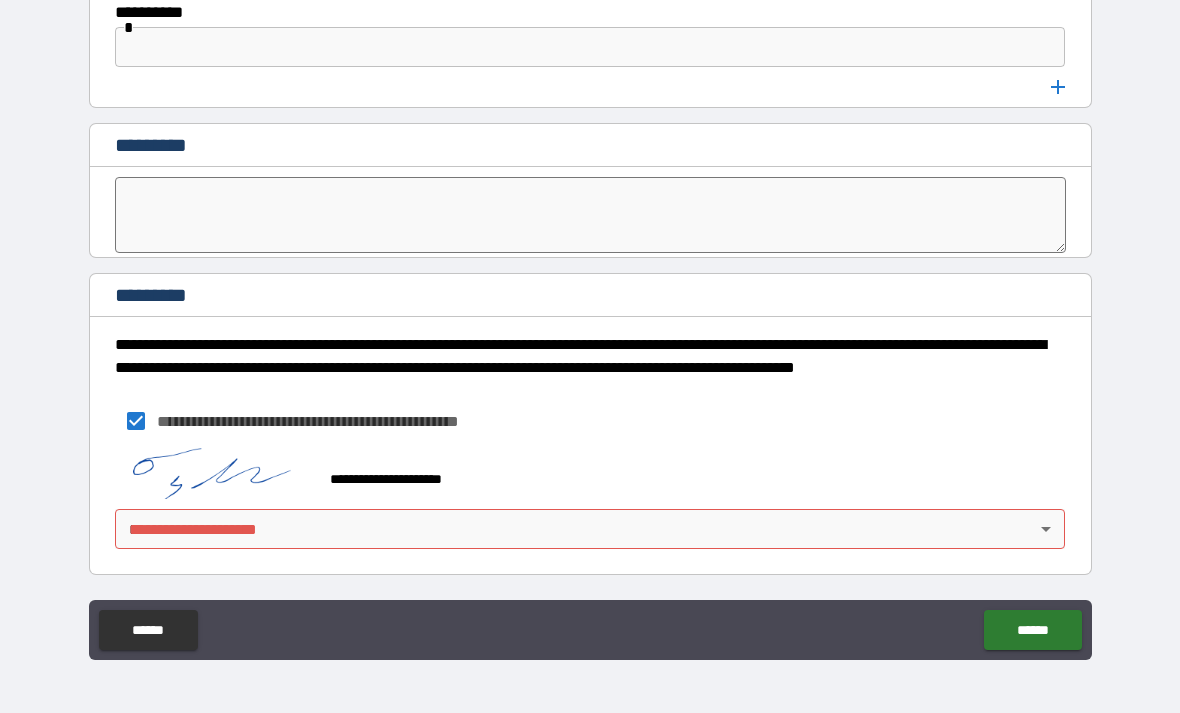 scroll, scrollTop: 10647, scrollLeft: 0, axis: vertical 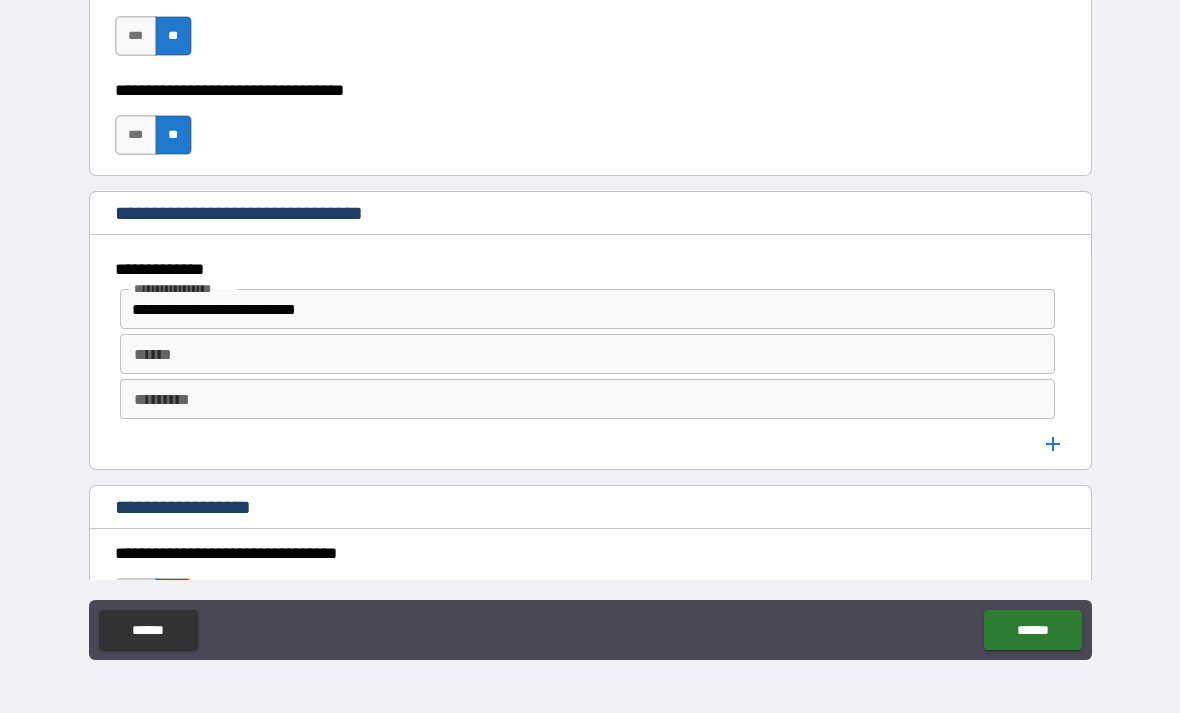 click on "******" at bounding box center (588, 354) 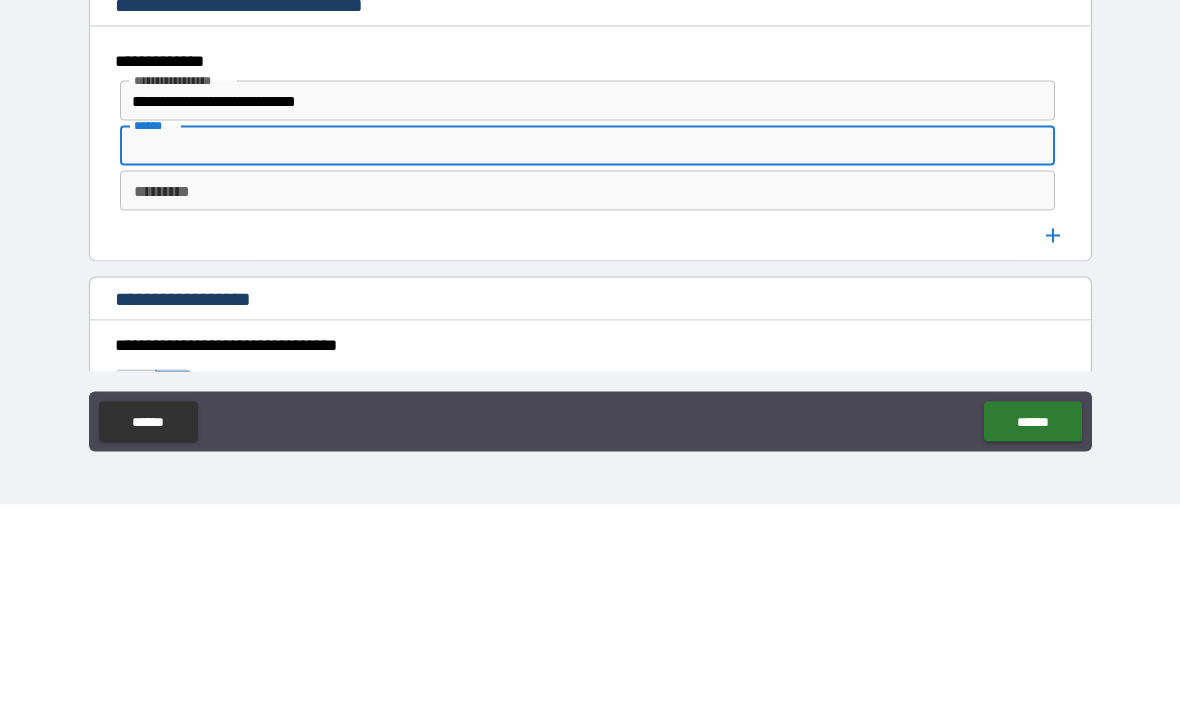 click on "*********" at bounding box center (588, 399) 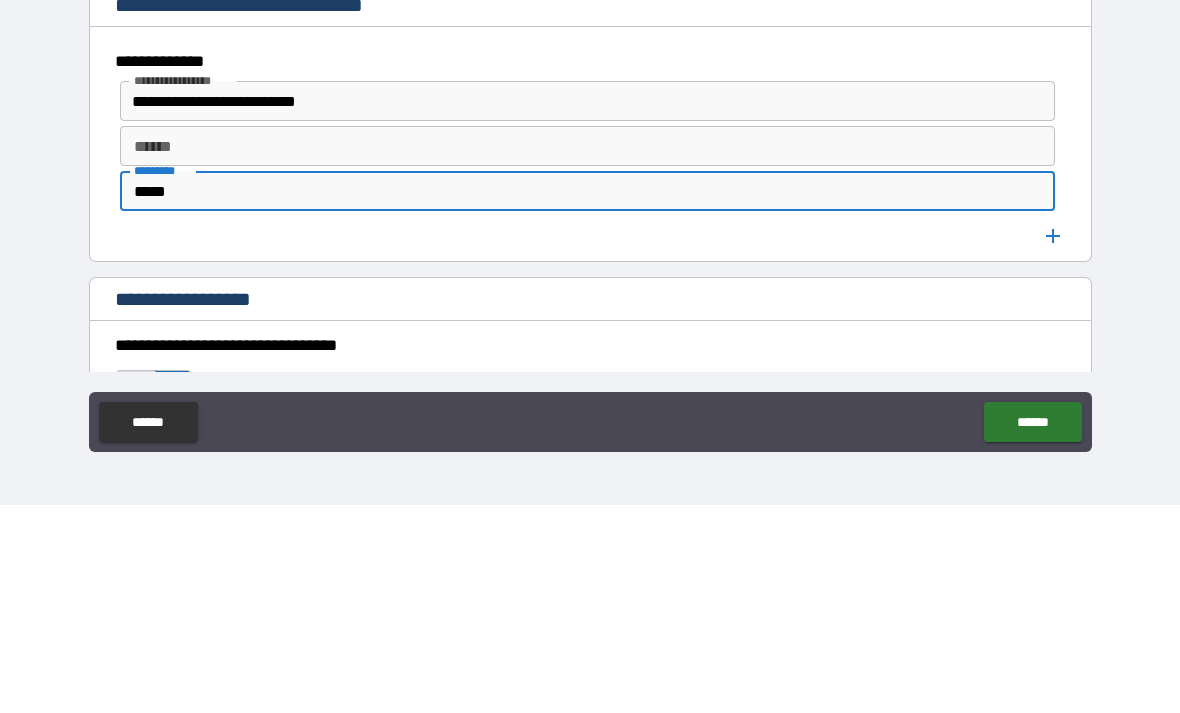 scroll, scrollTop: 972, scrollLeft: 0, axis: vertical 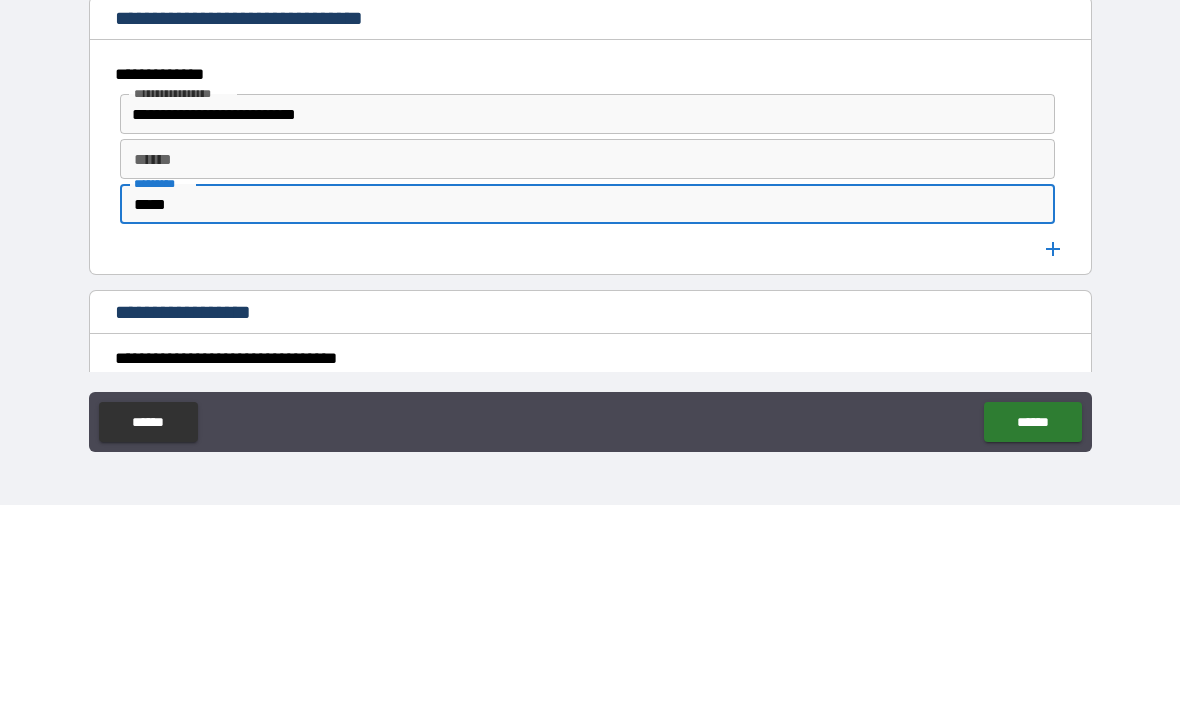type on "*****" 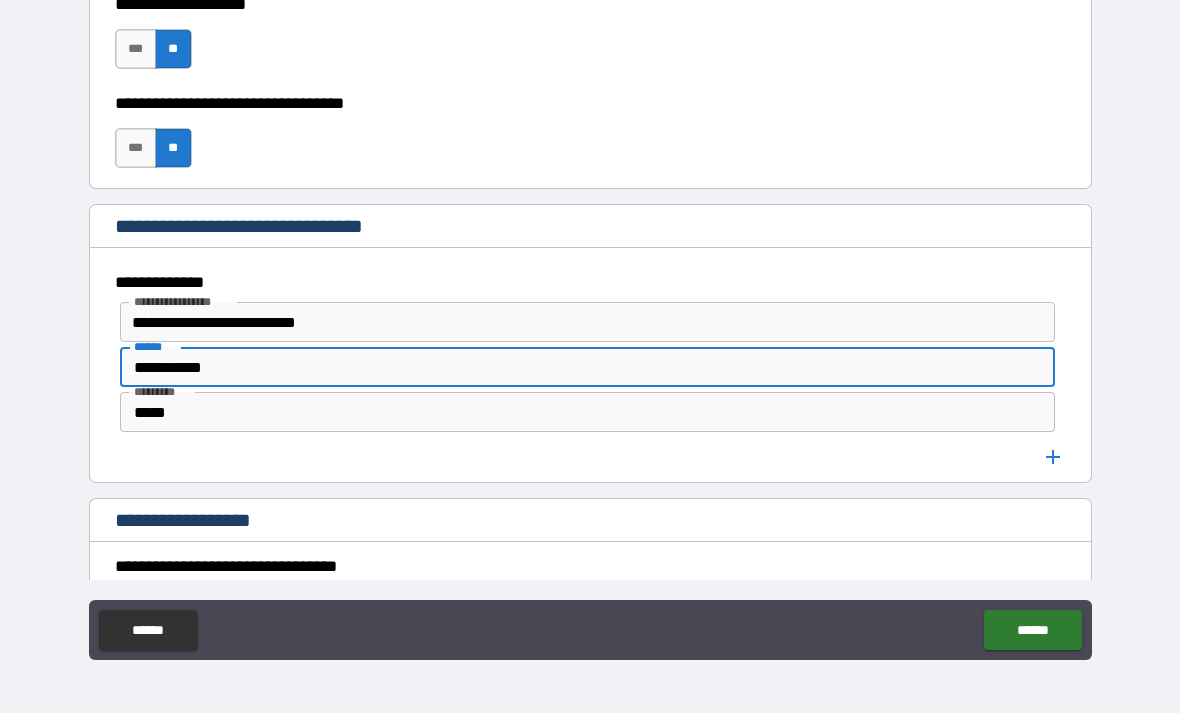 type on "**********" 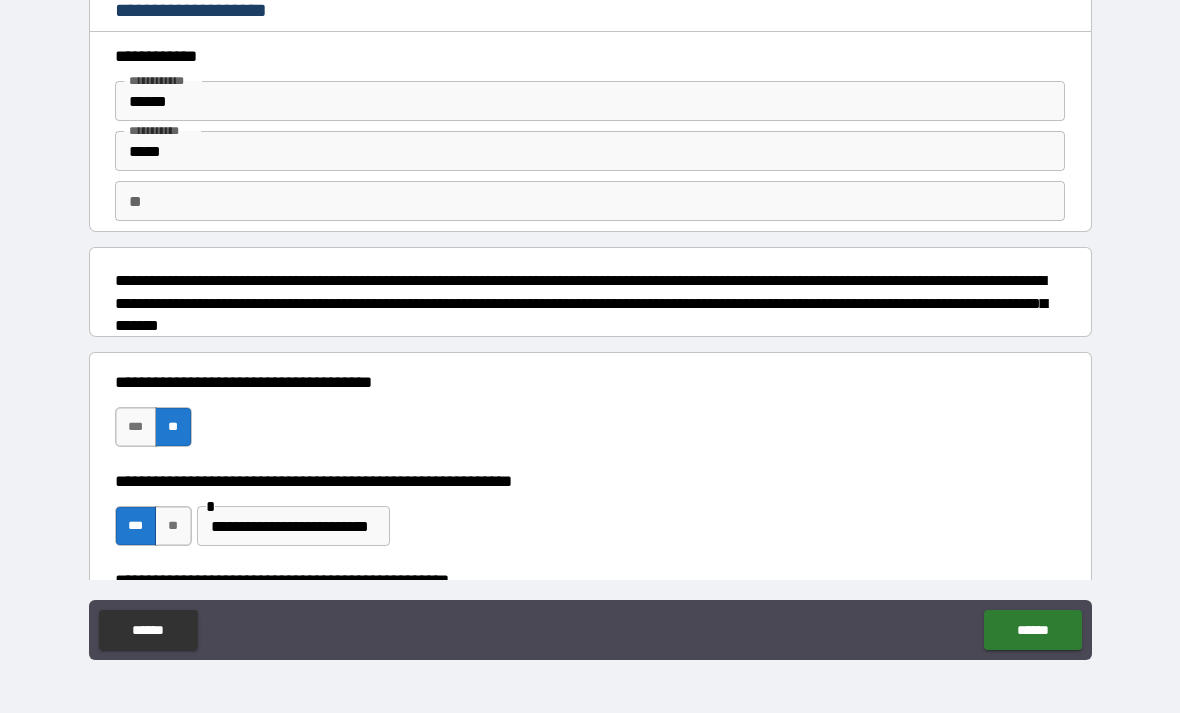 scroll, scrollTop: 0, scrollLeft: 0, axis: both 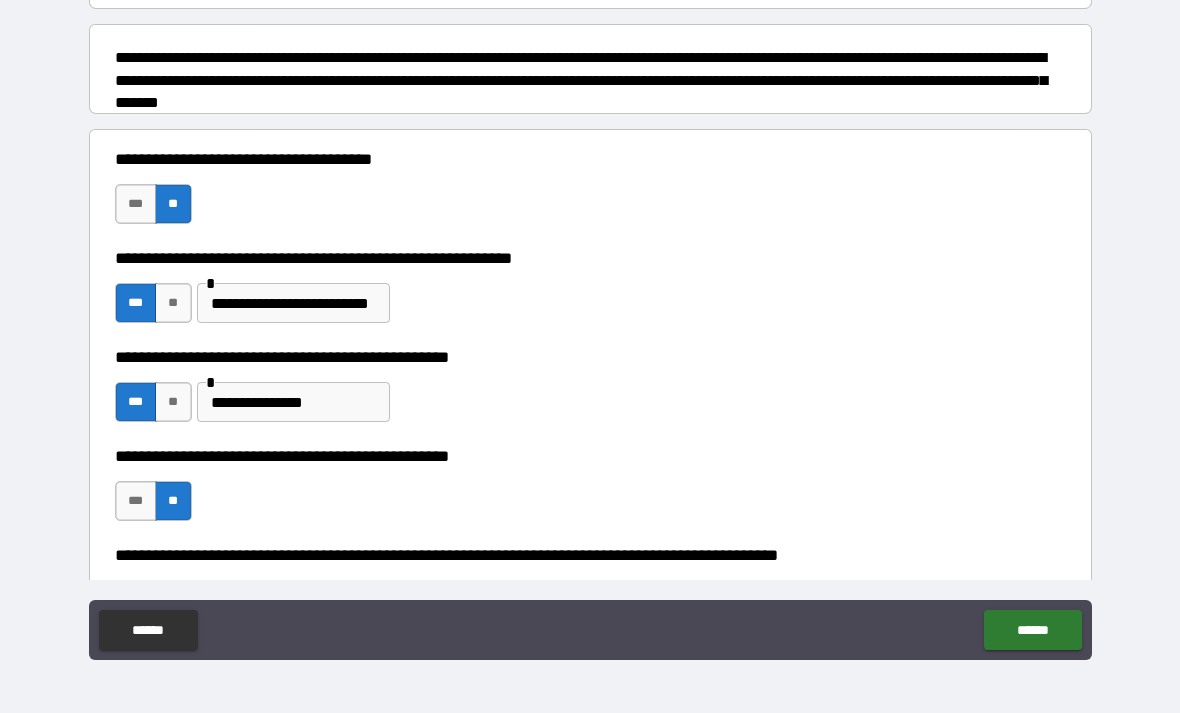 type on "*" 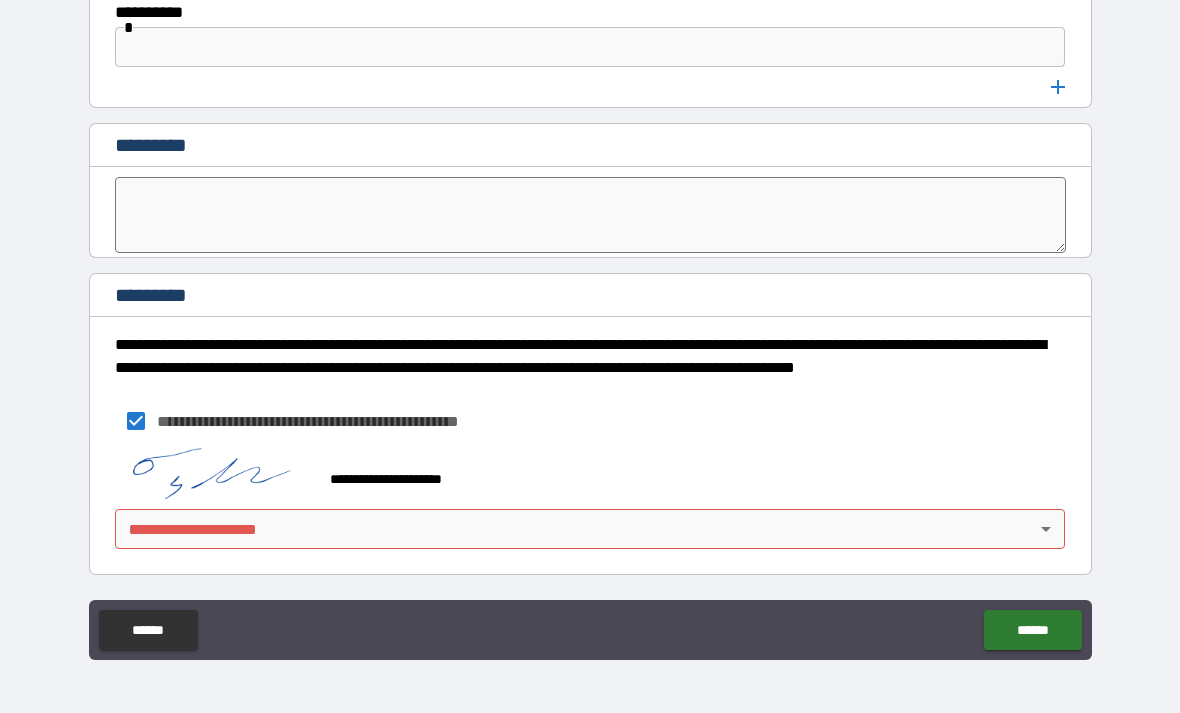 scroll, scrollTop: 10647, scrollLeft: 0, axis: vertical 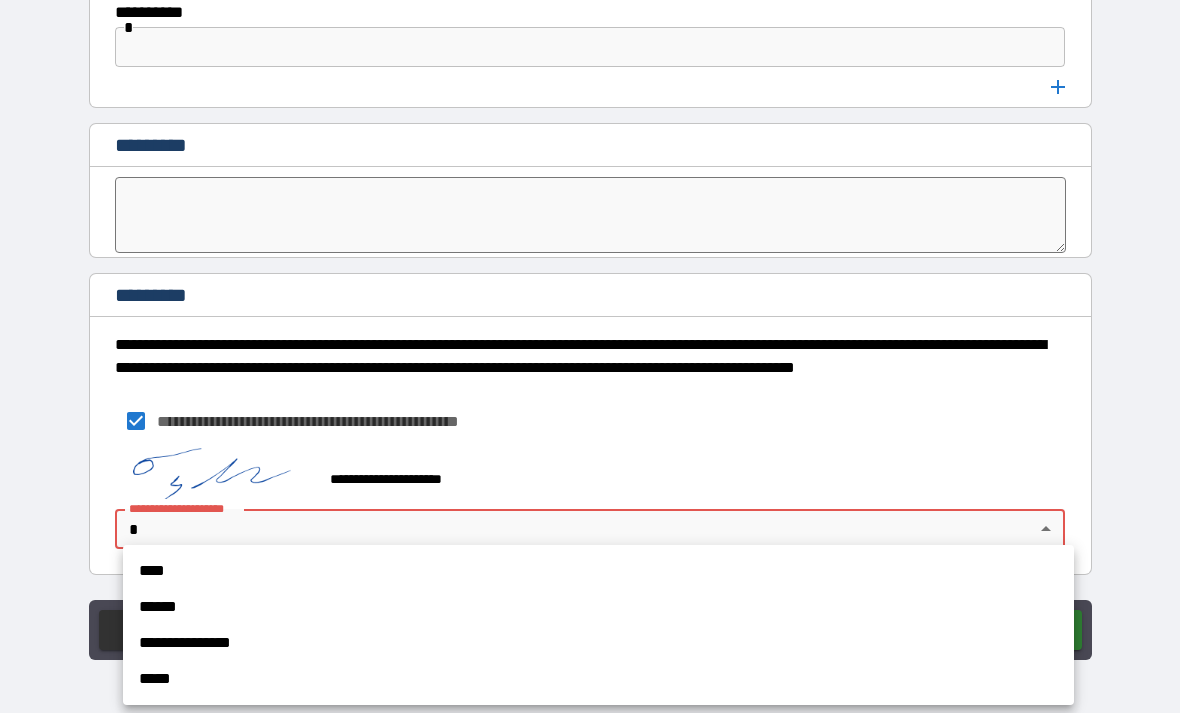 click on "****" at bounding box center [598, 571] 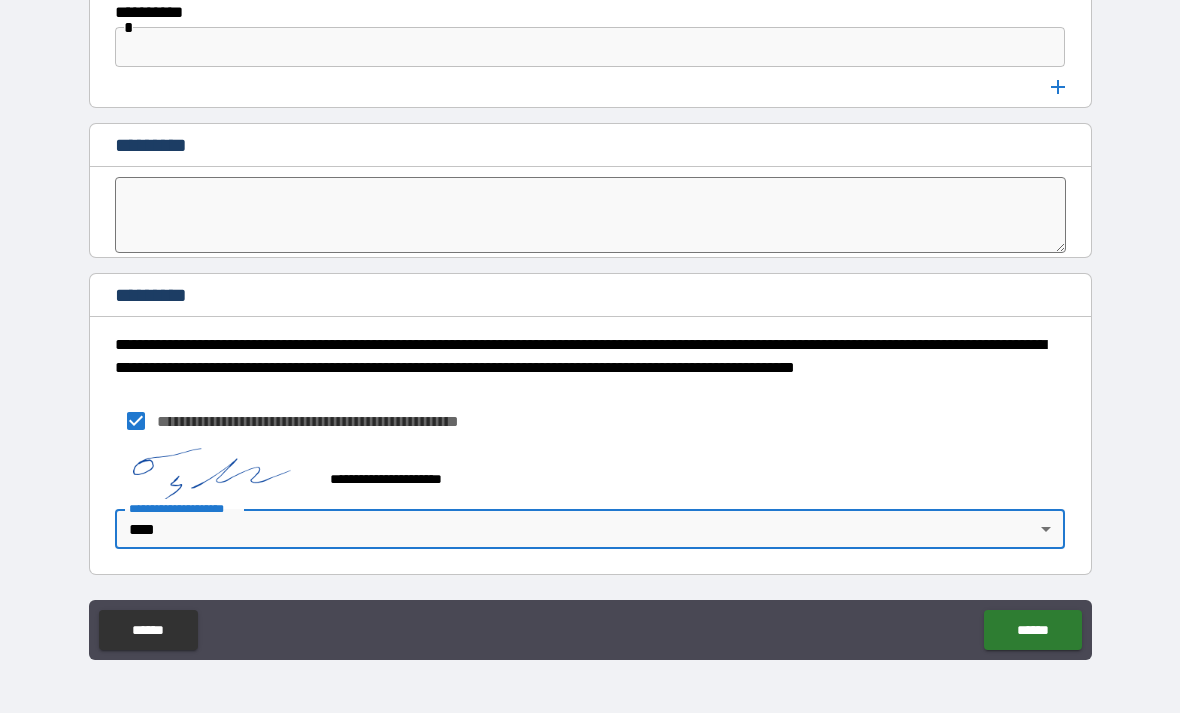 click on "******" at bounding box center [1032, 630] 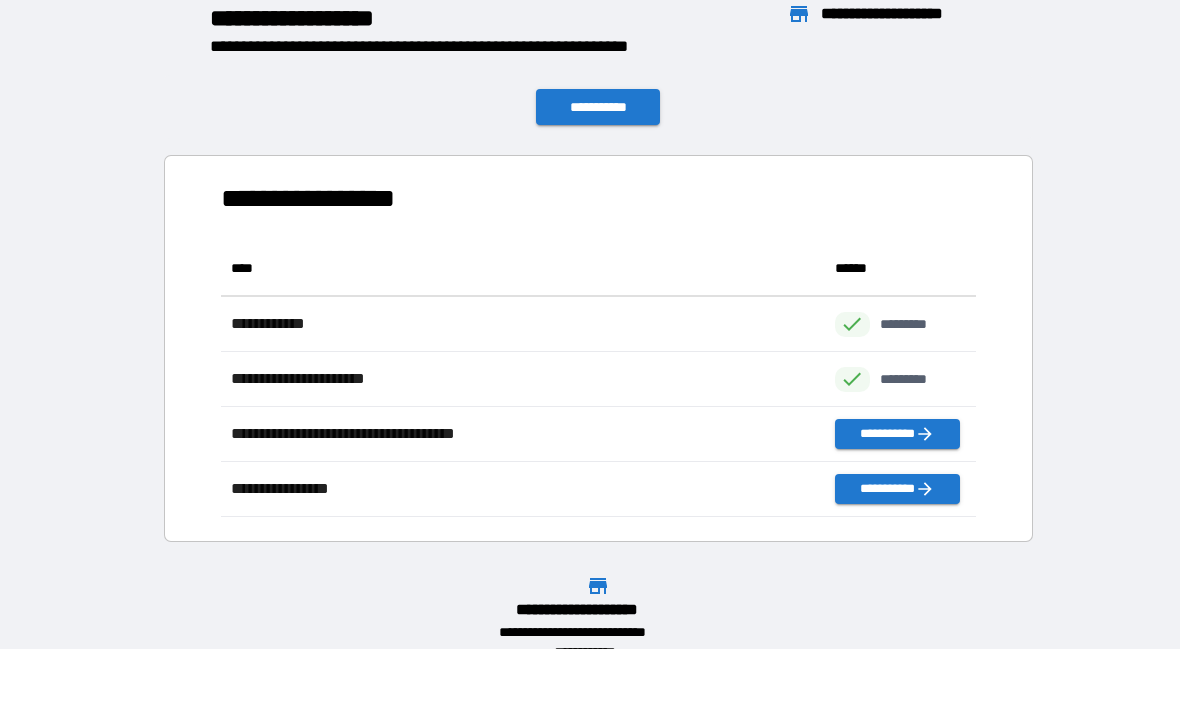 scroll, scrollTop: 276, scrollLeft: 755, axis: both 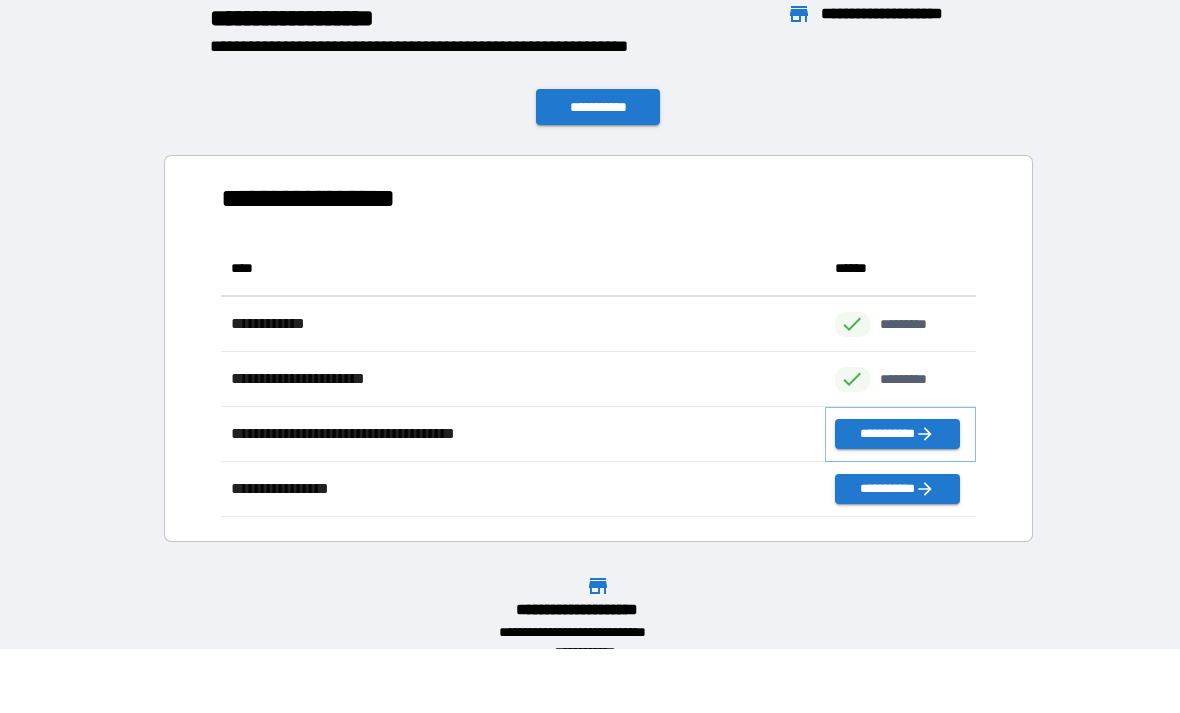click 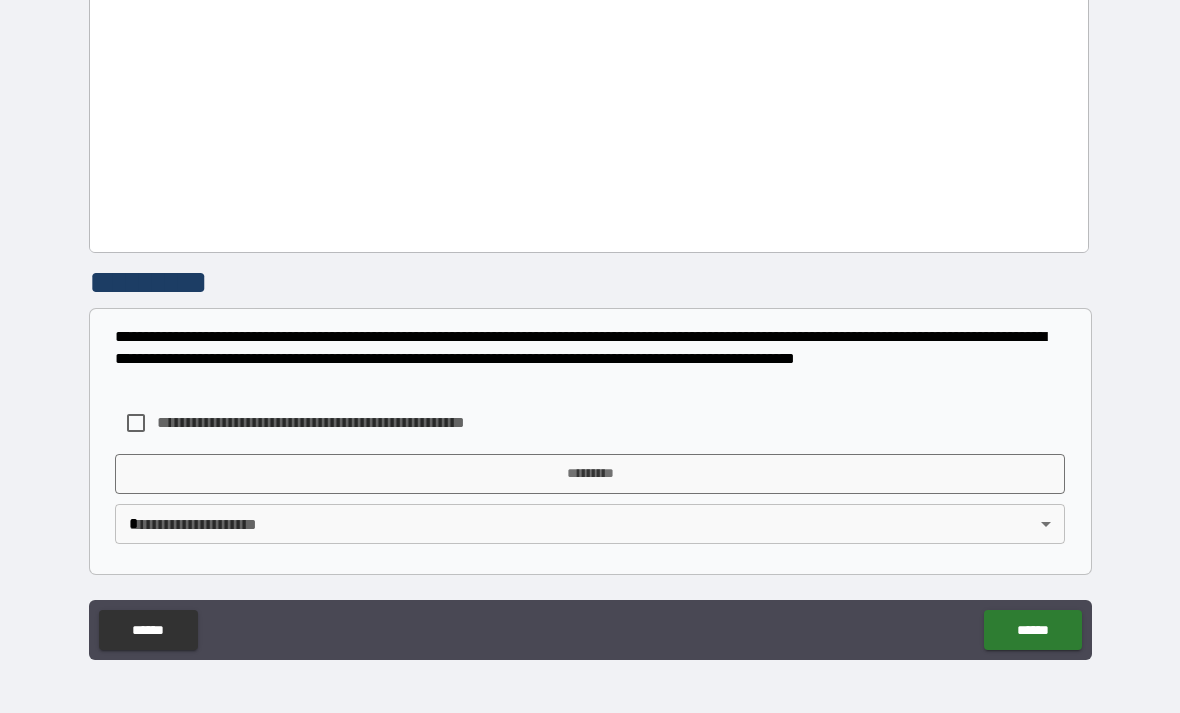 scroll, scrollTop: 3715, scrollLeft: 0, axis: vertical 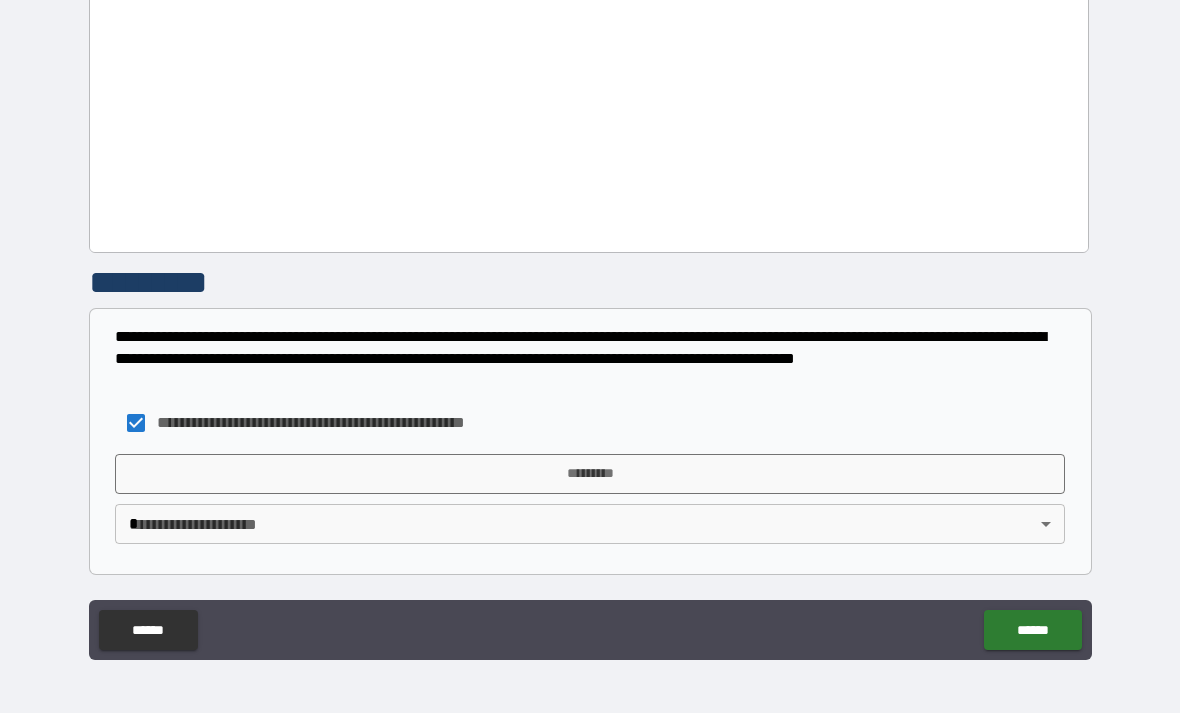 click on "*********" at bounding box center (590, 474) 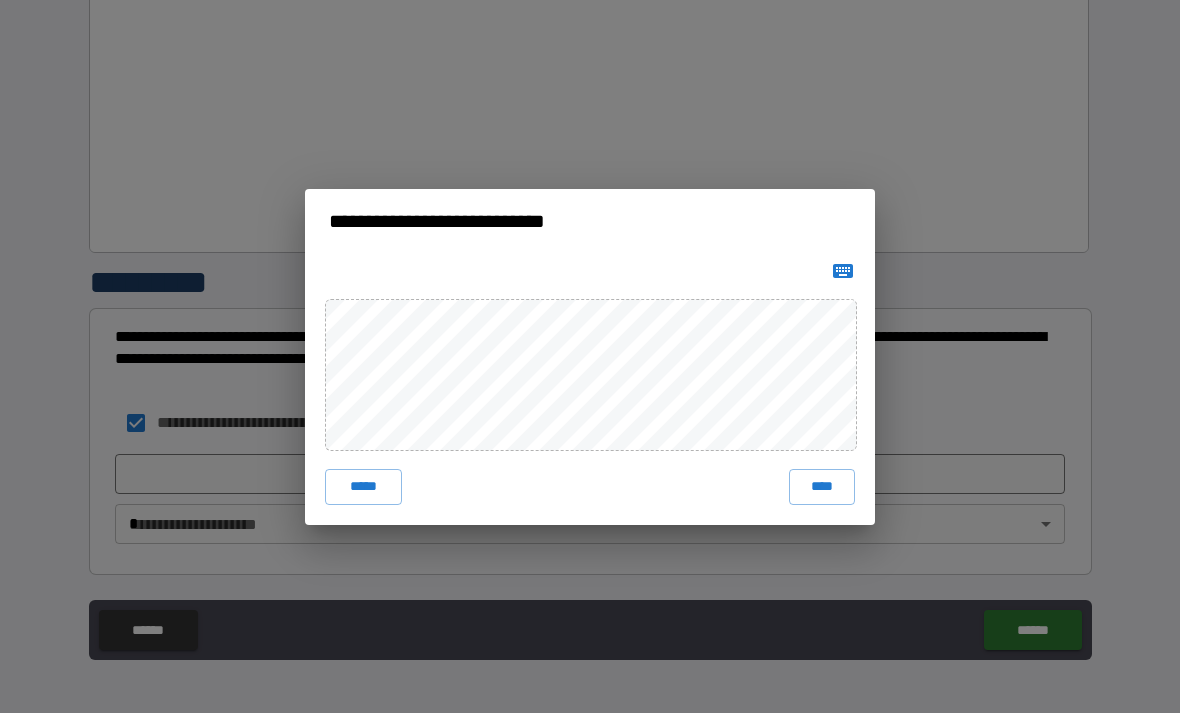 click on "****" at bounding box center [822, 487] 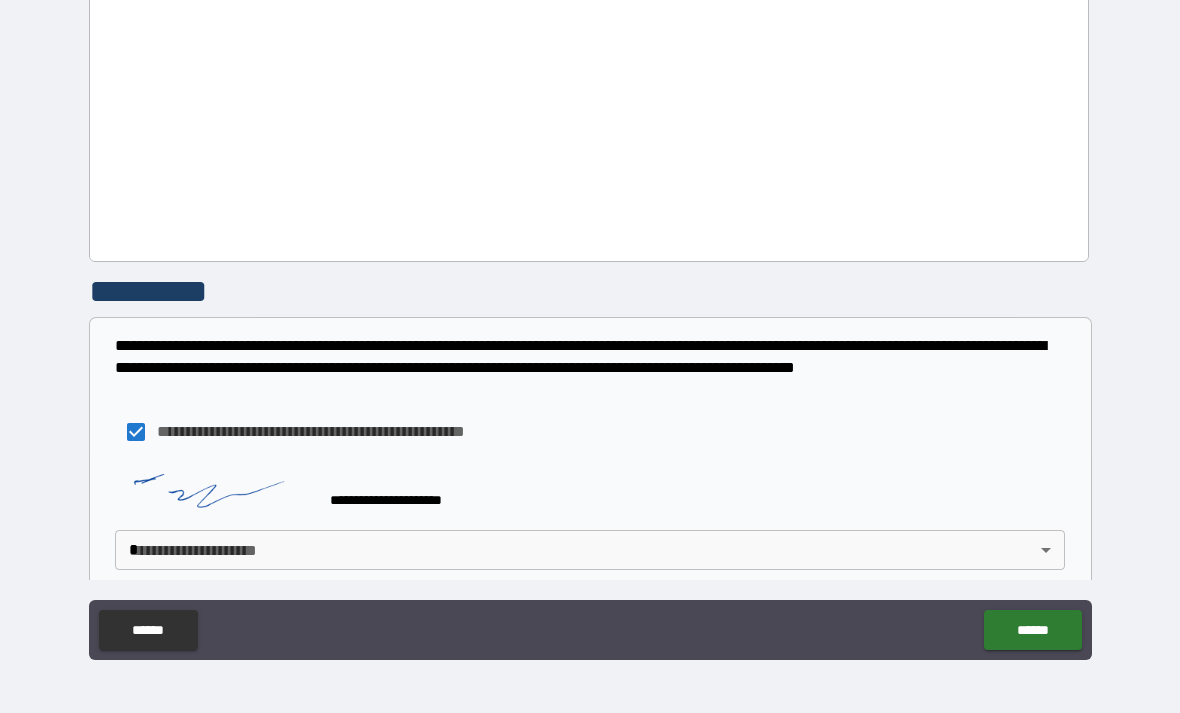 click on "**********" at bounding box center (590, 324) 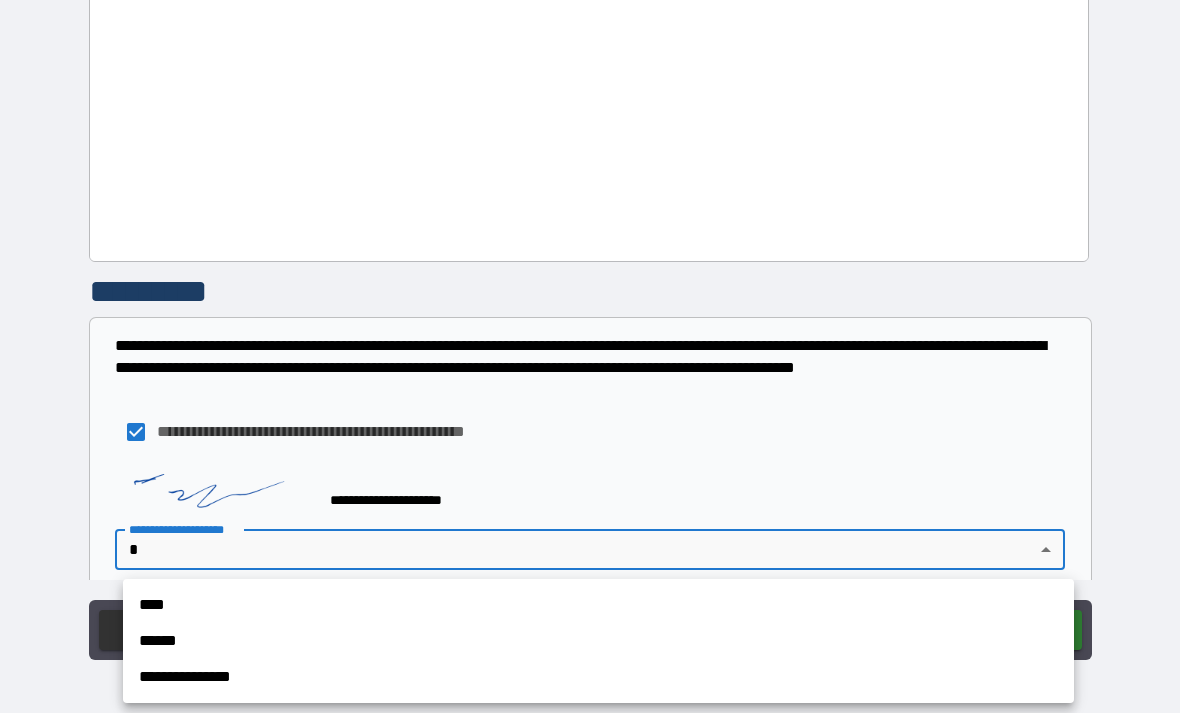 click on "****" at bounding box center [598, 605] 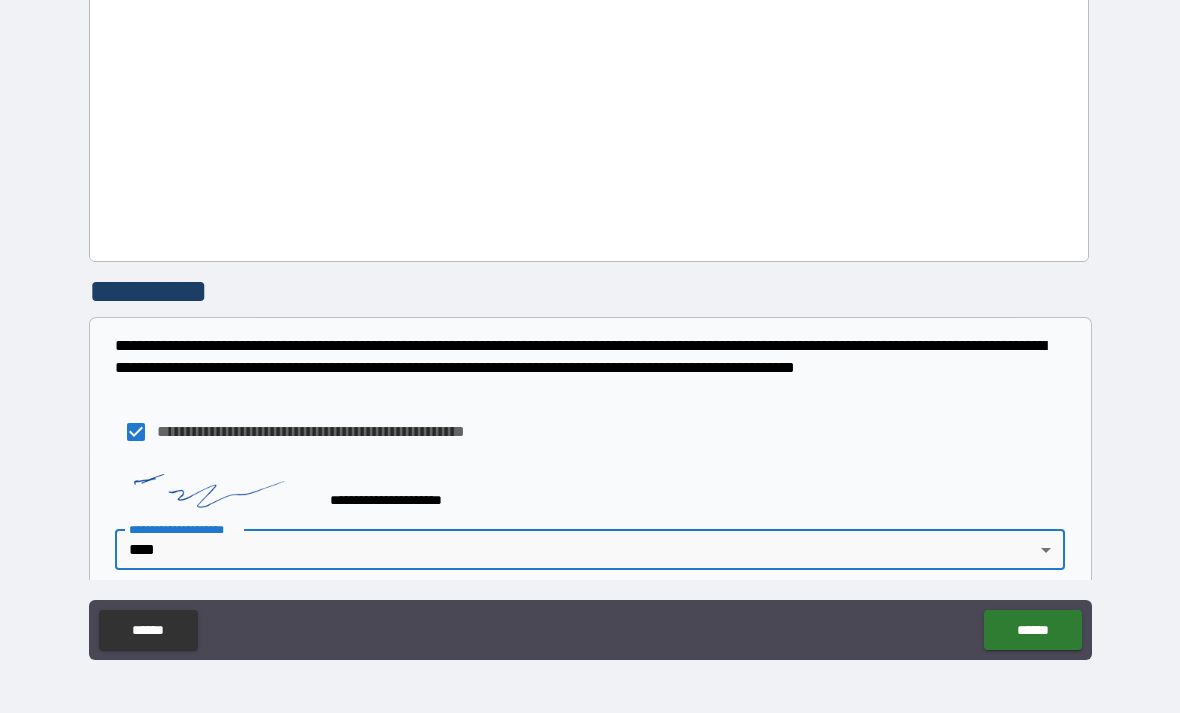 click on "******" at bounding box center [1032, 630] 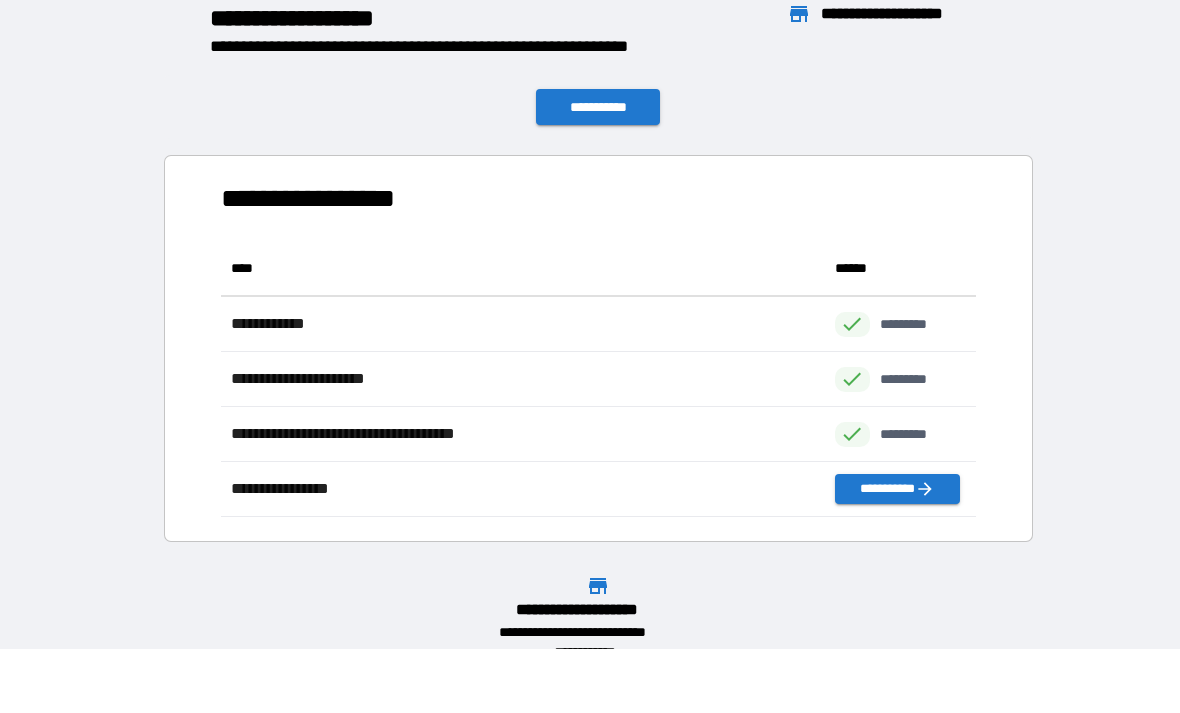 scroll, scrollTop: 1, scrollLeft: 1, axis: both 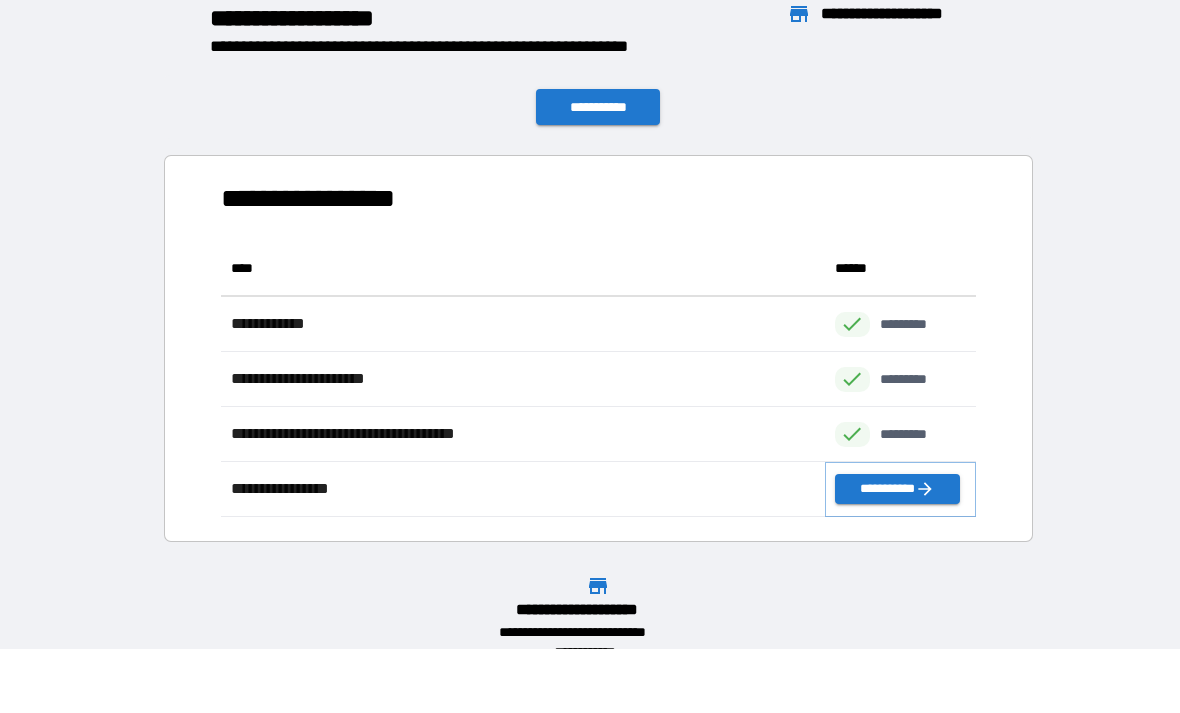 click on "**********" at bounding box center (897, 489) 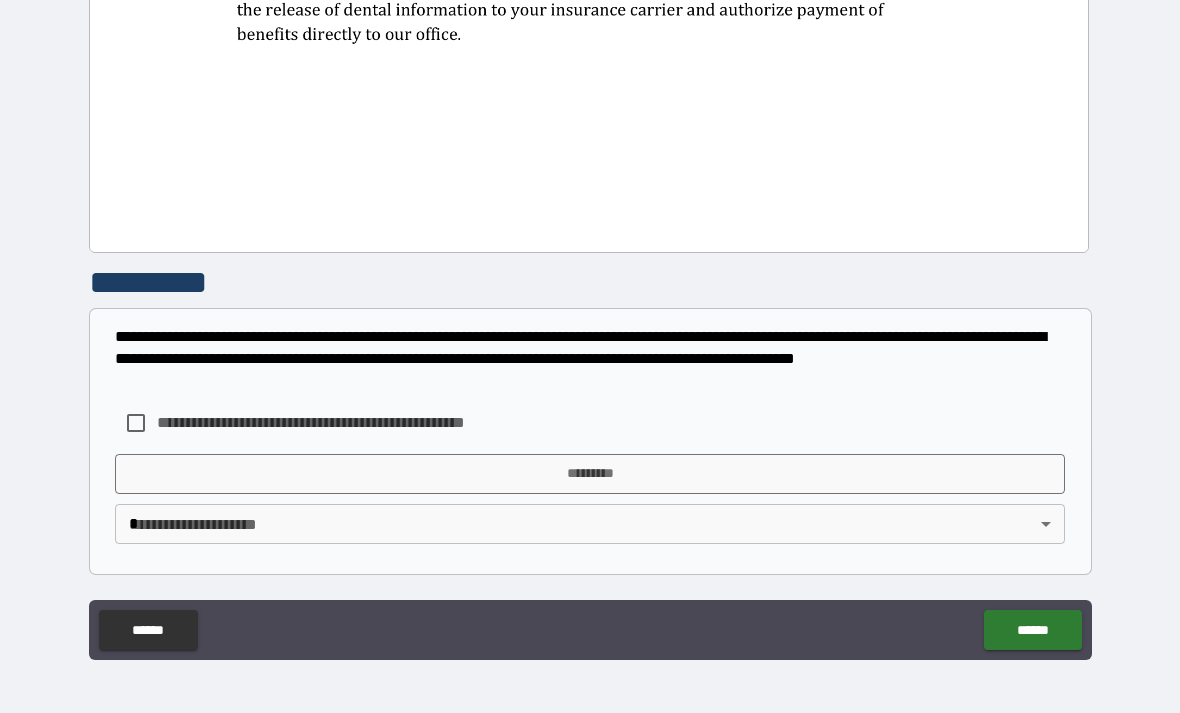 scroll, scrollTop: 1059, scrollLeft: 0, axis: vertical 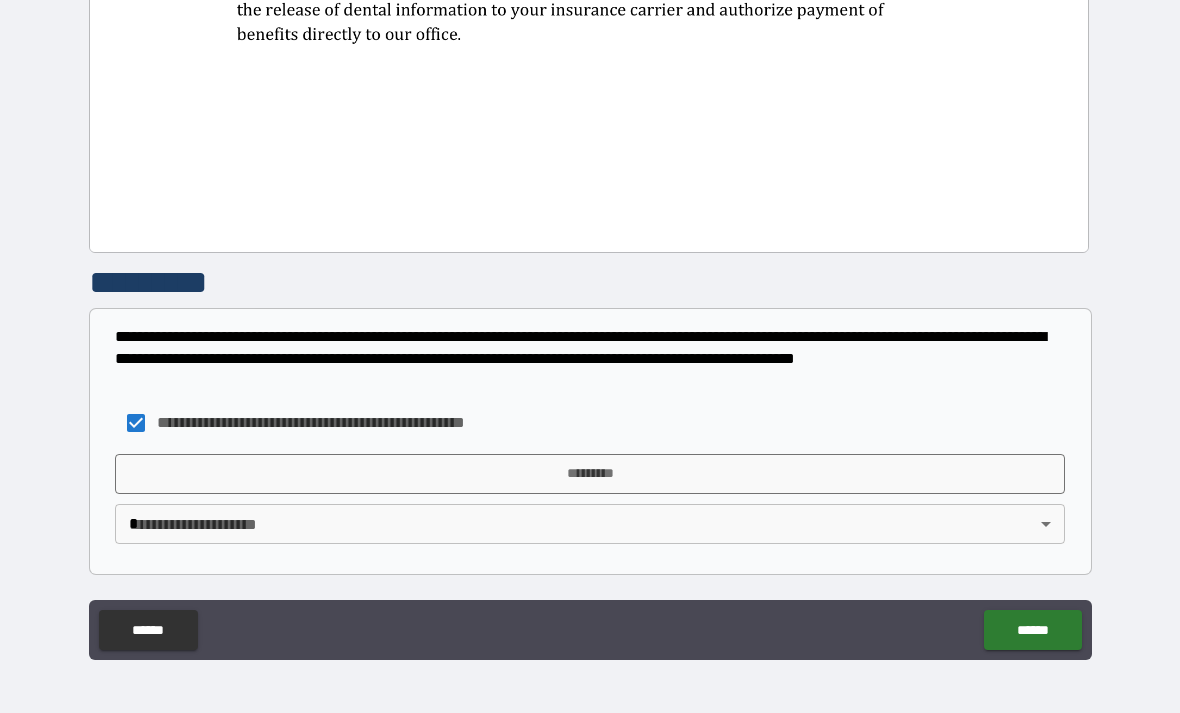 click on "*********" at bounding box center [590, 474] 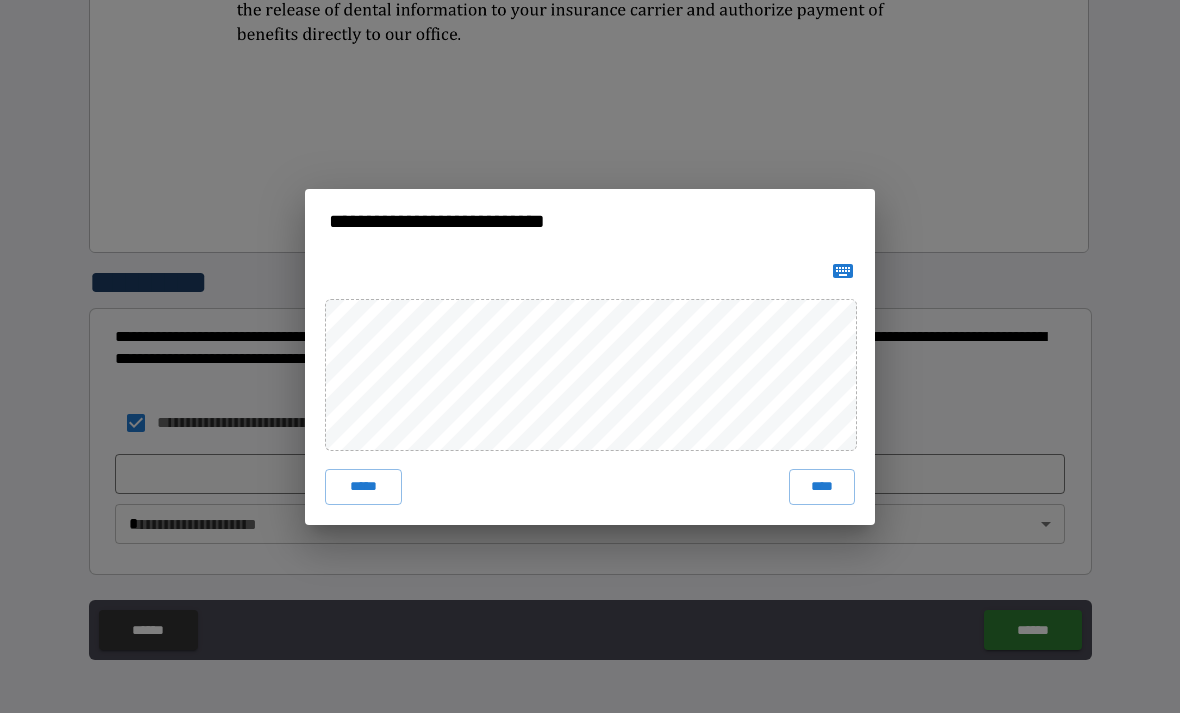 click on "****" at bounding box center (822, 487) 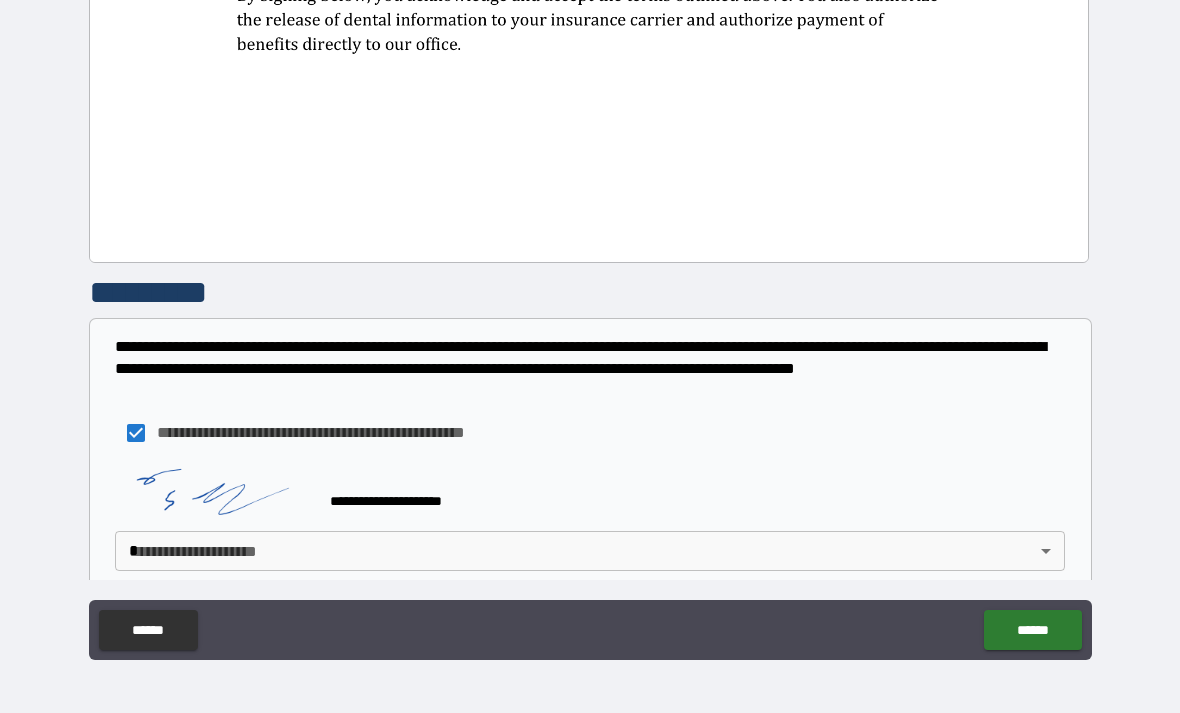 click on "**********" at bounding box center [590, 324] 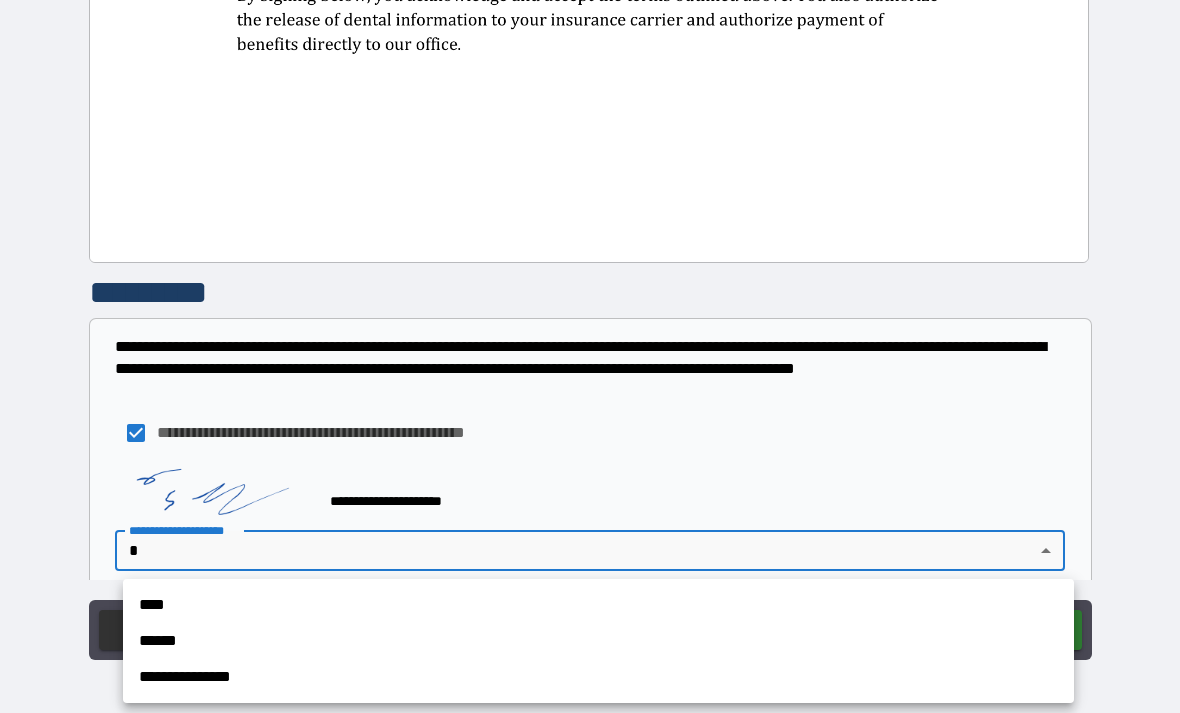 click on "****" at bounding box center [598, 605] 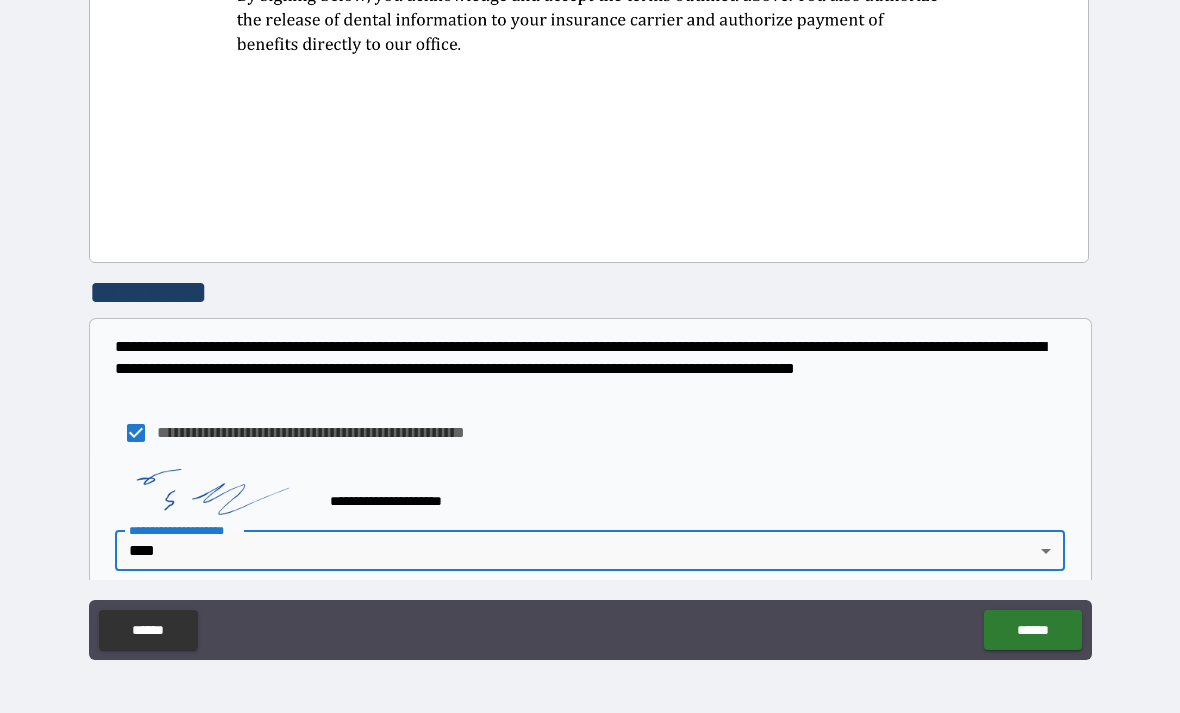 click on "******" at bounding box center (1032, 630) 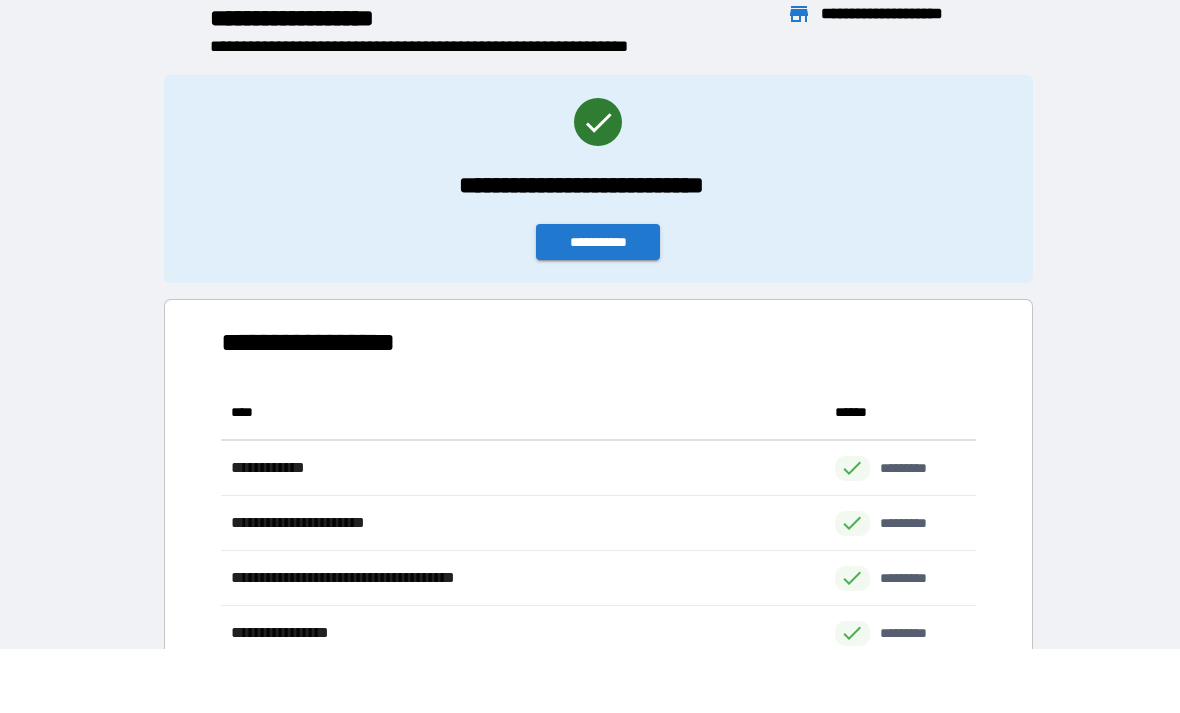 scroll, scrollTop: 1, scrollLeft: 1, axis: both 